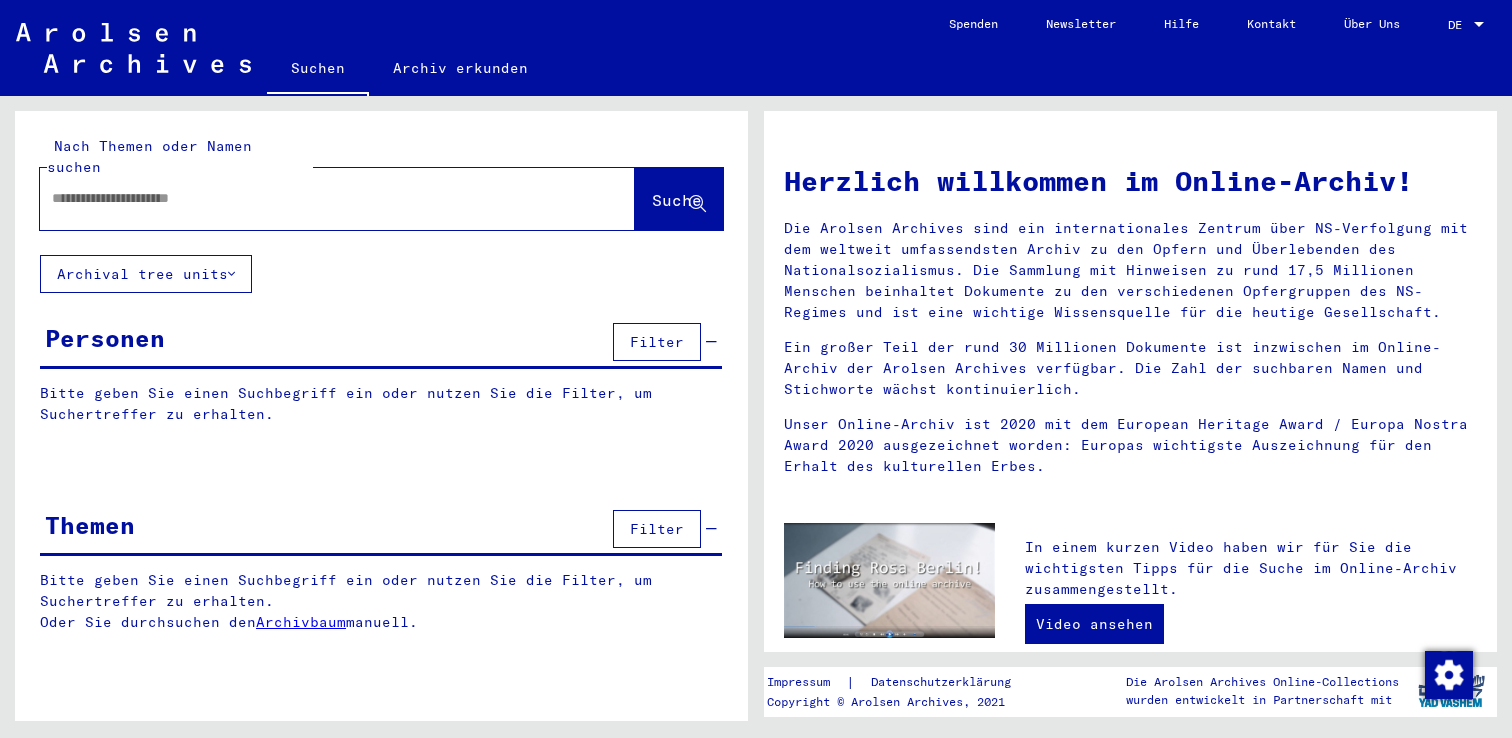 scroll, scrollTop: 0, scrollLeft: 0, axis: both 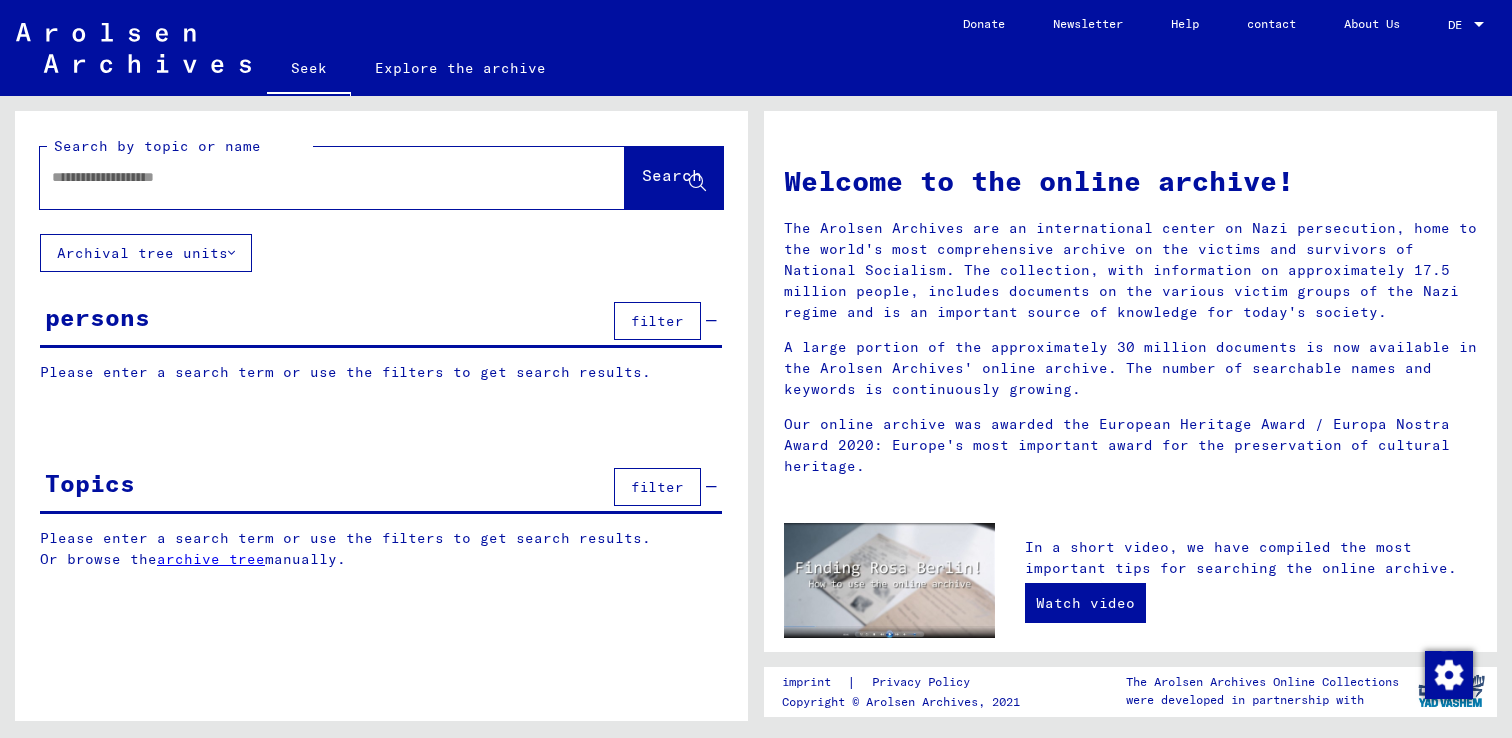 click at bounding box center [308, 177] 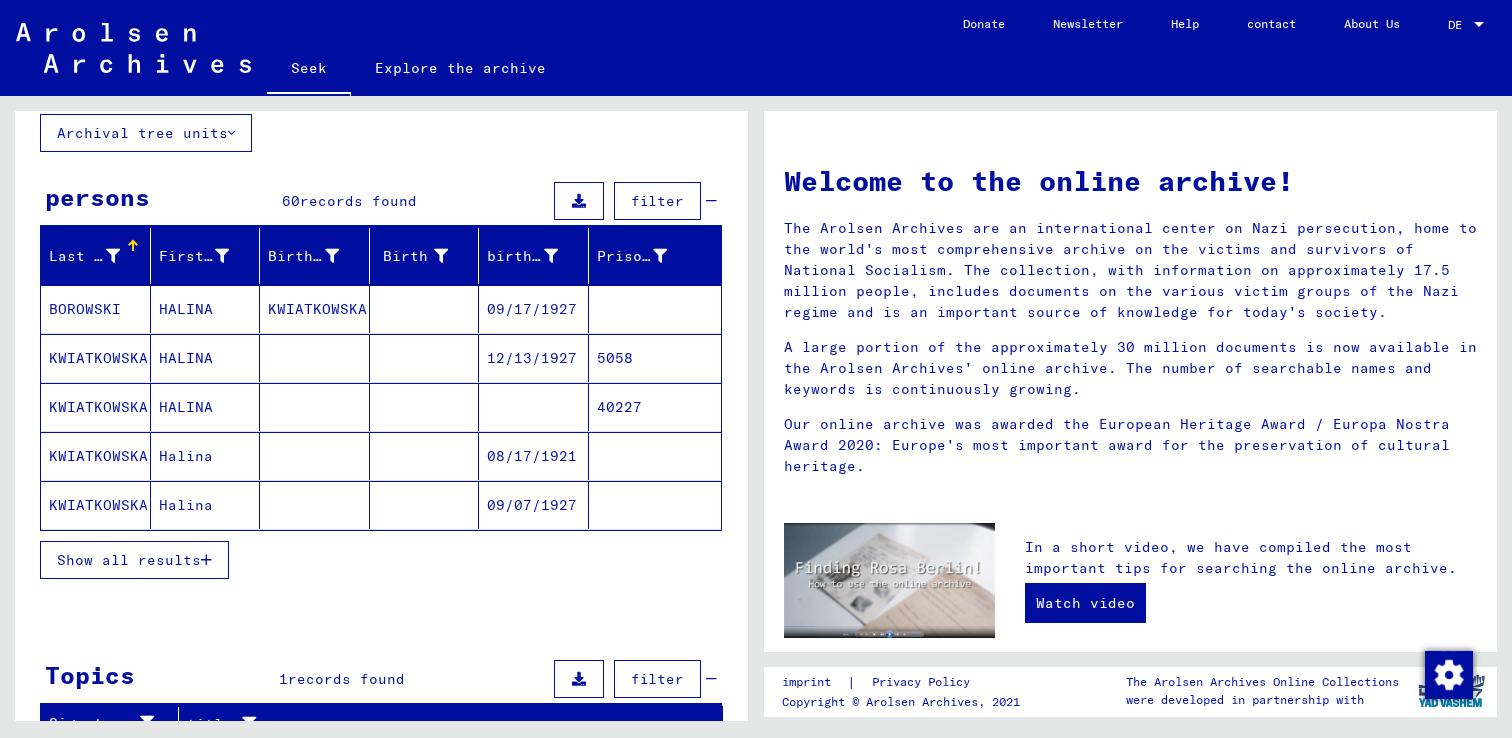 scroll, scrollTop: 121, scrollLeft: 0, axis: vertical 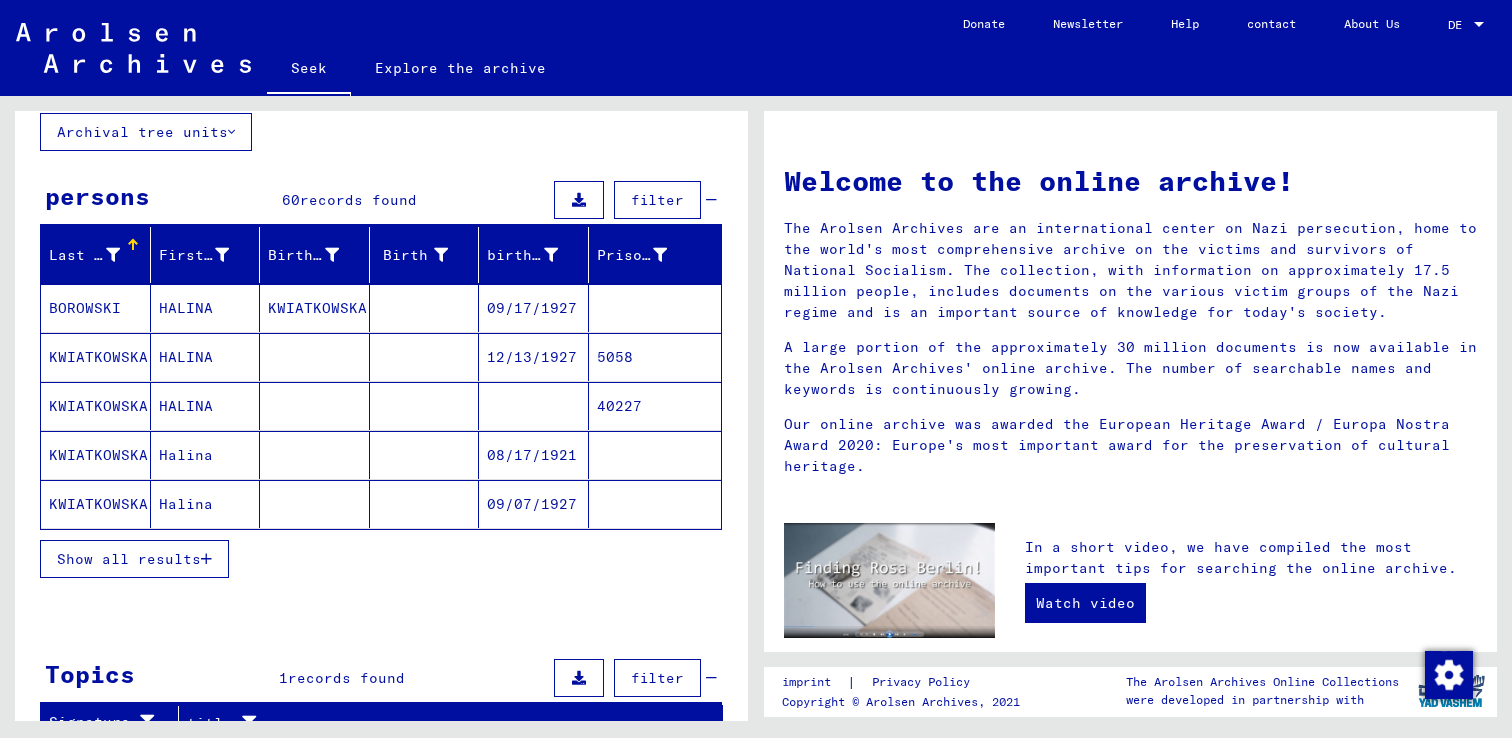 click on "Show all results" at bounding box center [129, 559] 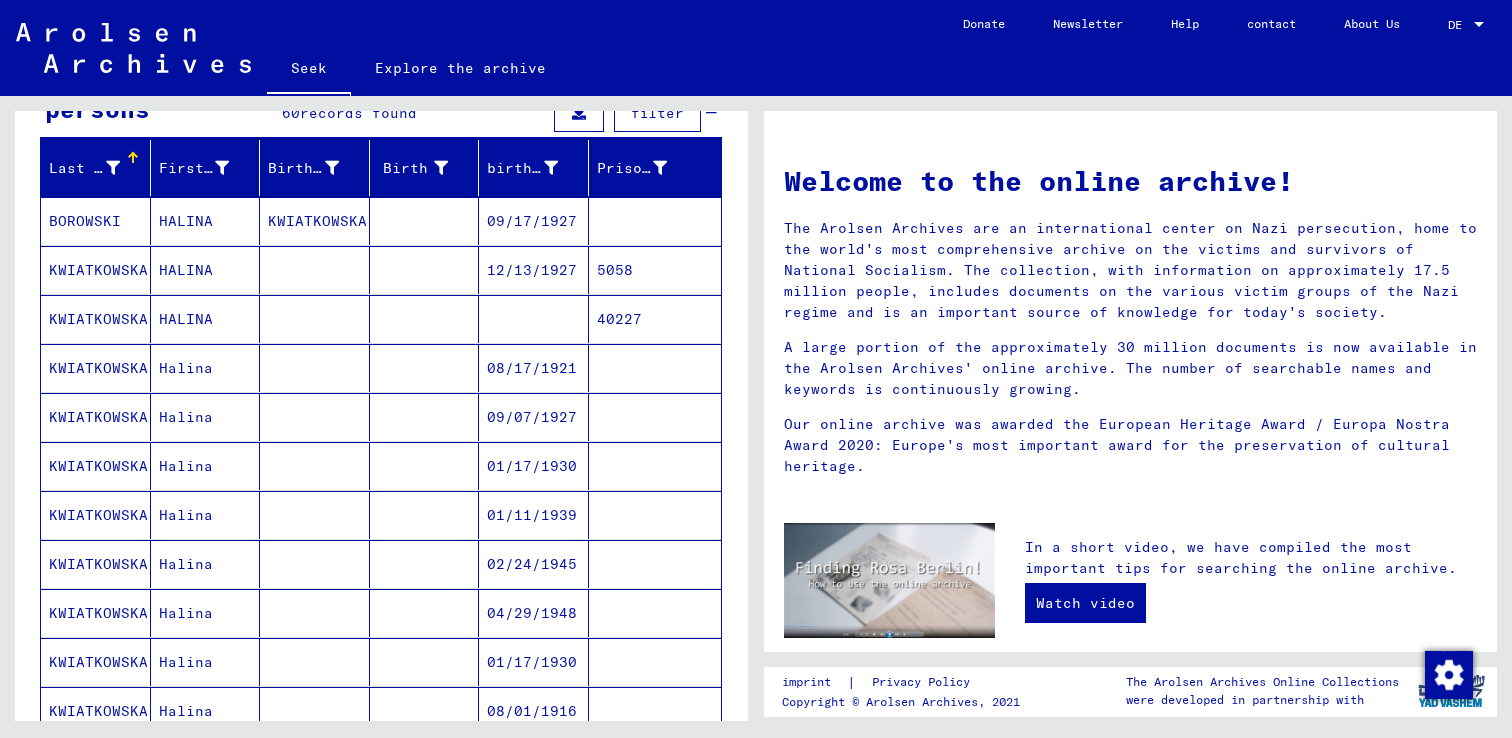 scroll, scrollTop: 200, scrollLeft: 0, axis: vertical 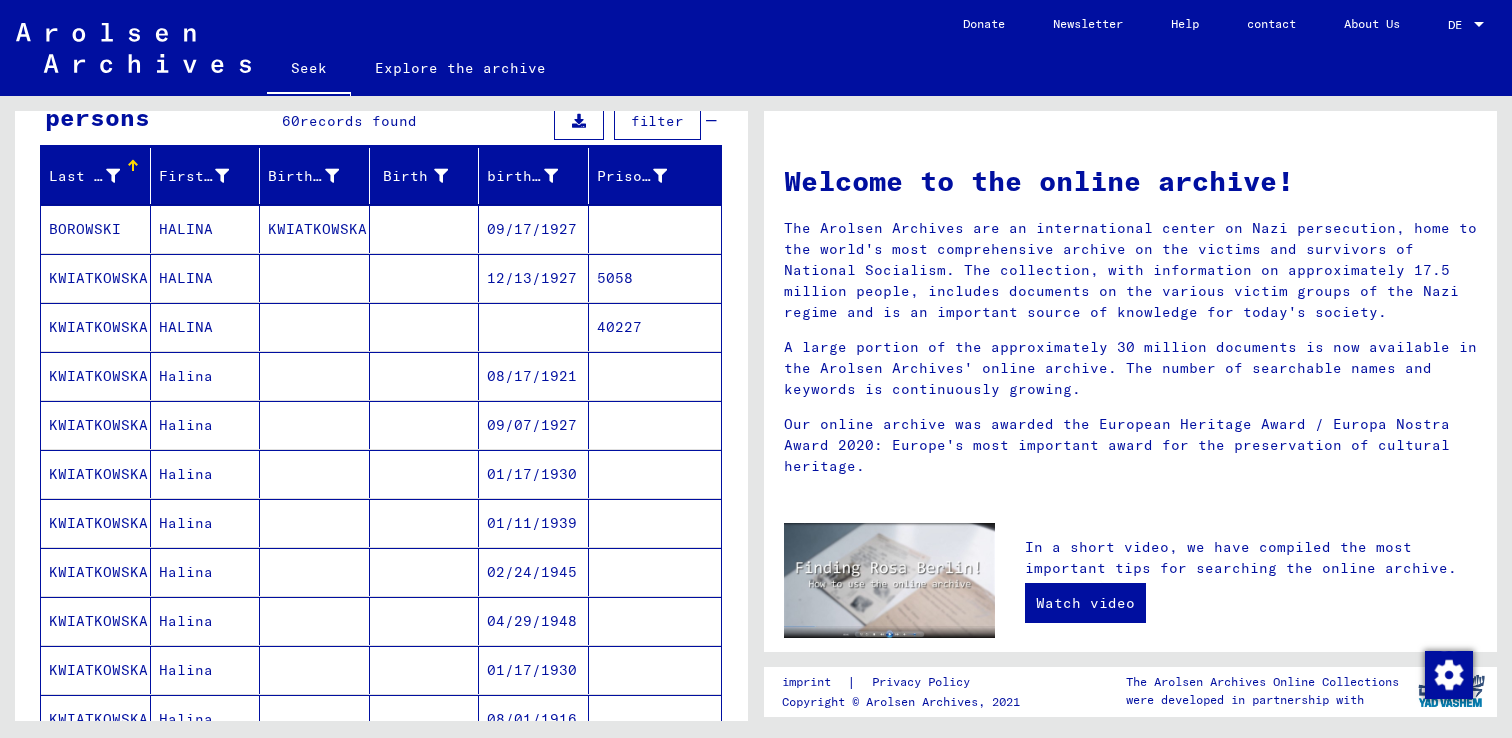 click at bounding box center (425, 425) 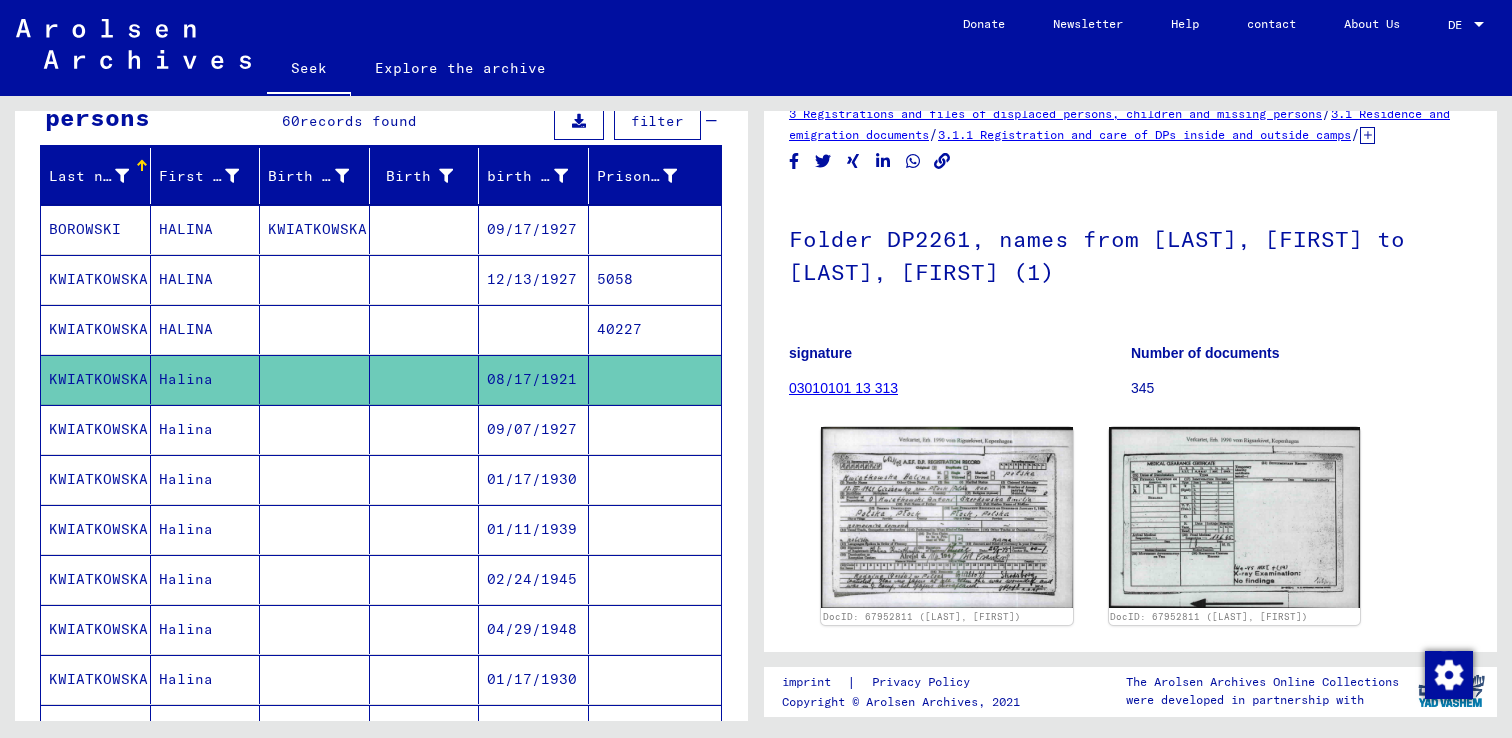 scroll, scrollTop: 0, scrollLeft: 0, axis: both 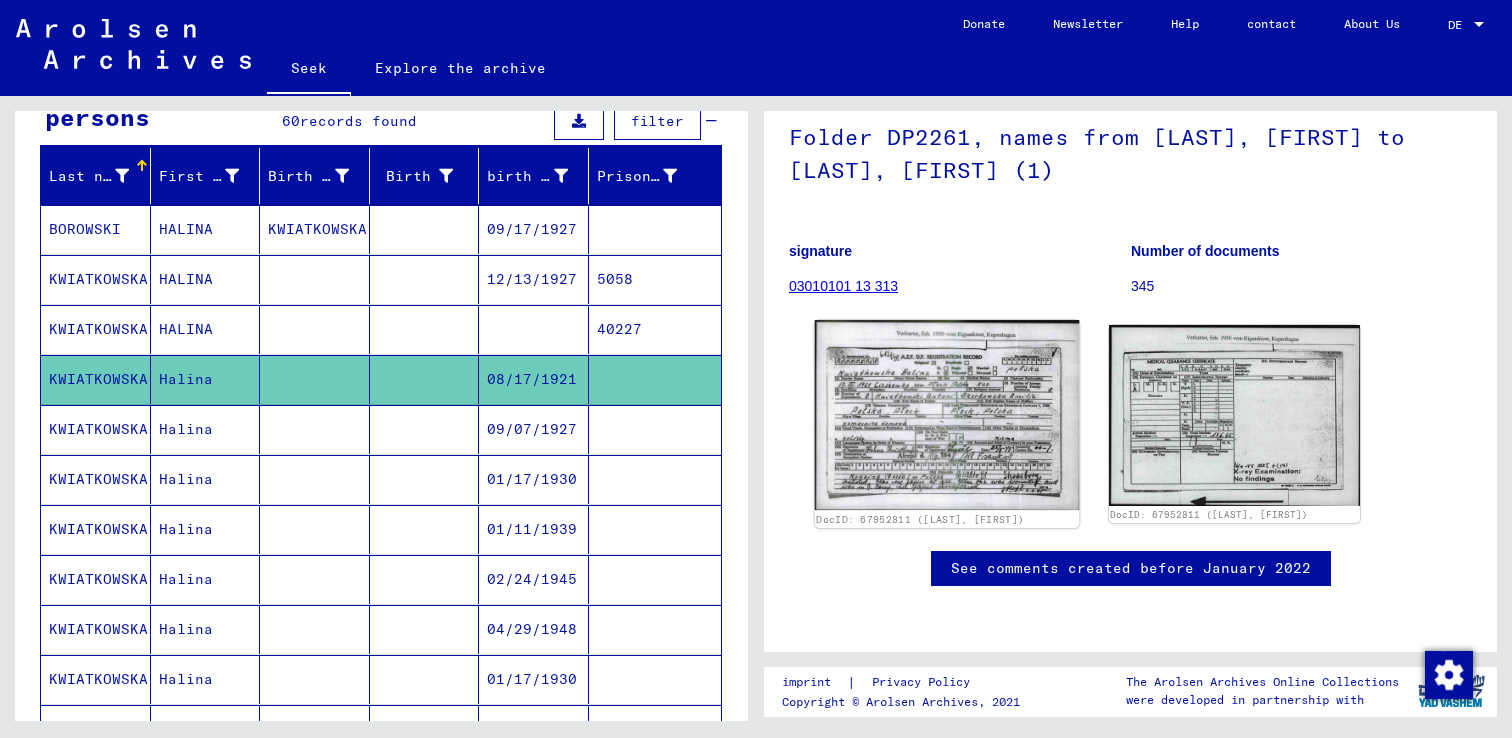 click 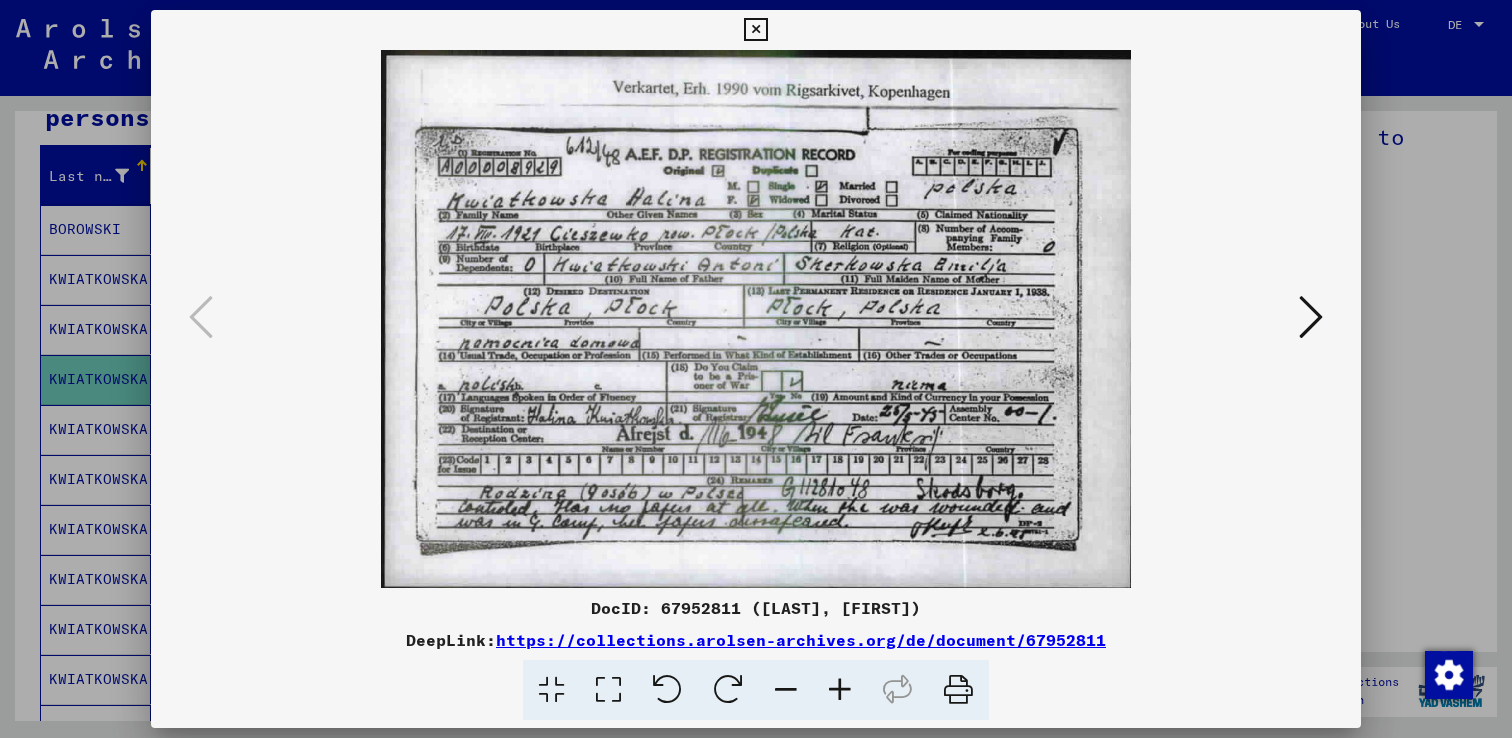 click at bounding box center (756, 369) 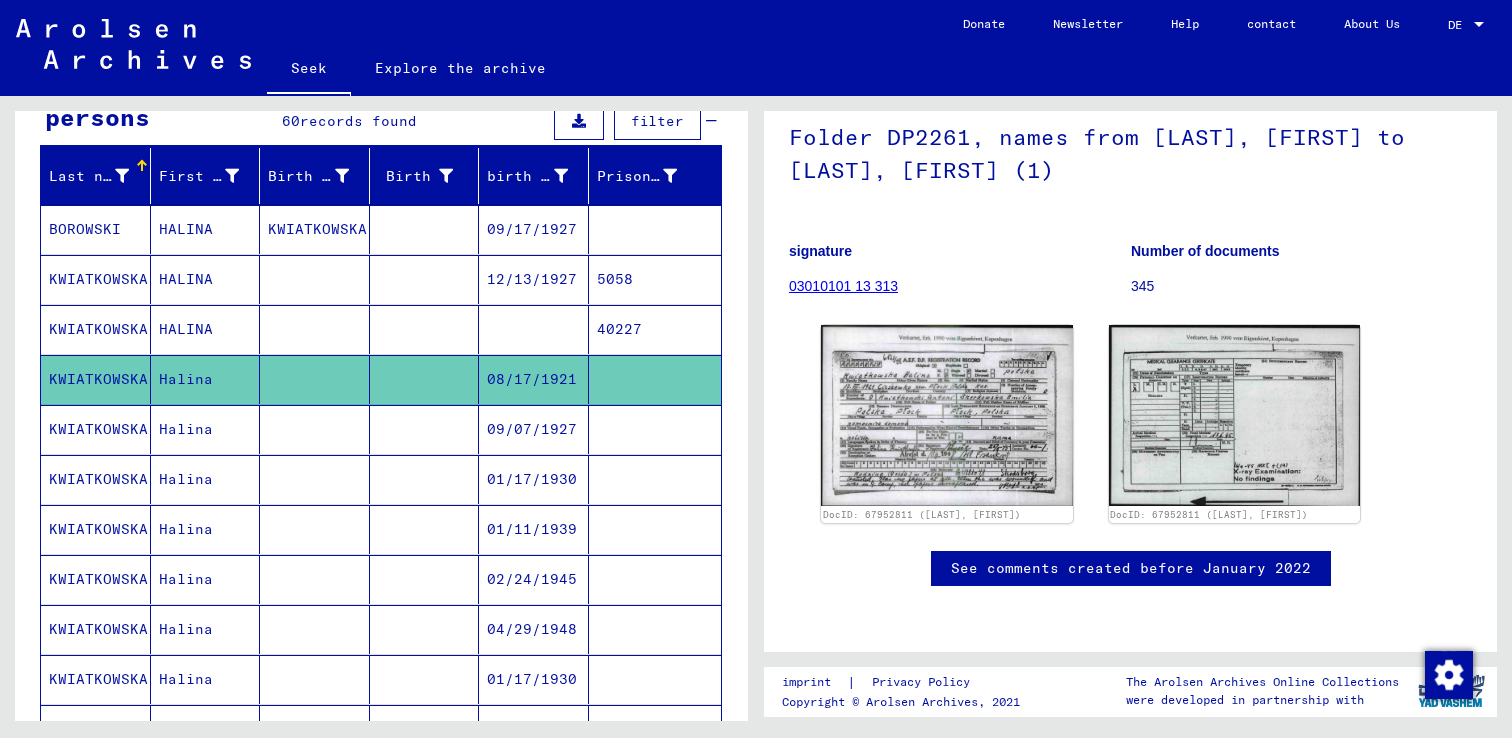 click on "01/17/1930" at bounding box center (532, 529) 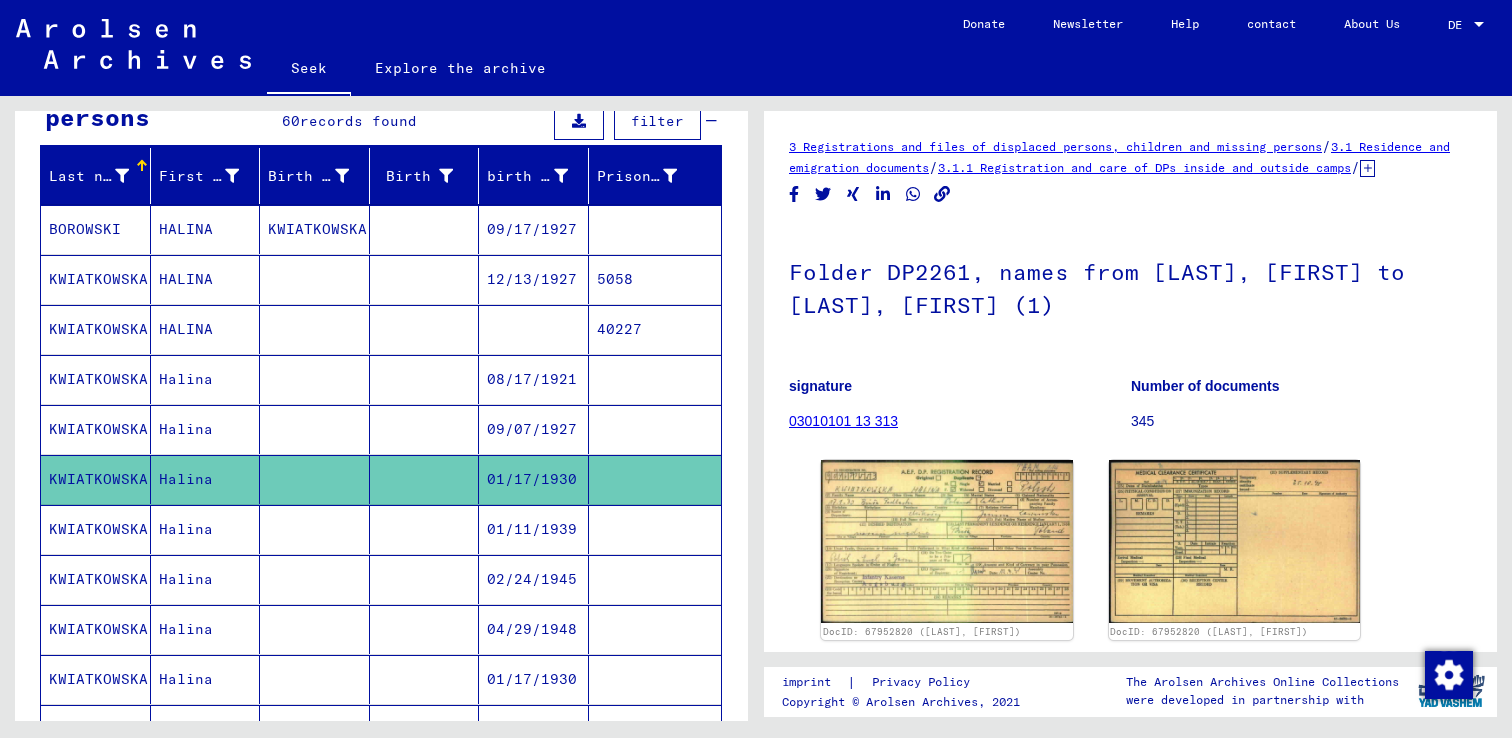 scroll, scrollTop: 0, scrollLeft: 0, axis: both 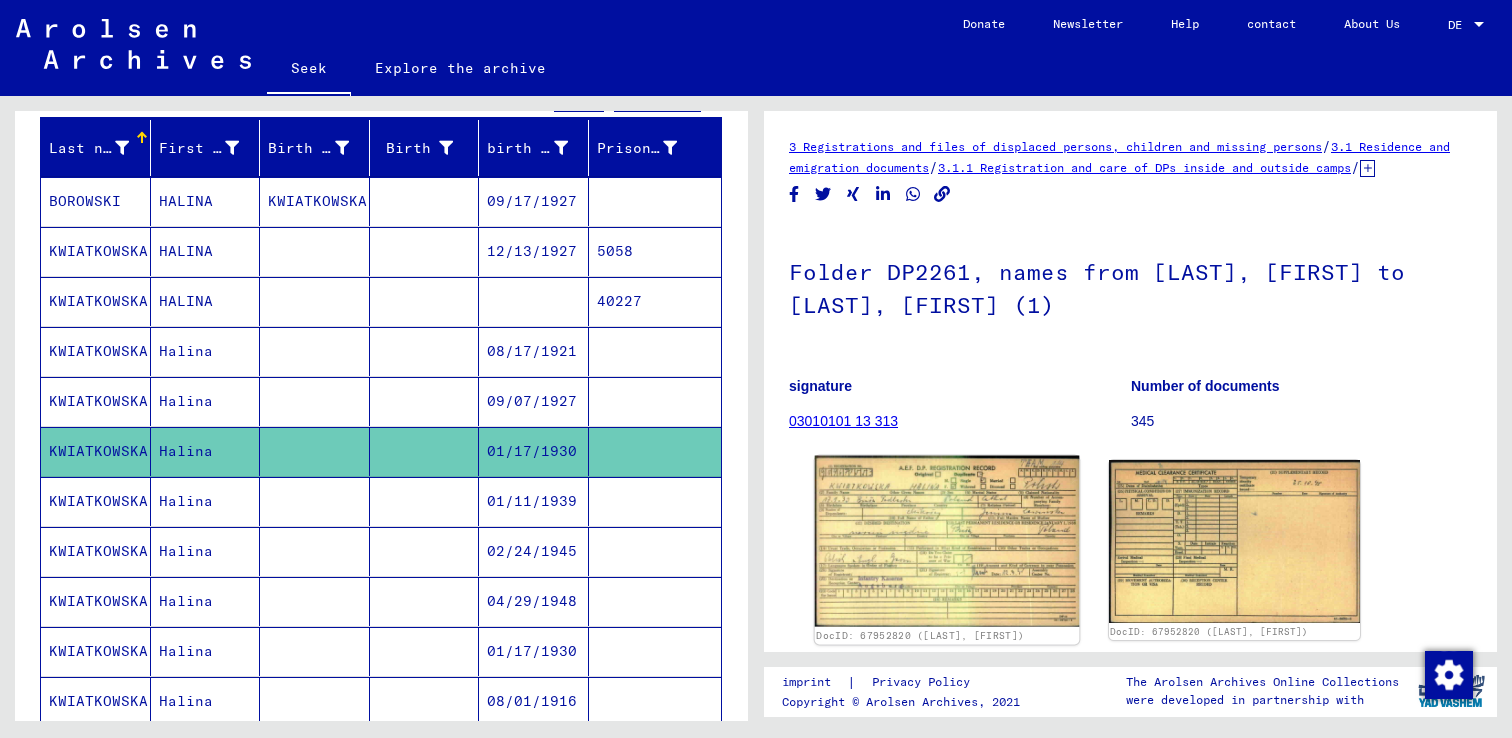 click 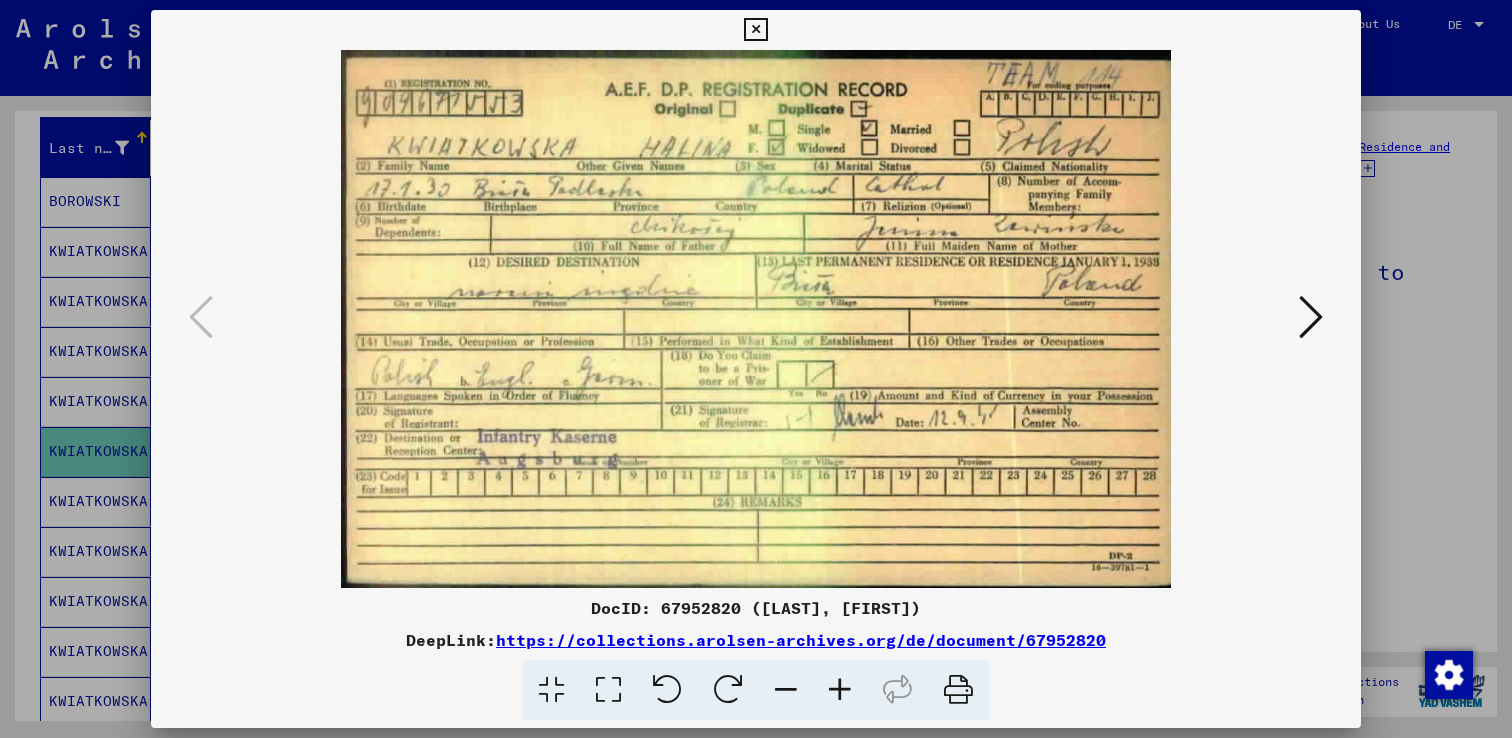 click at bounding box center [756, 369] 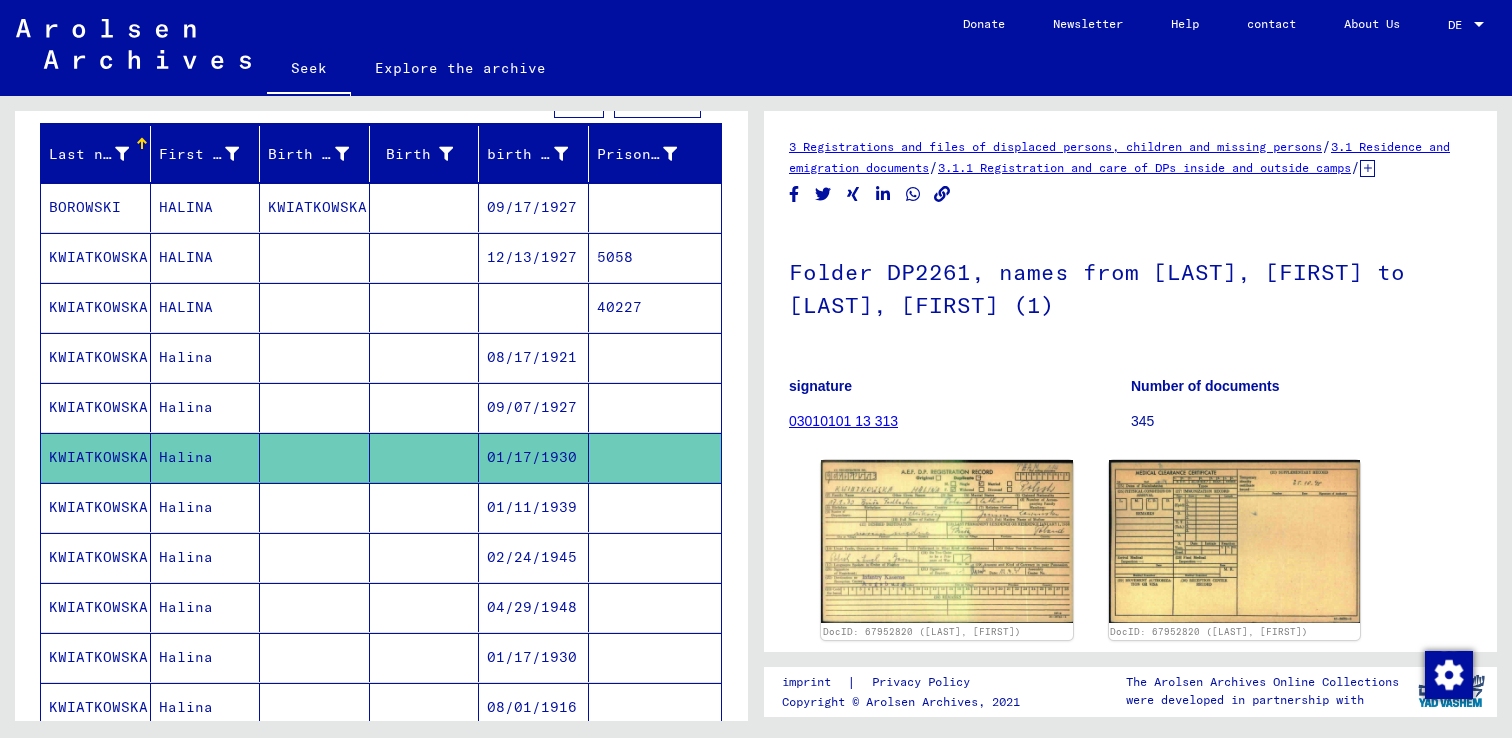 scroll, scrollTop: 237, scrollLeft: 0, axis: vertical 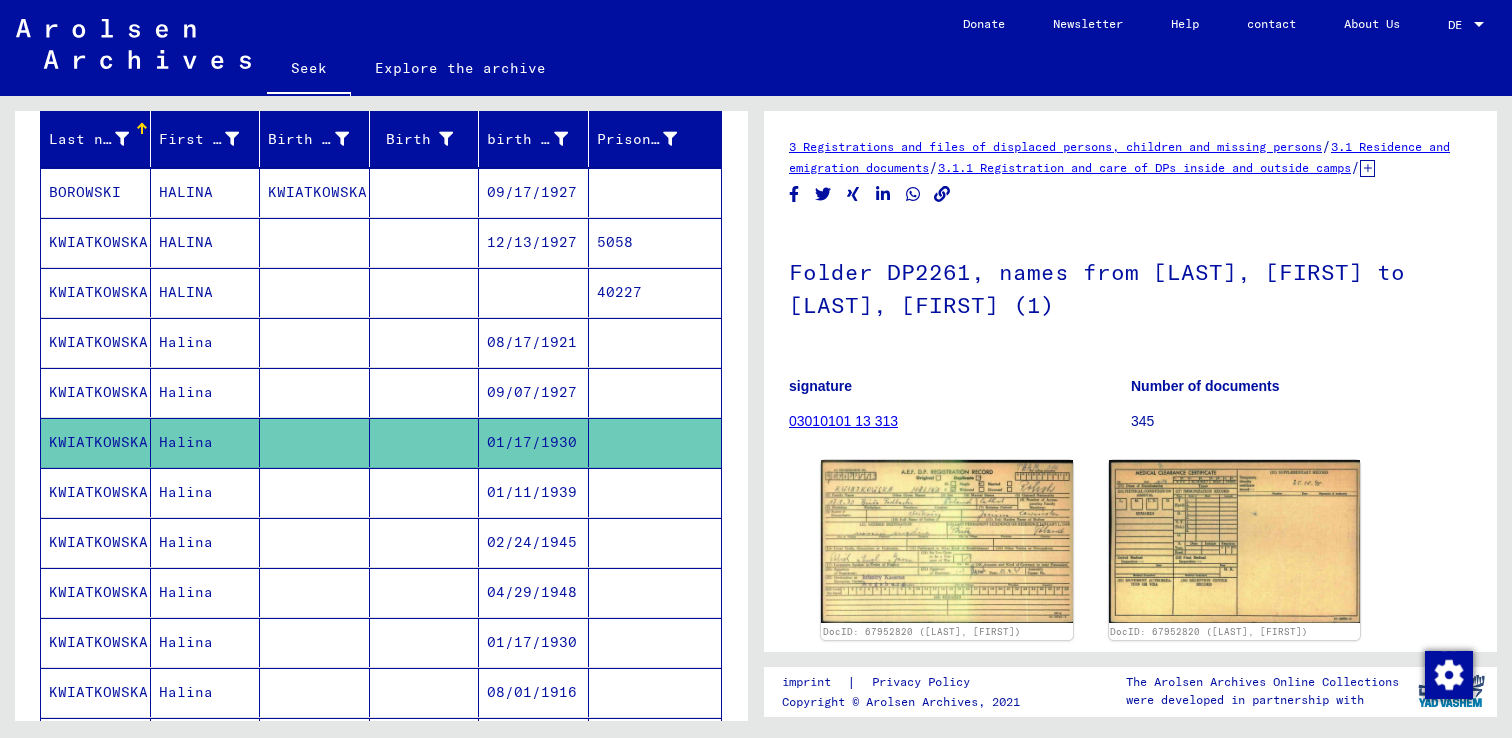 click at bounding box center [655, 442] 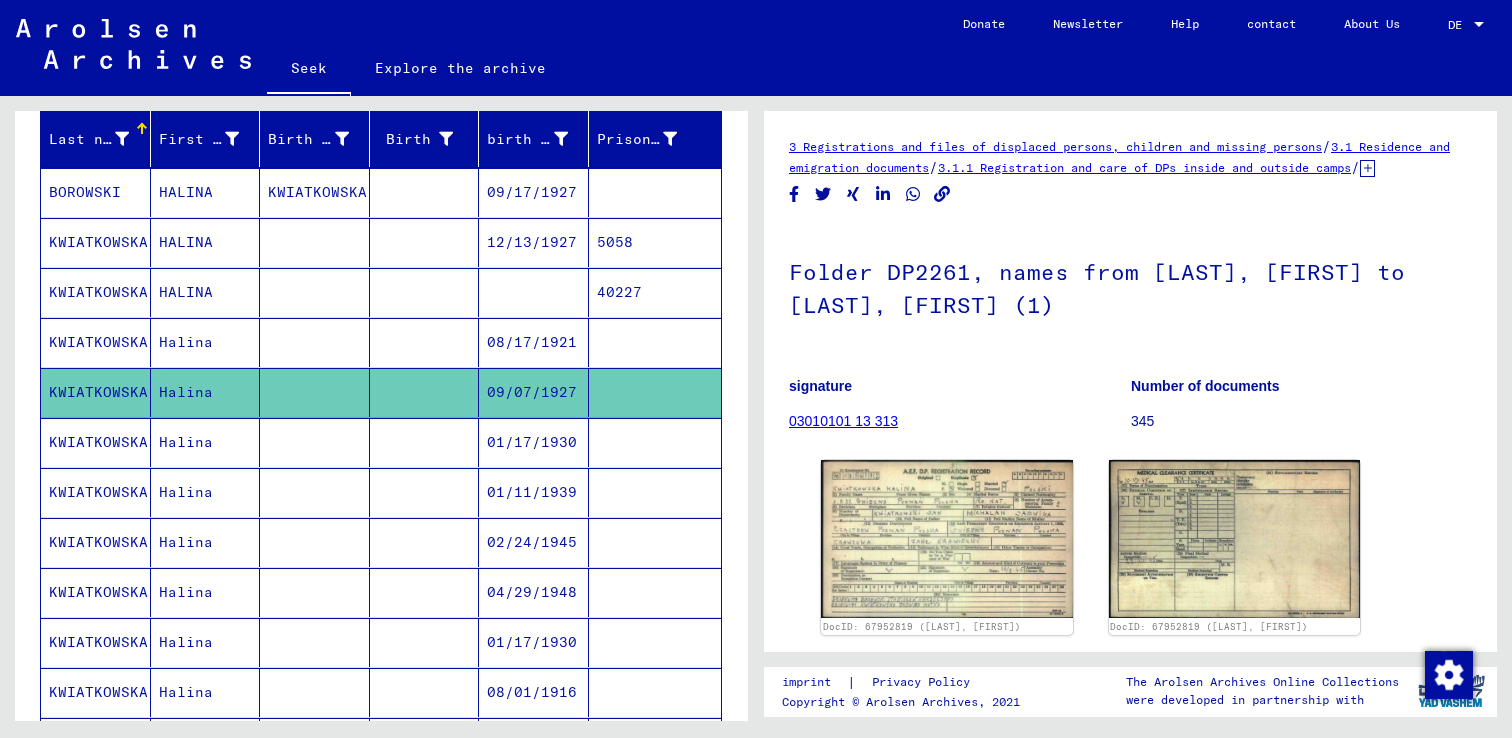 scroll, scrollTop: 0, scrollLeft: 0, axis: both 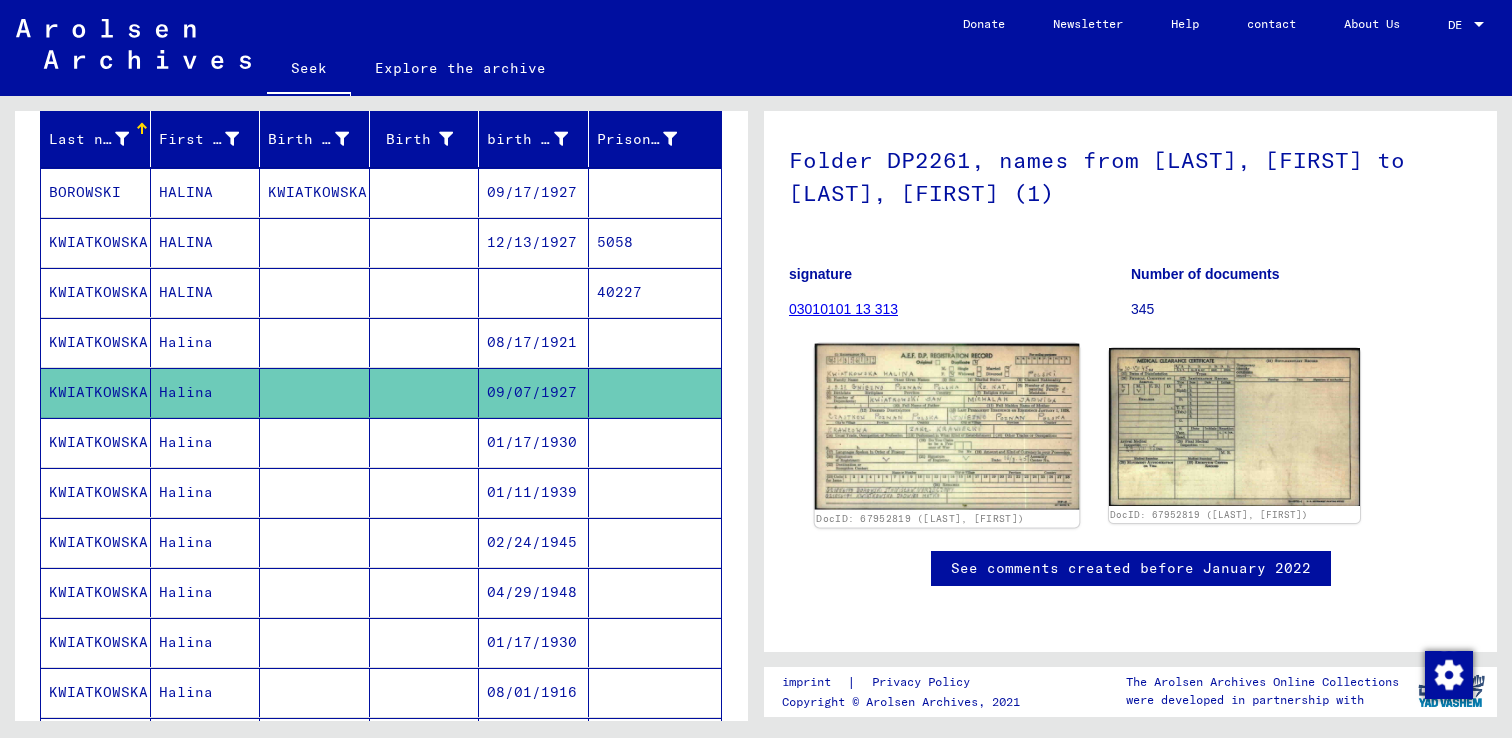 click 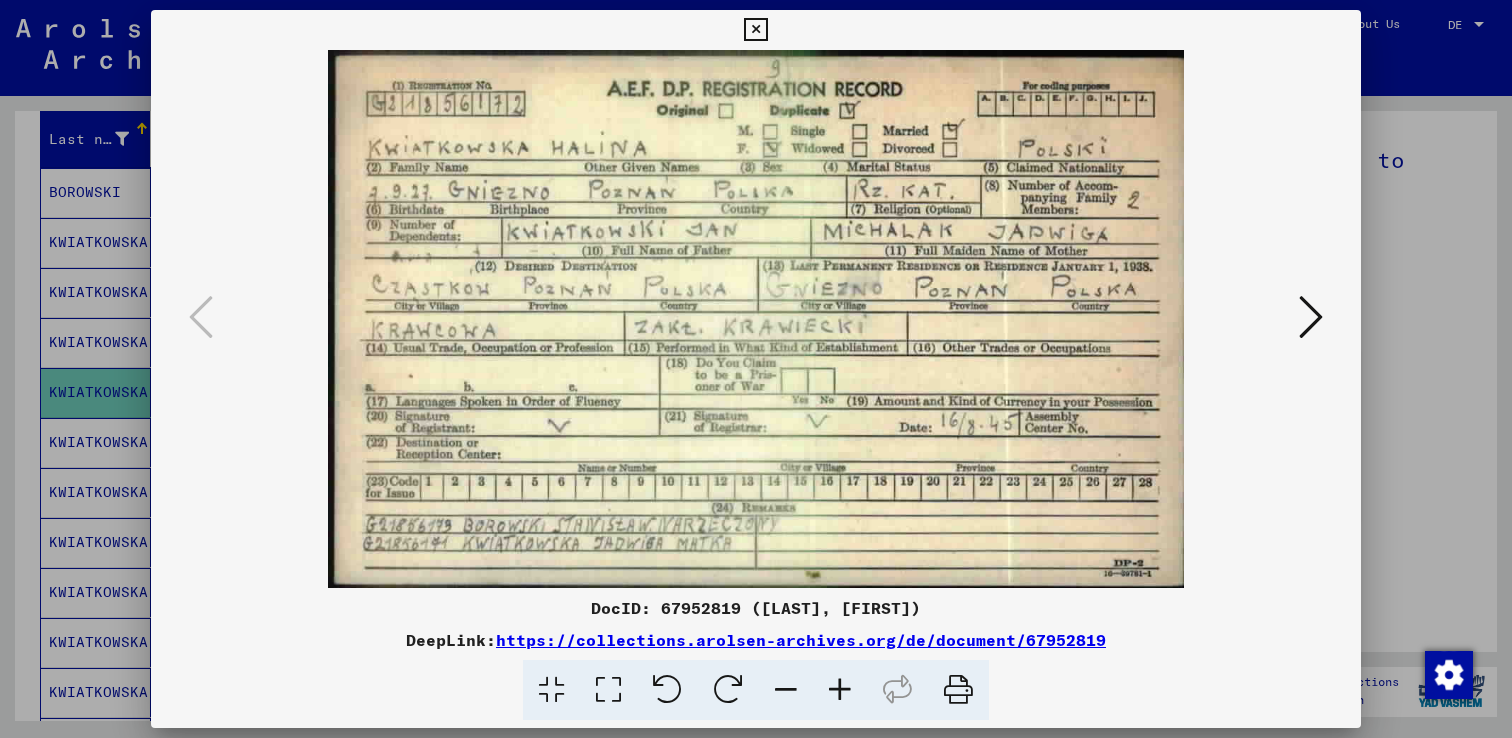 click at bounding box center [756, 369] 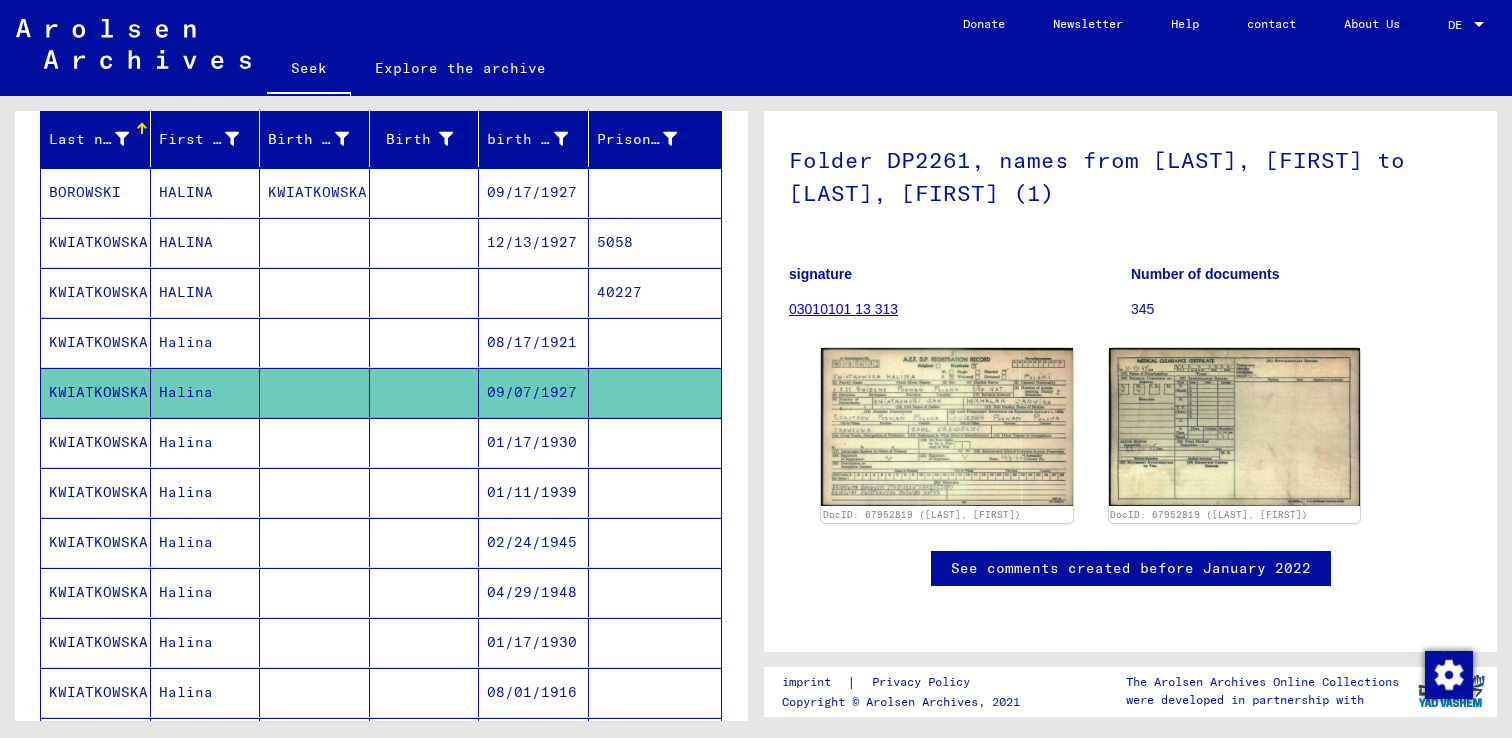 click at bounding box center [425, 392] 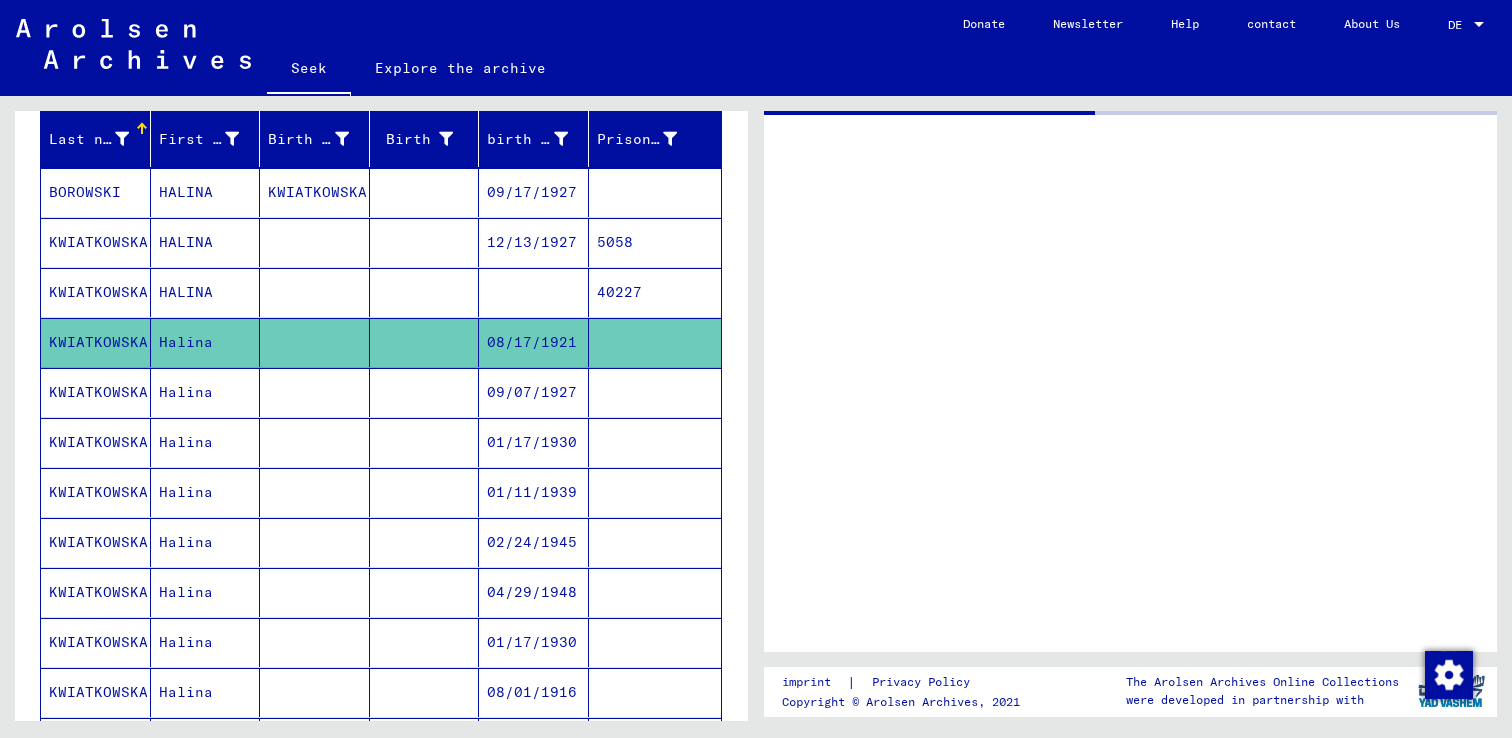 scroll, scrollTop: 0, scrollLeft: 0, axis: both 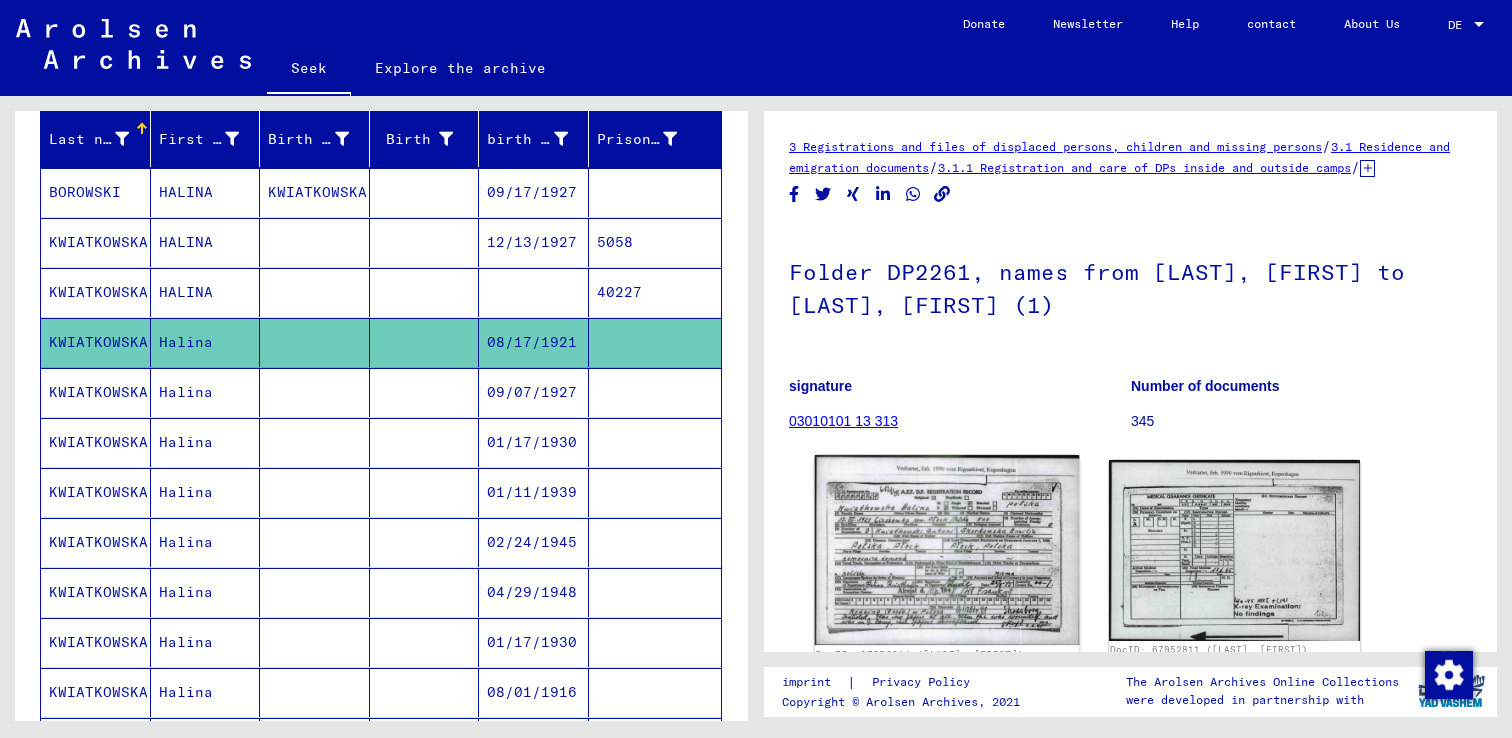 click 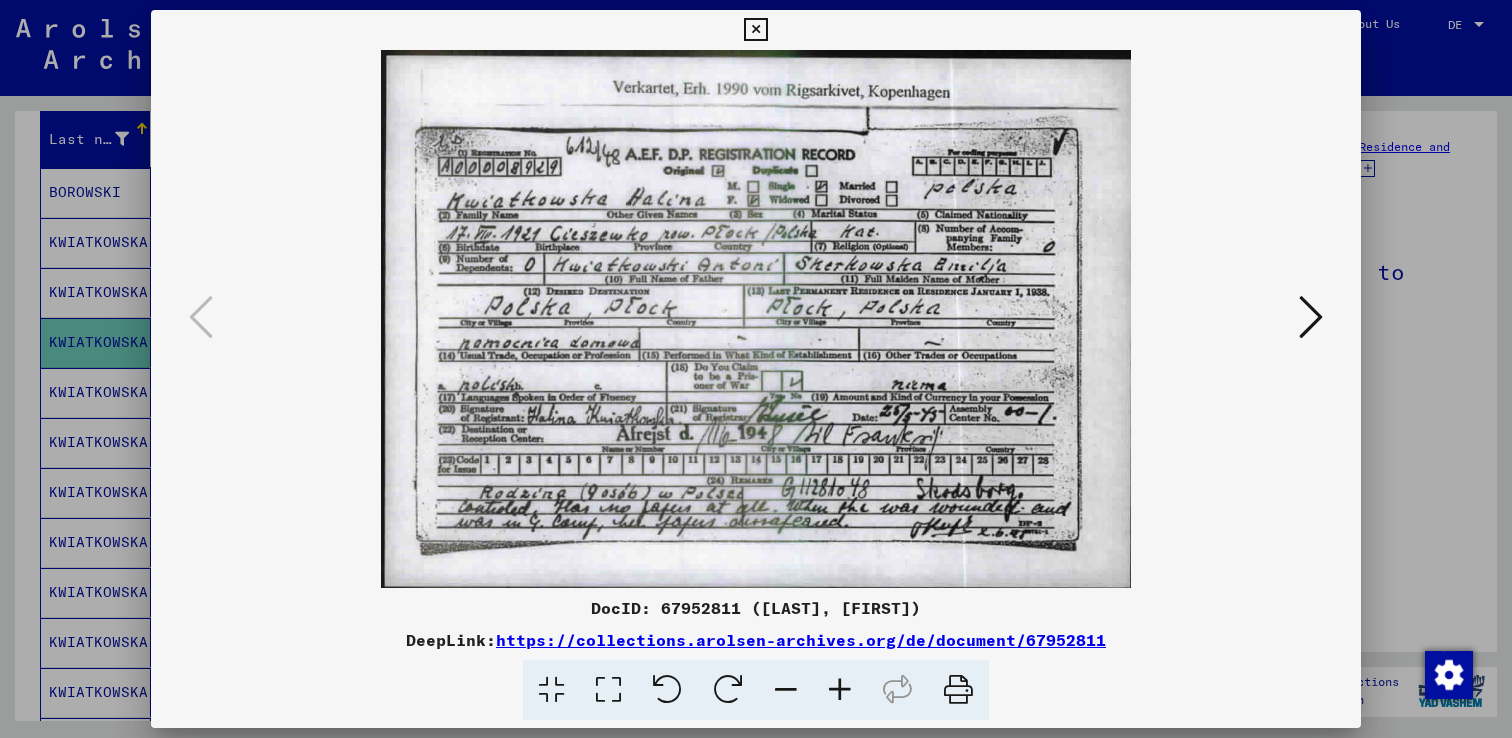 click at bounding box center [756, 369] 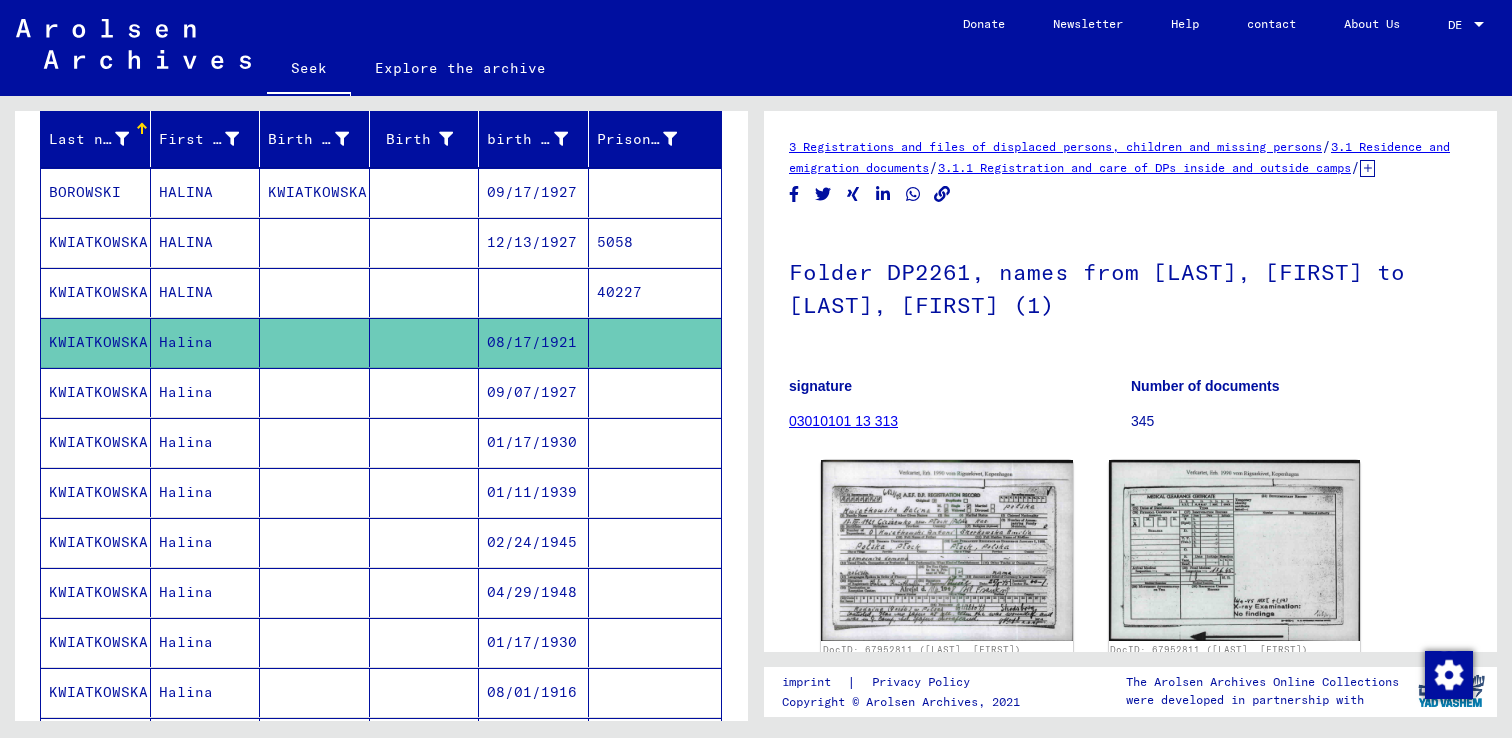 click at bounding box center [315, 342] 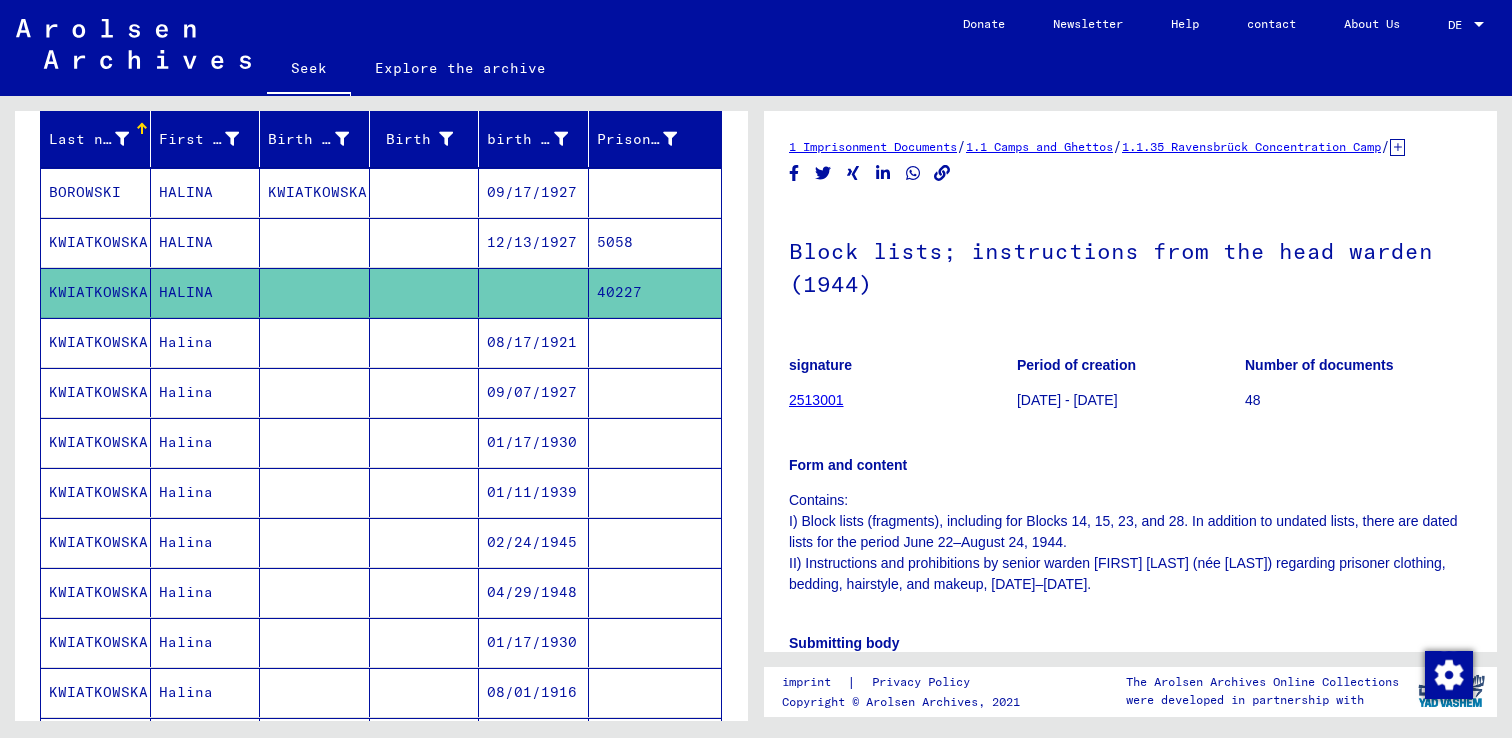 scroll, scrollTop: 0, scrollLeft: 0, axis: both 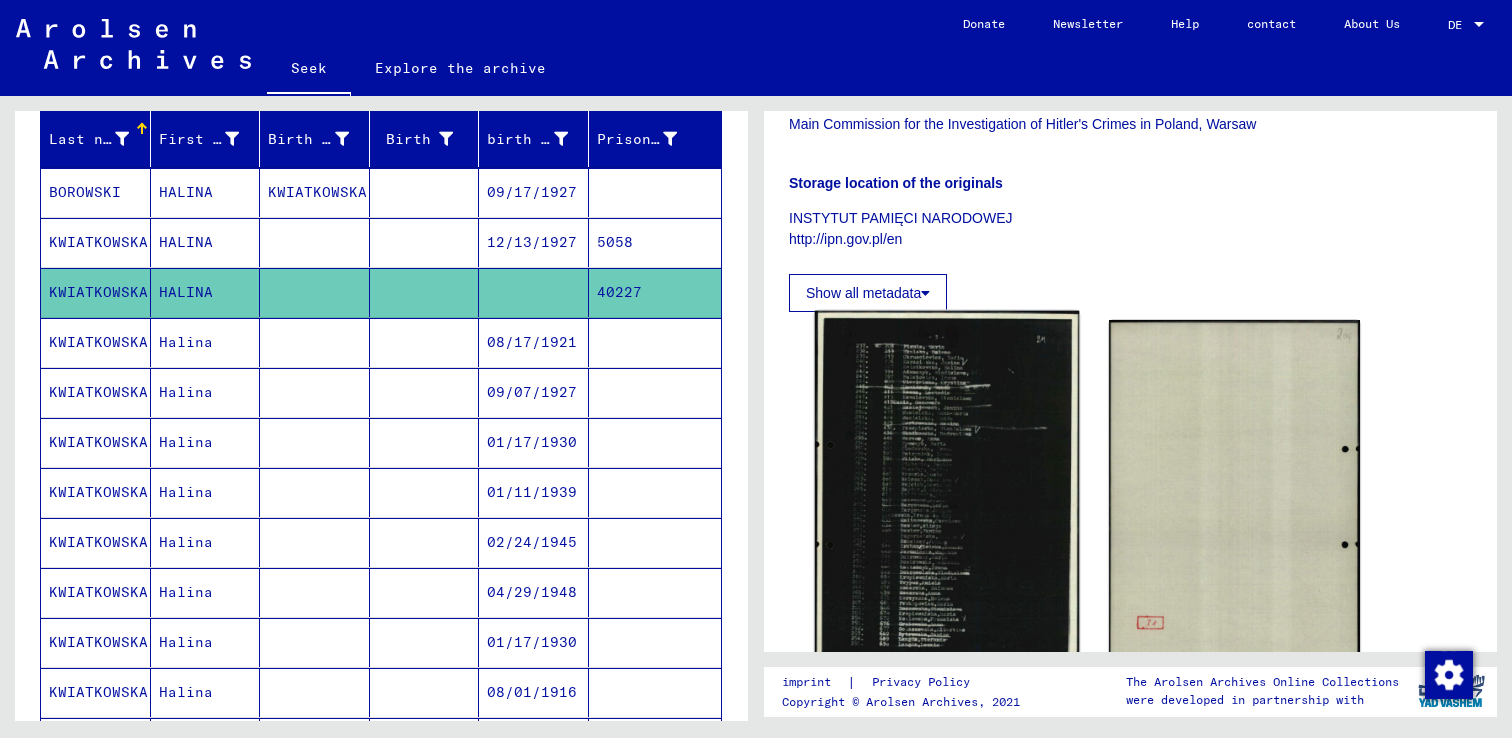 click 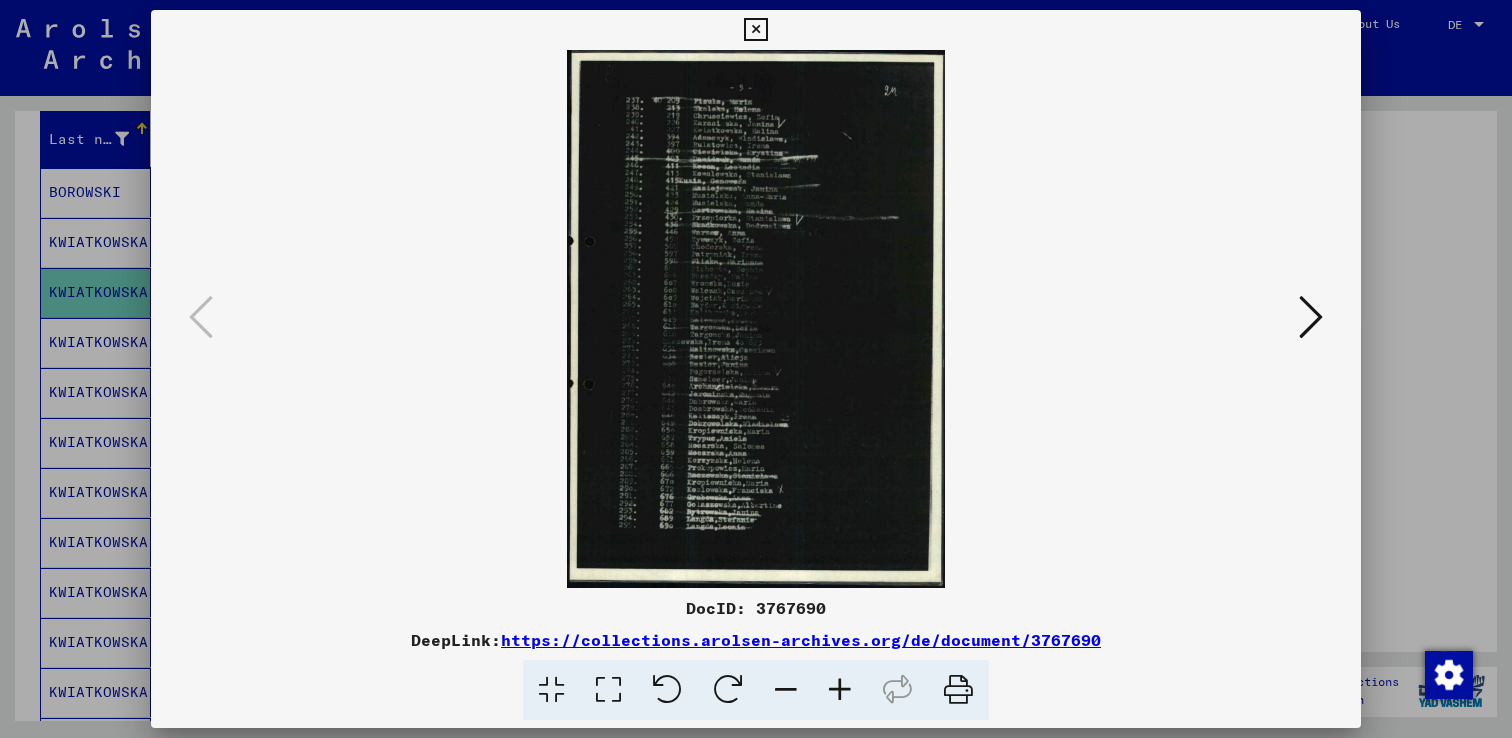 click at bounding box center [1311, 317] 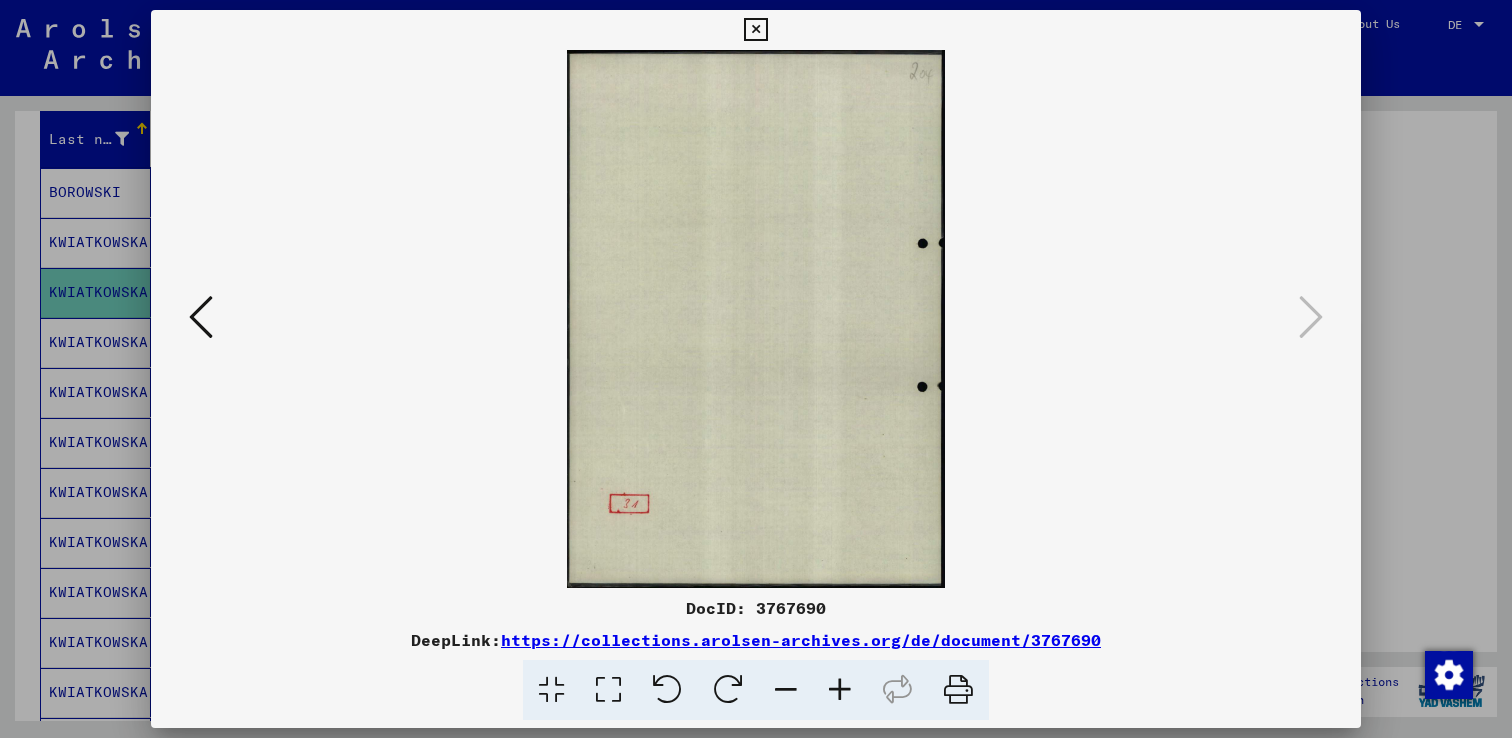 click at bounding box center [756, 369] 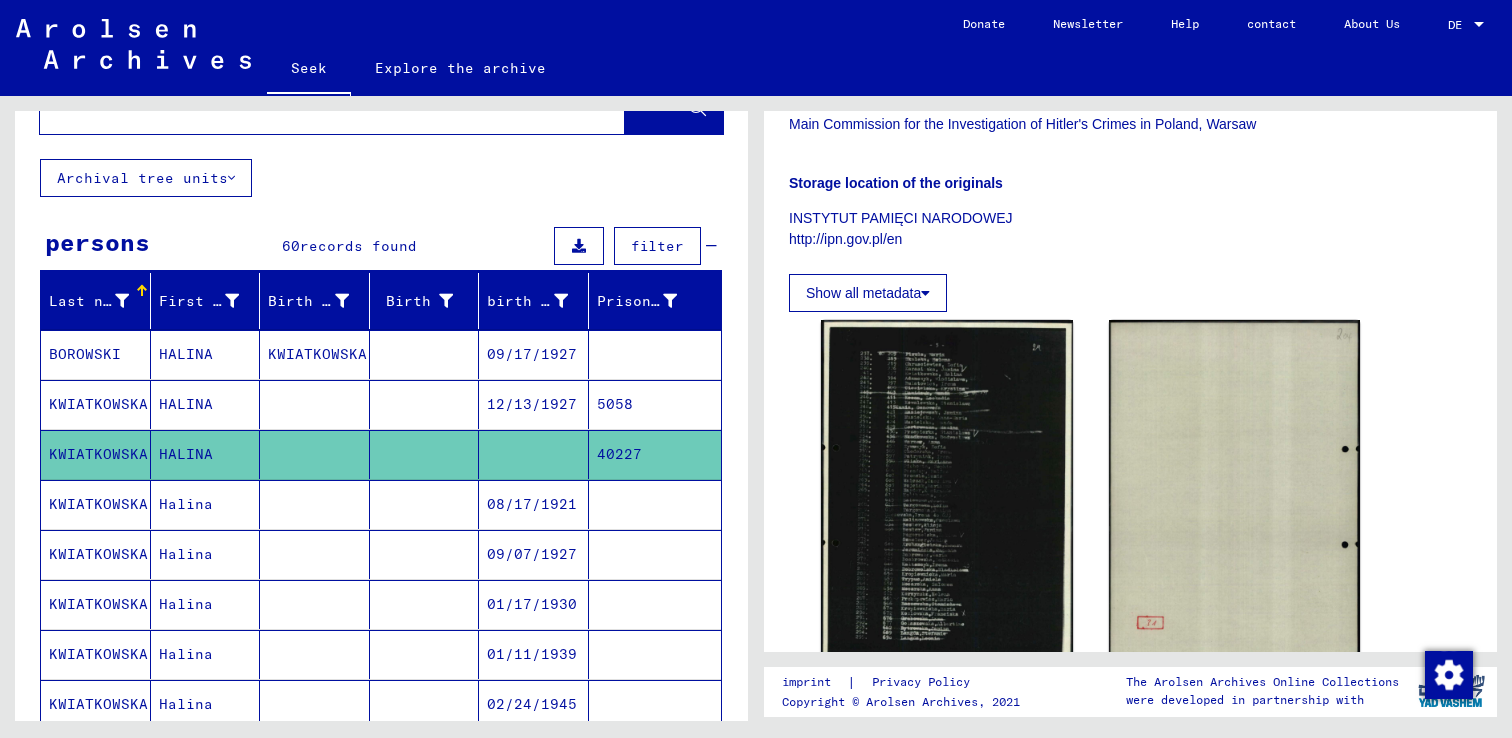 scroll, scrollTop: 0, scrollLeft: 0, axis: both 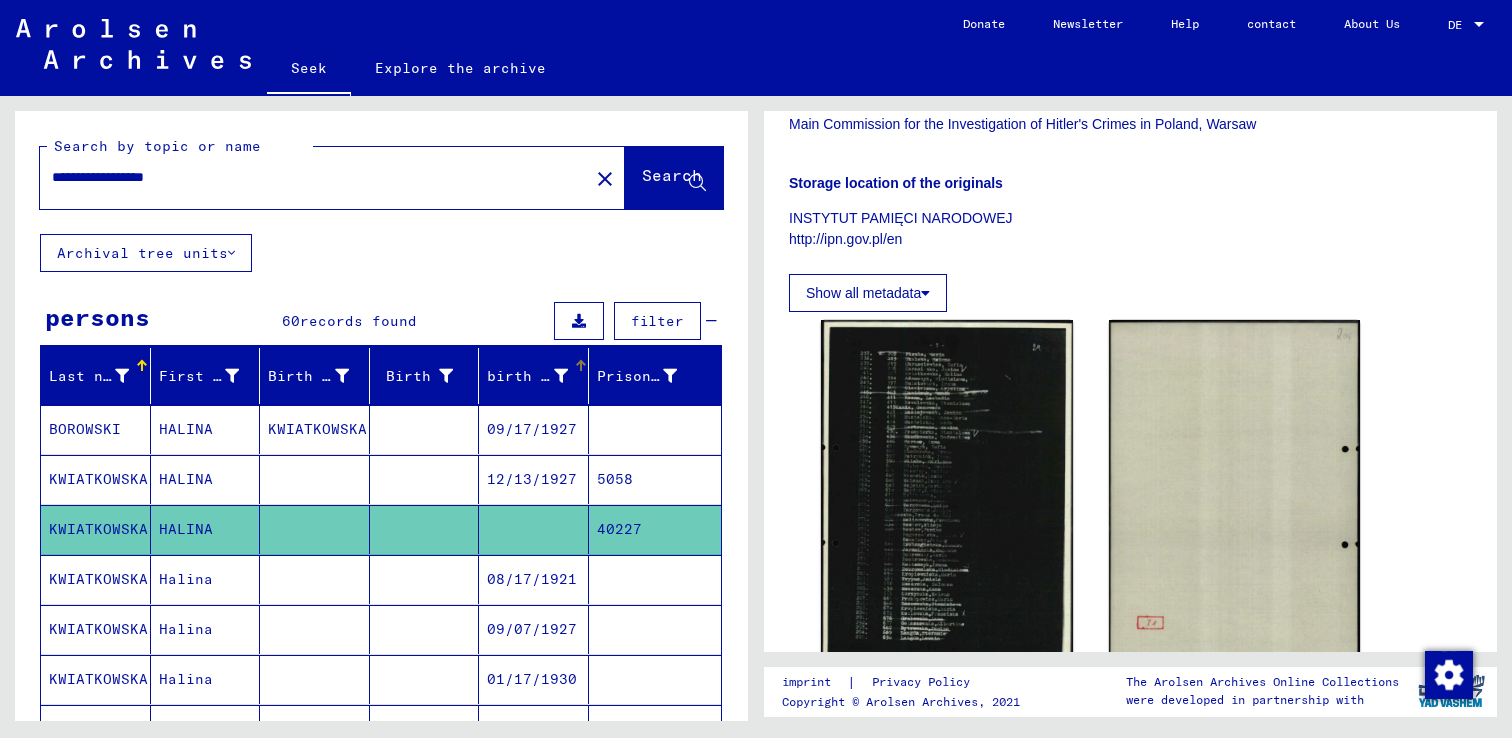click on "birth date" at bounding box center [532, 376] 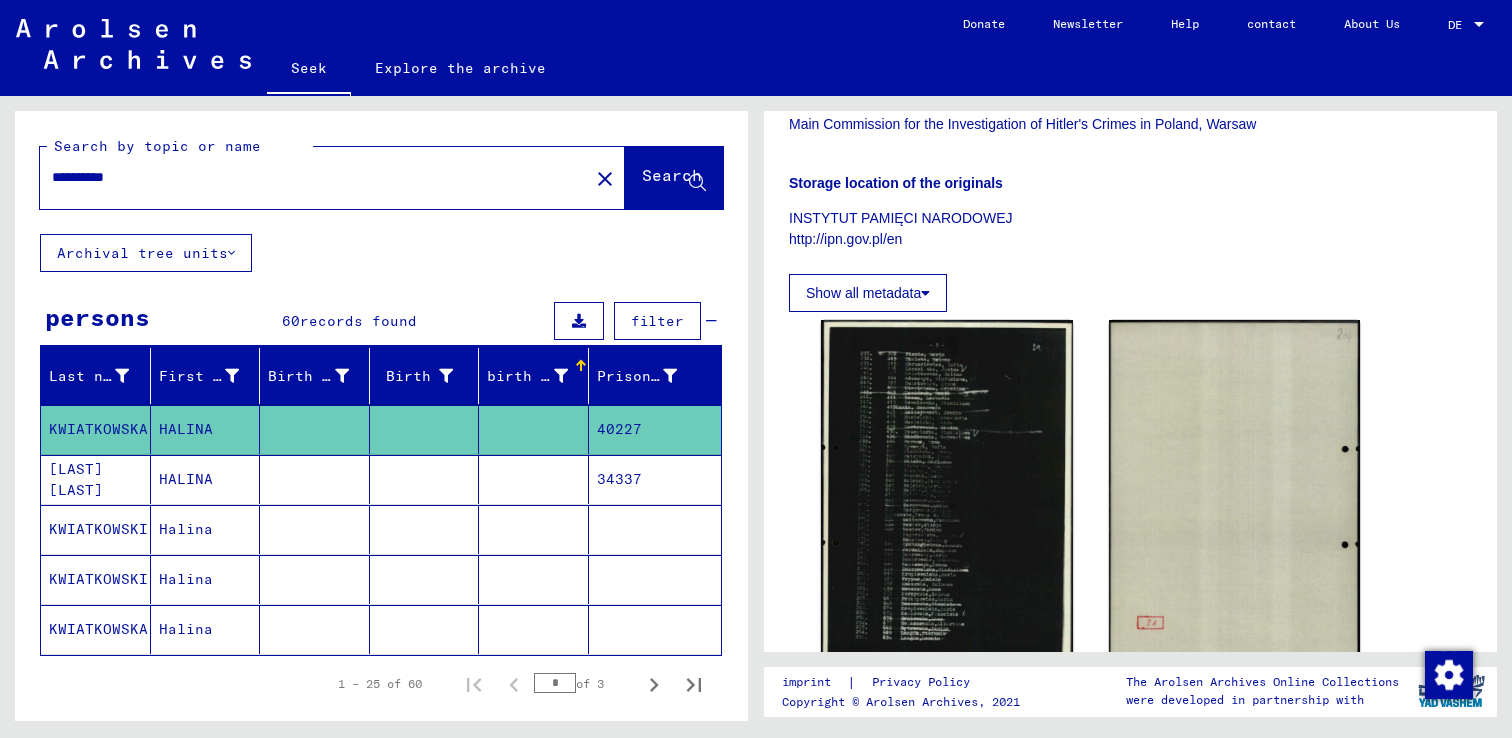 click on "**********" 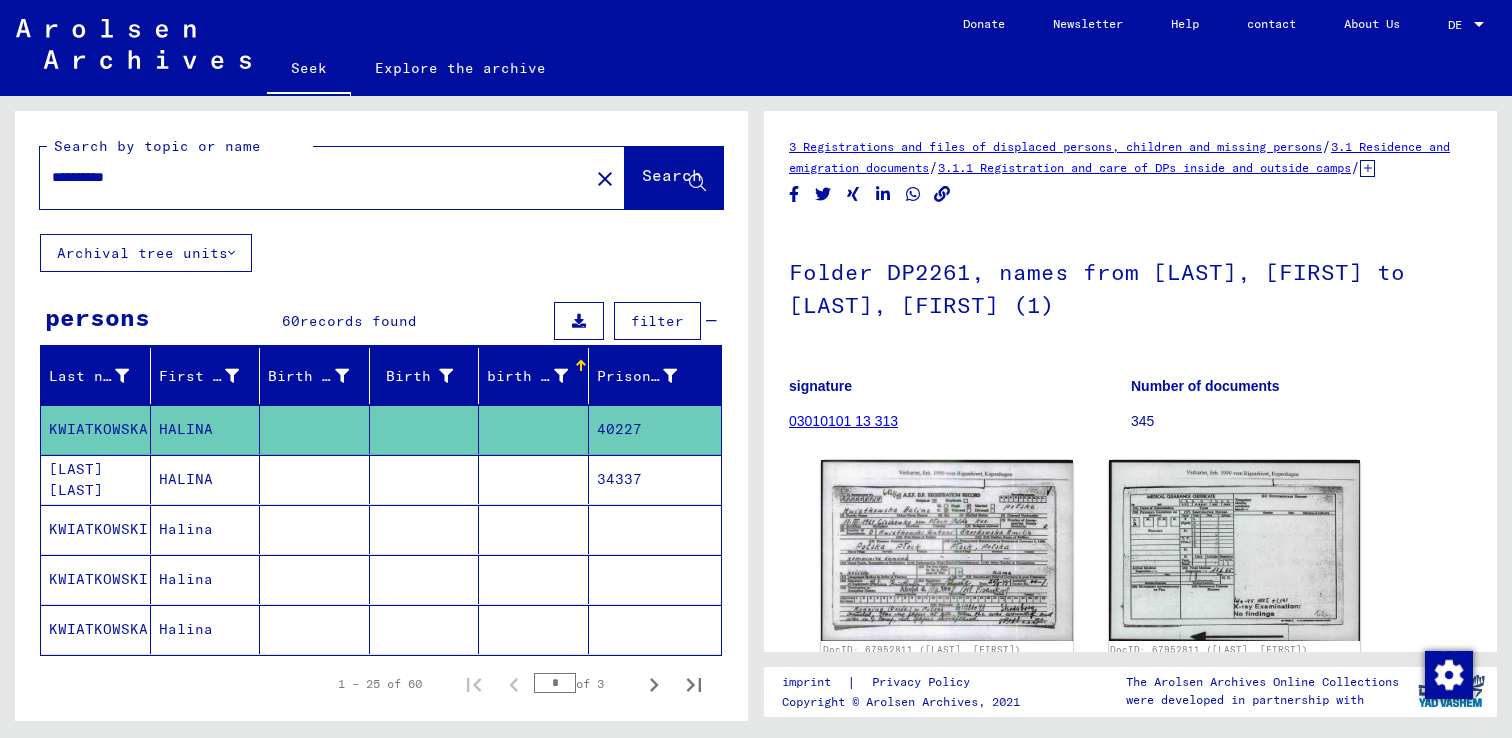 scroll, scrollTop: 0, scrollLeft: 0, axis: both 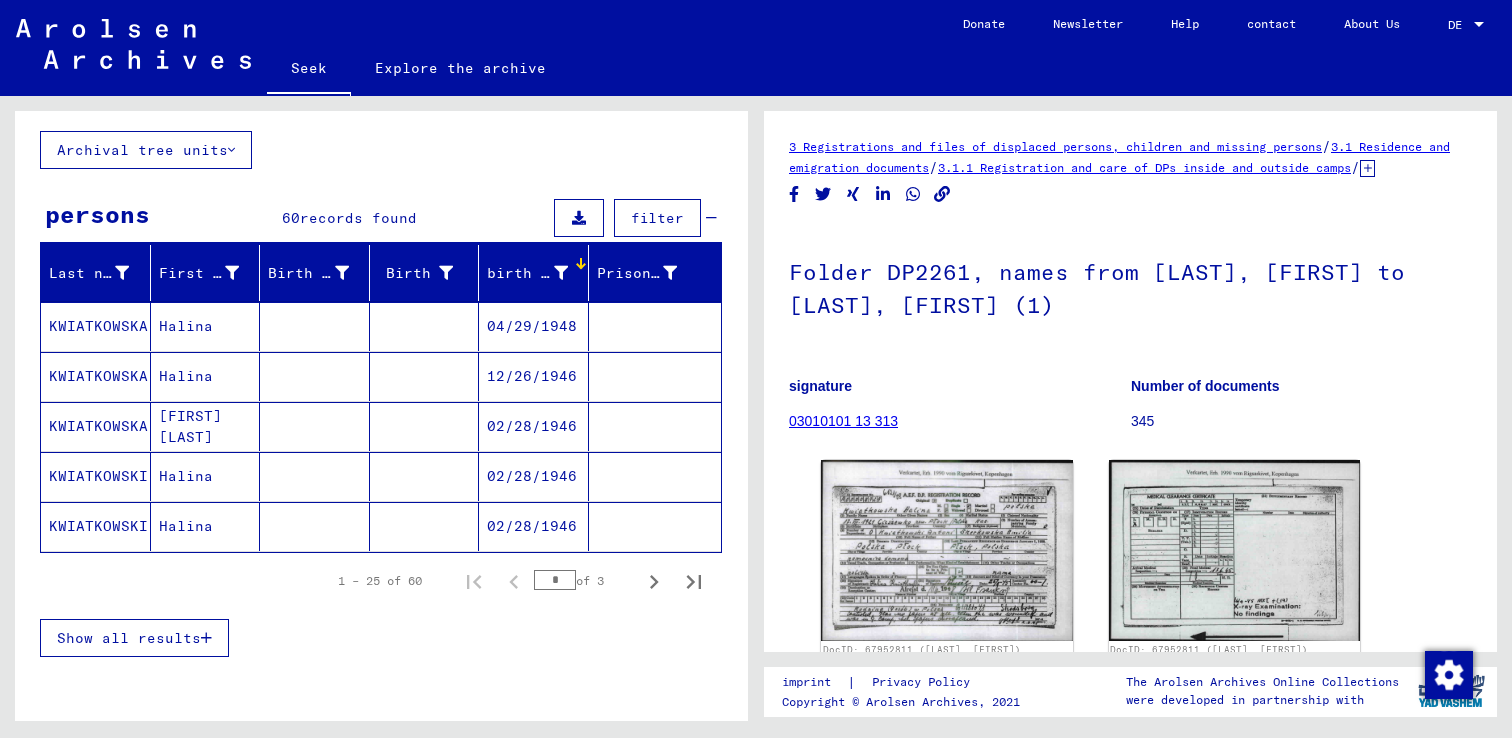 click on "Show all results" at bounding box center (129, 638) 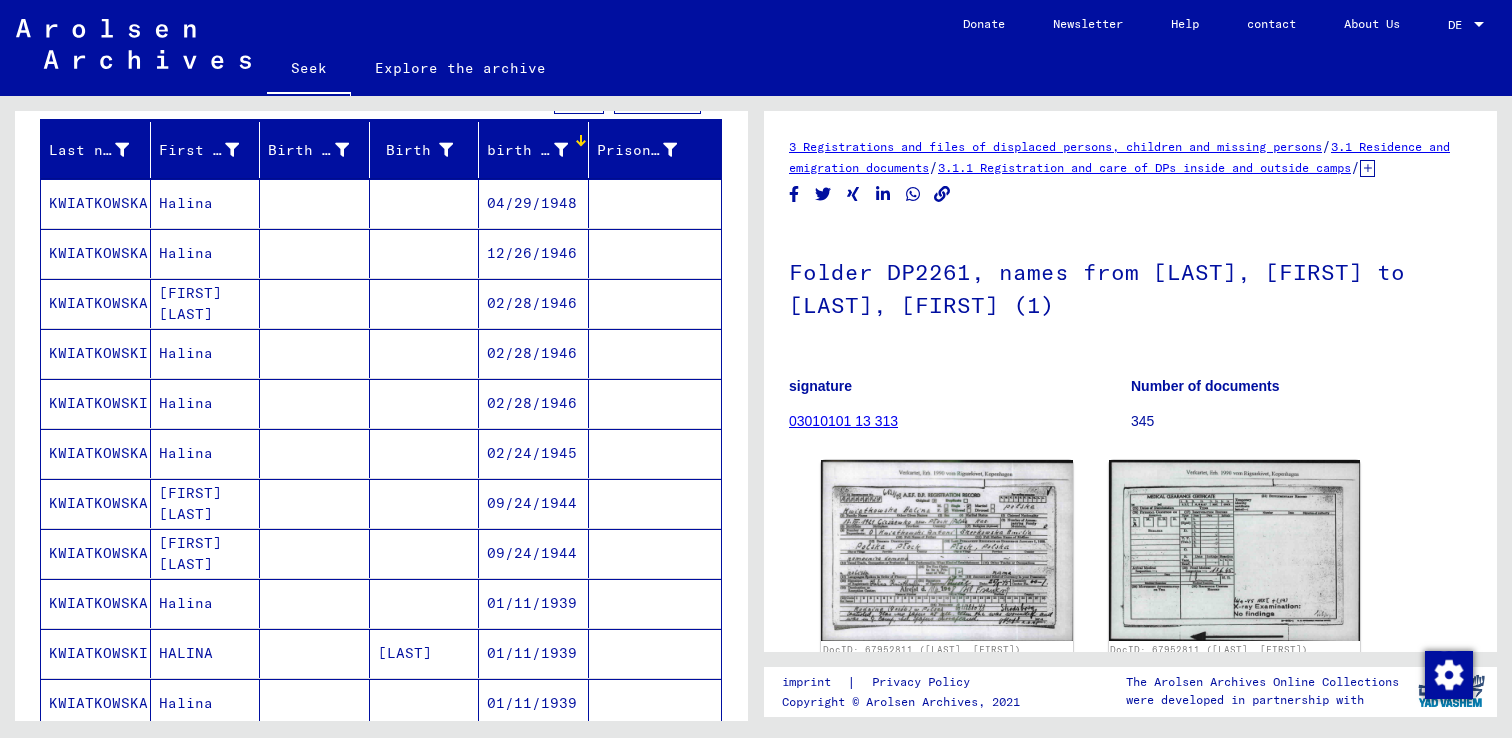 scroll, scrollTop: 0, scrollLeft: 0, axis: both 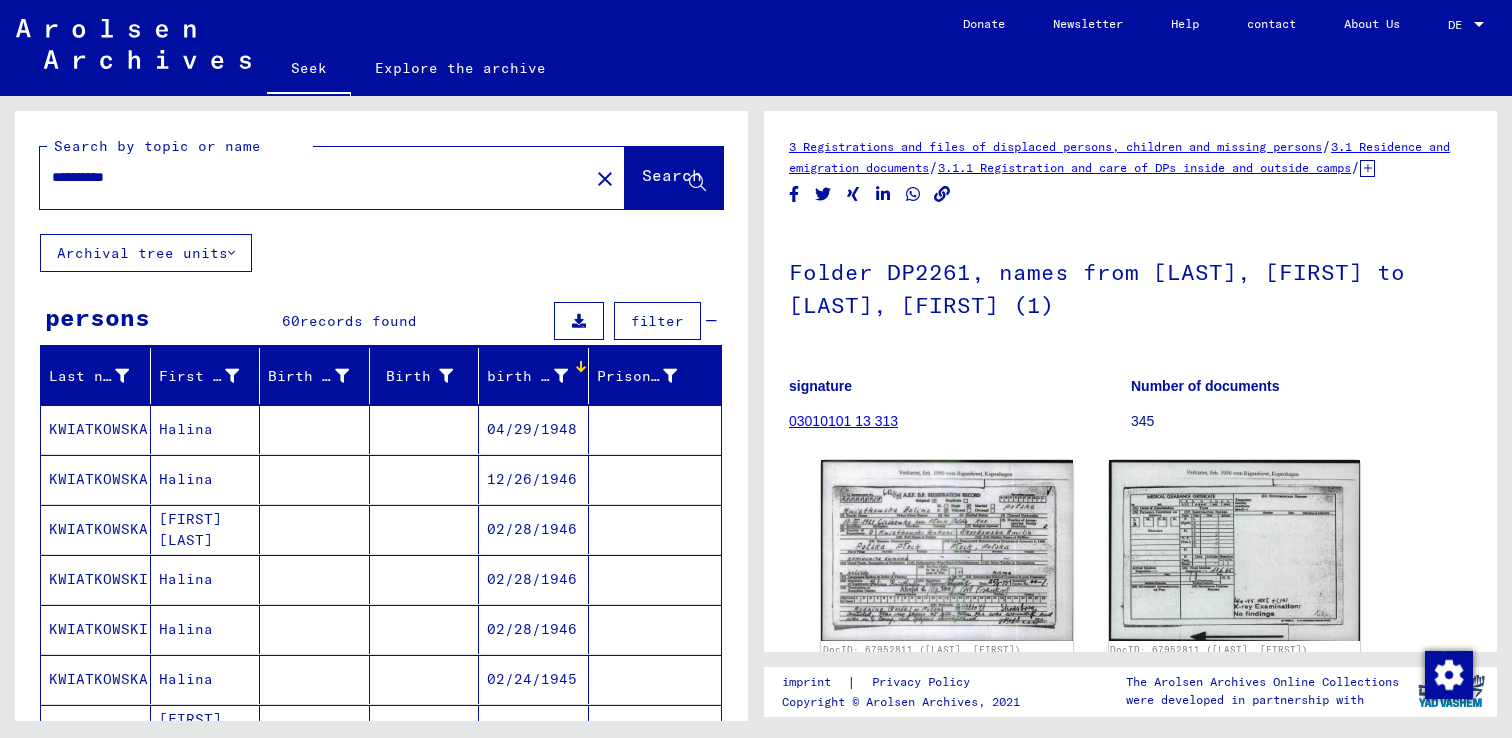 click on "birth date" at bounding box center (532, 376) 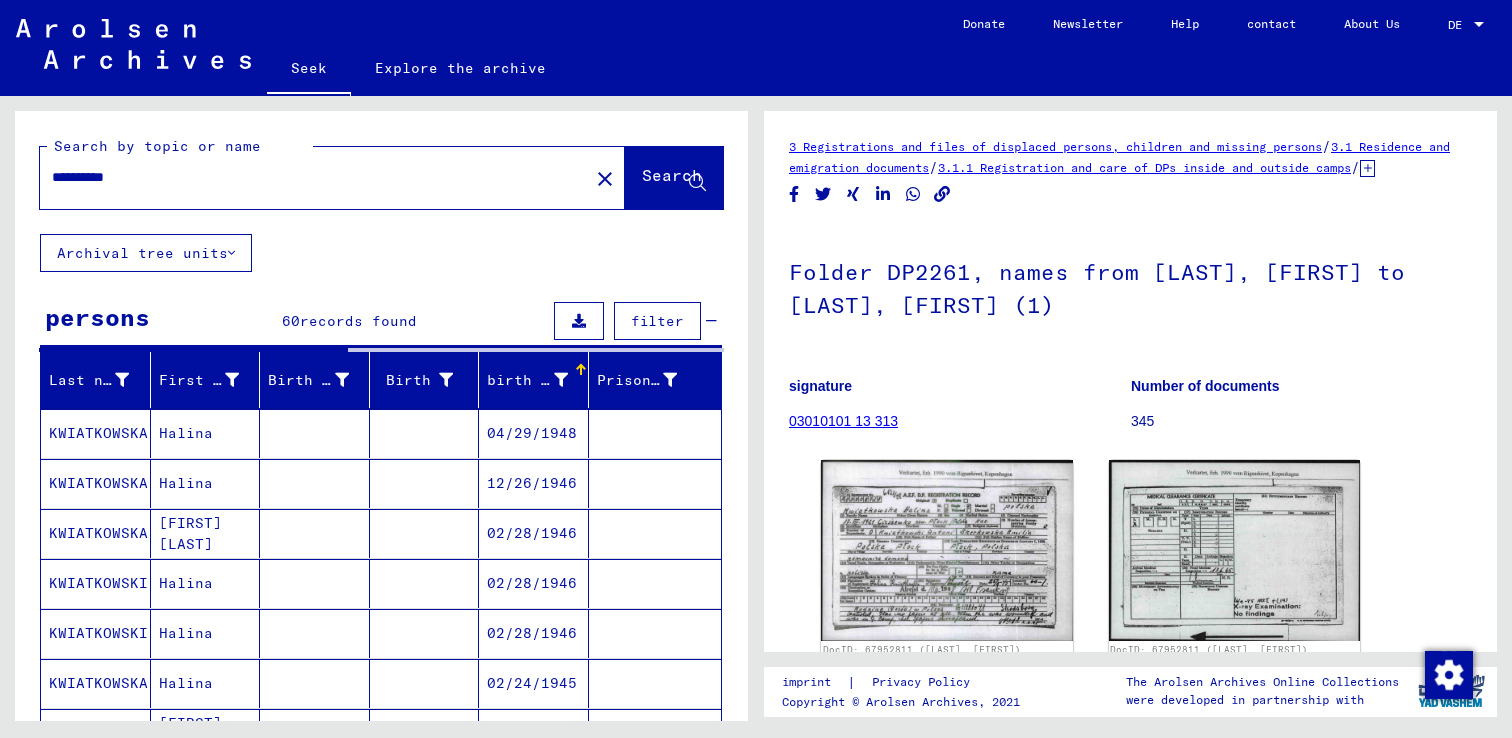 click on "birth date" at bounding box center (532, 380) 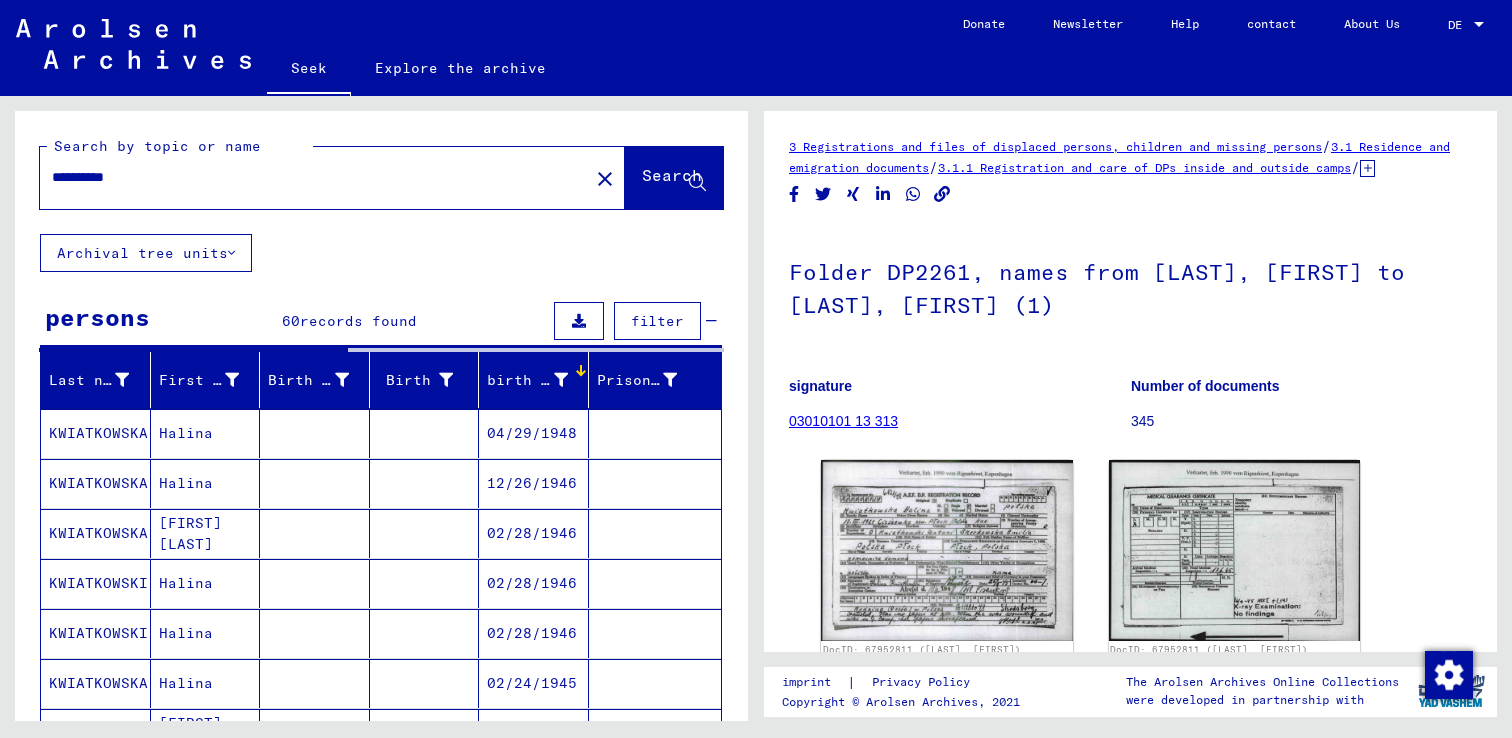 click on "filter" at bounding box center (657, 321) 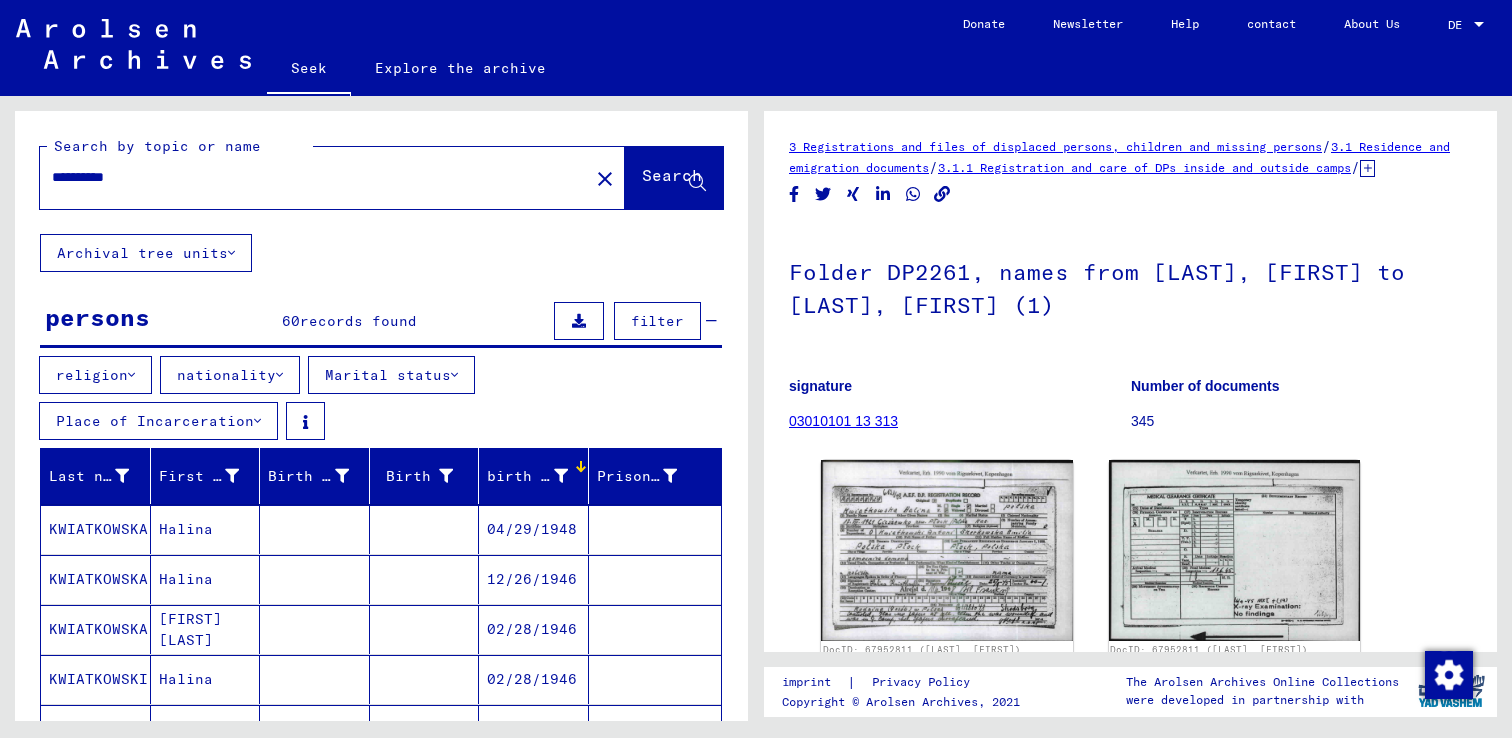 click on "birth date" at bounding box center [532, 476] 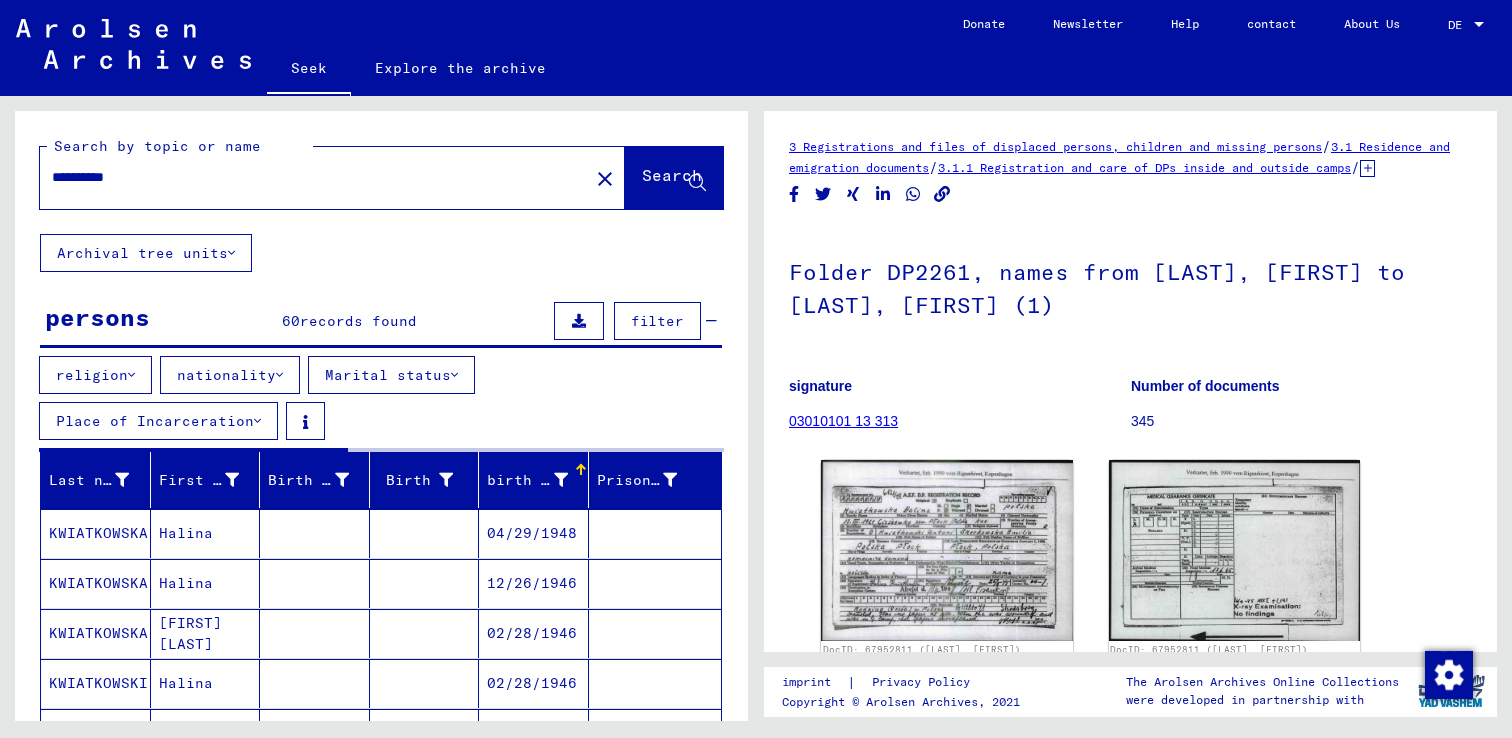 click at bounding box center [579, 467] 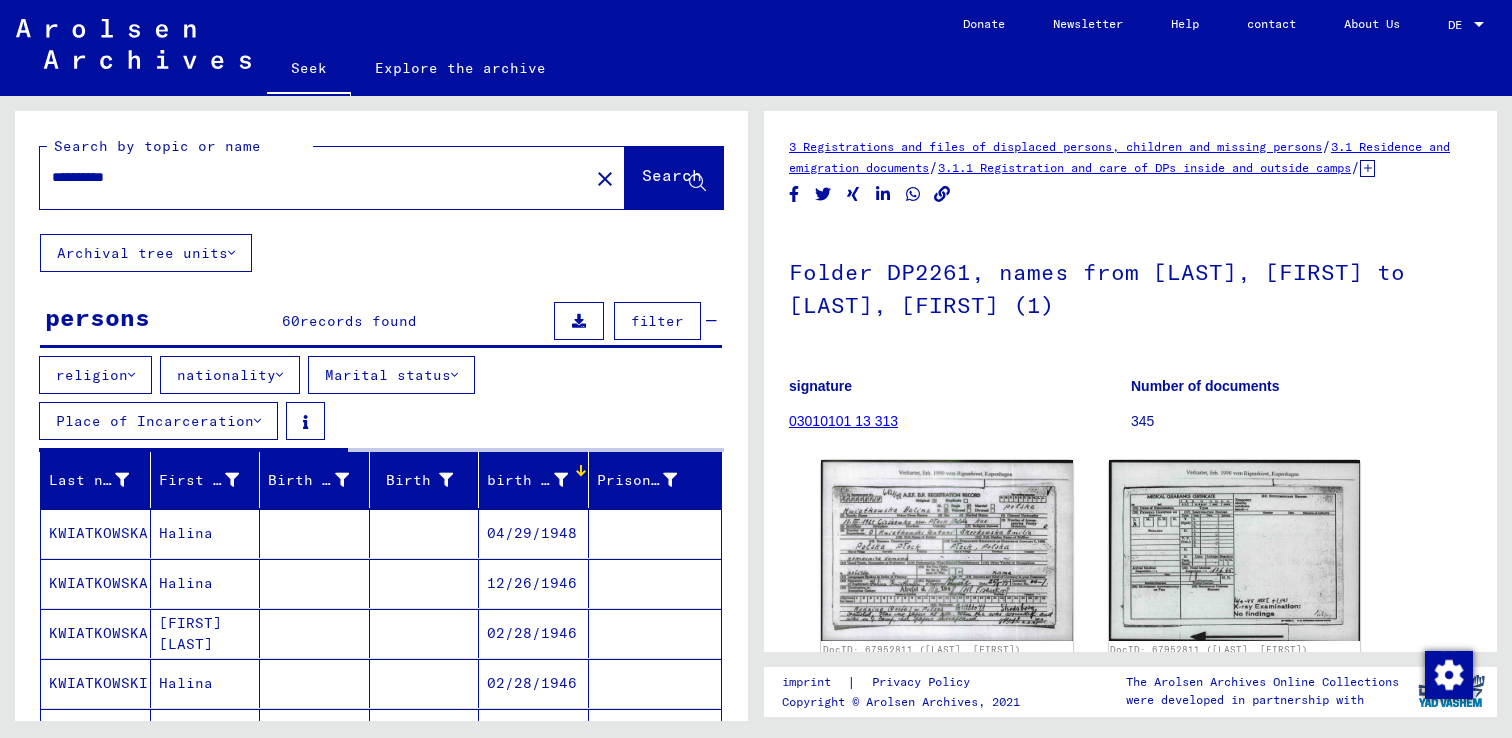 click on "**********" at bounding box center [314, 177] 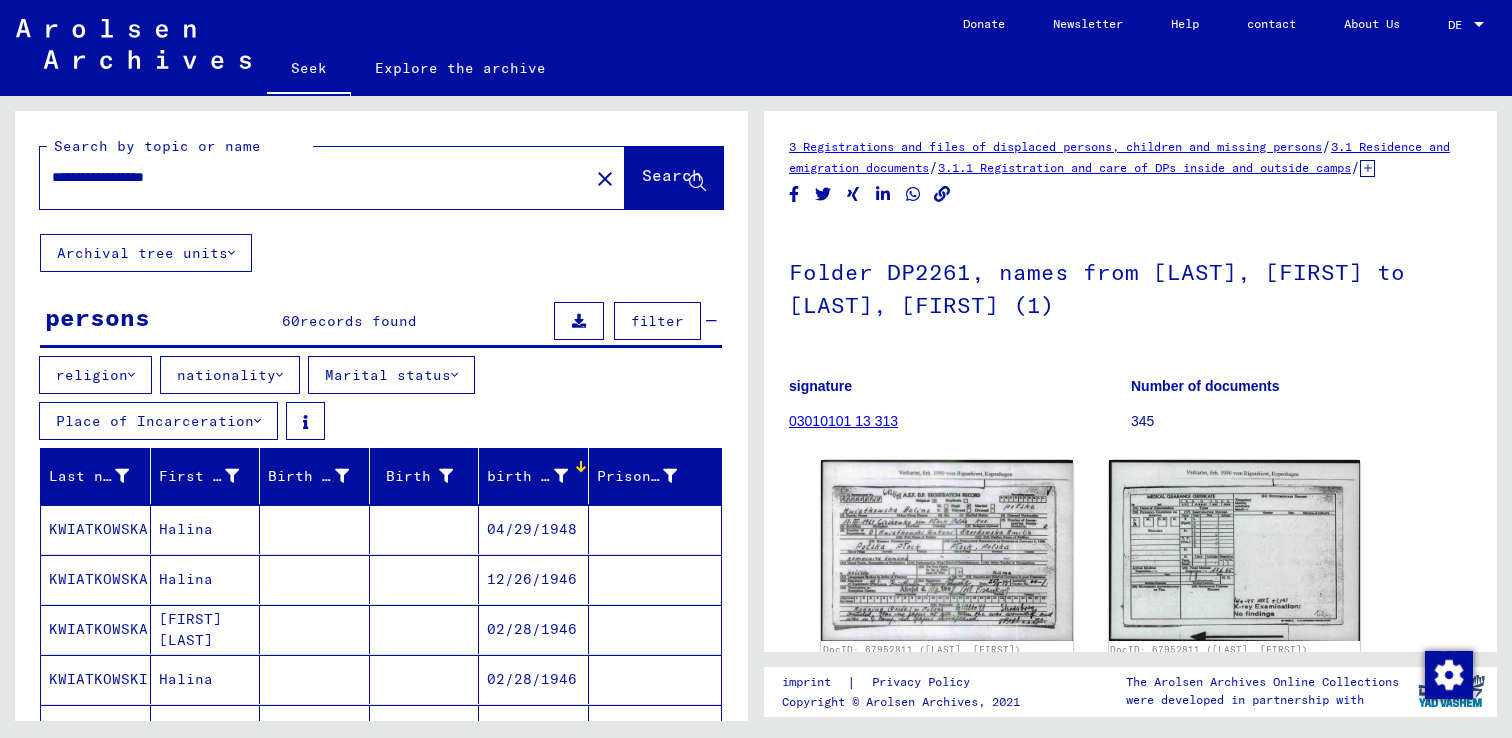 type on "**********" 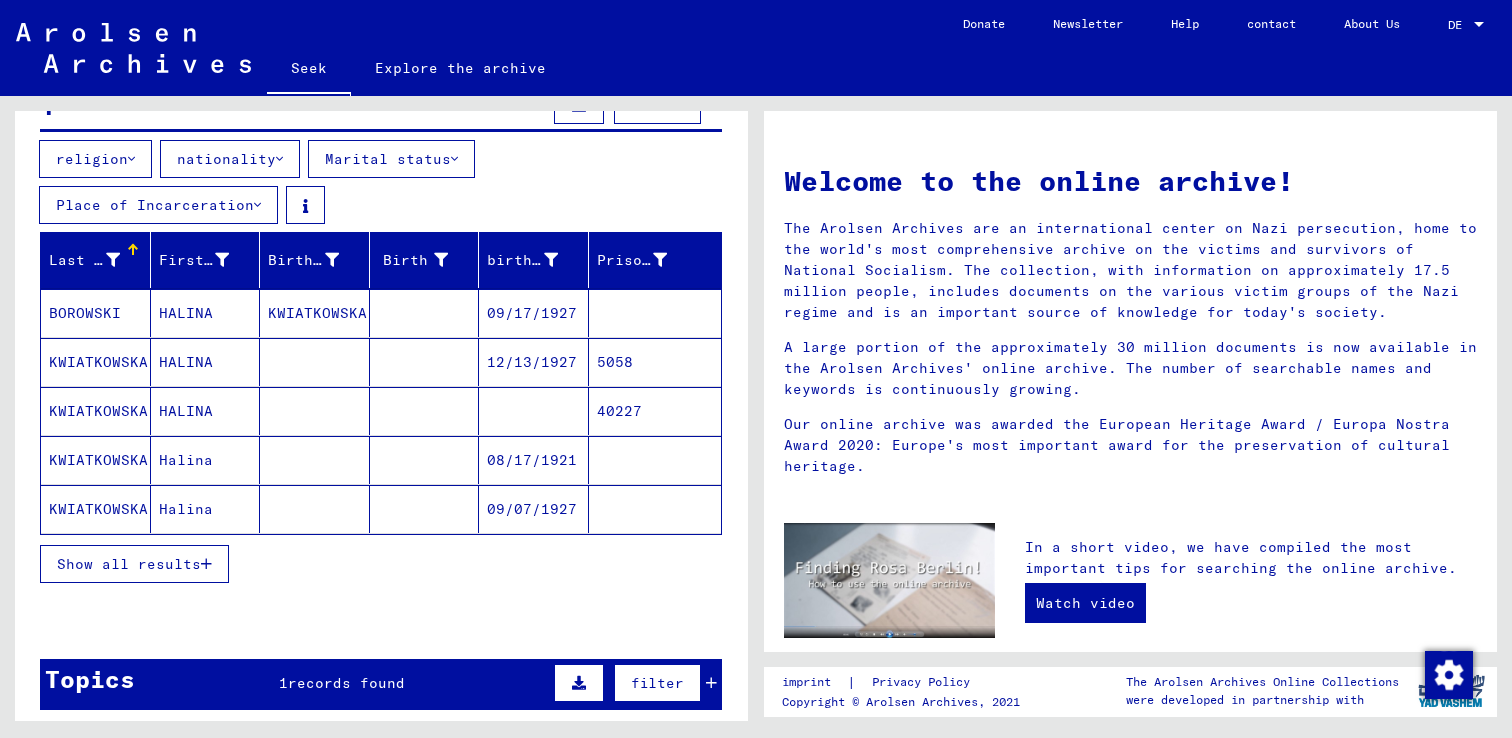 scroll, scrollTop: 234, scrollLeft: 0, axis: vertical 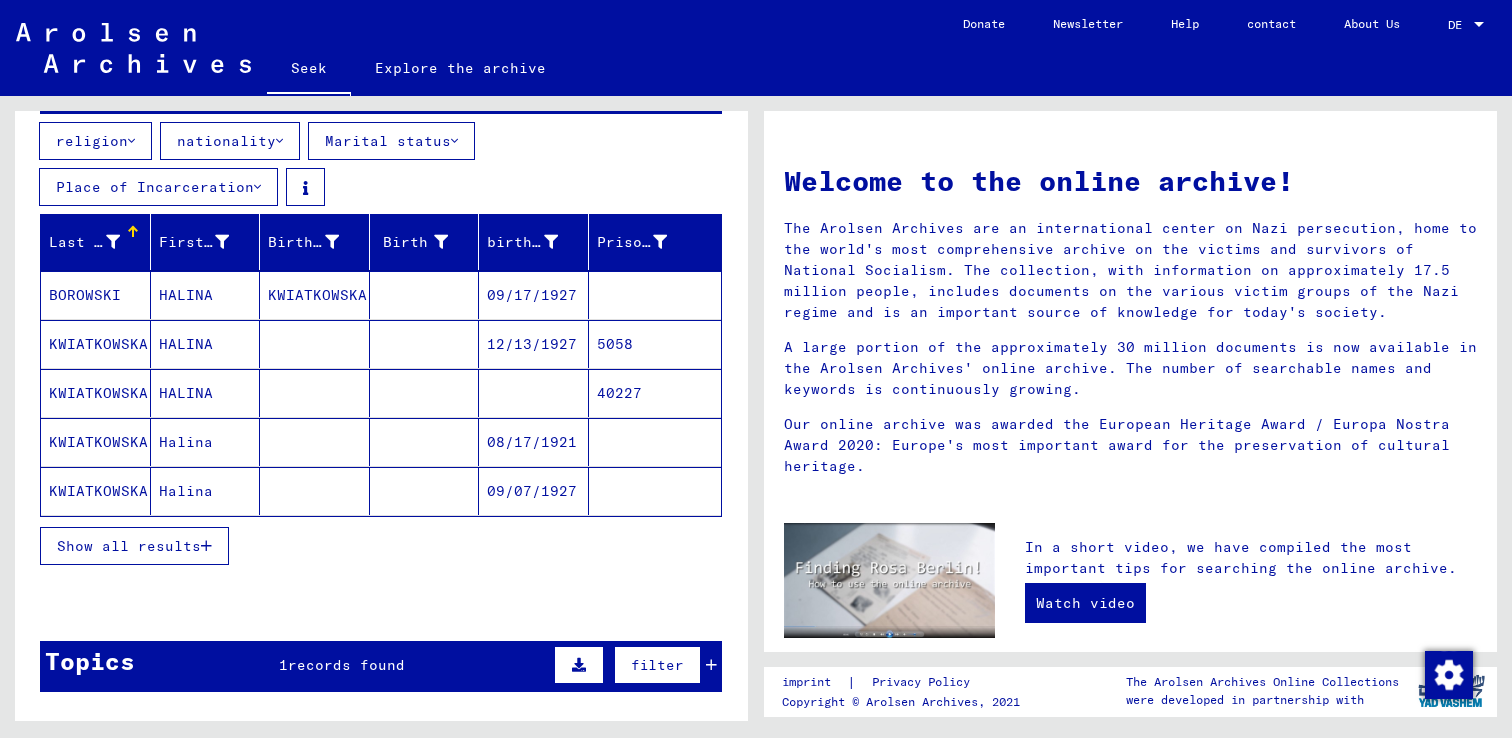 click on "Show all results" at bounding box center [129, 546] 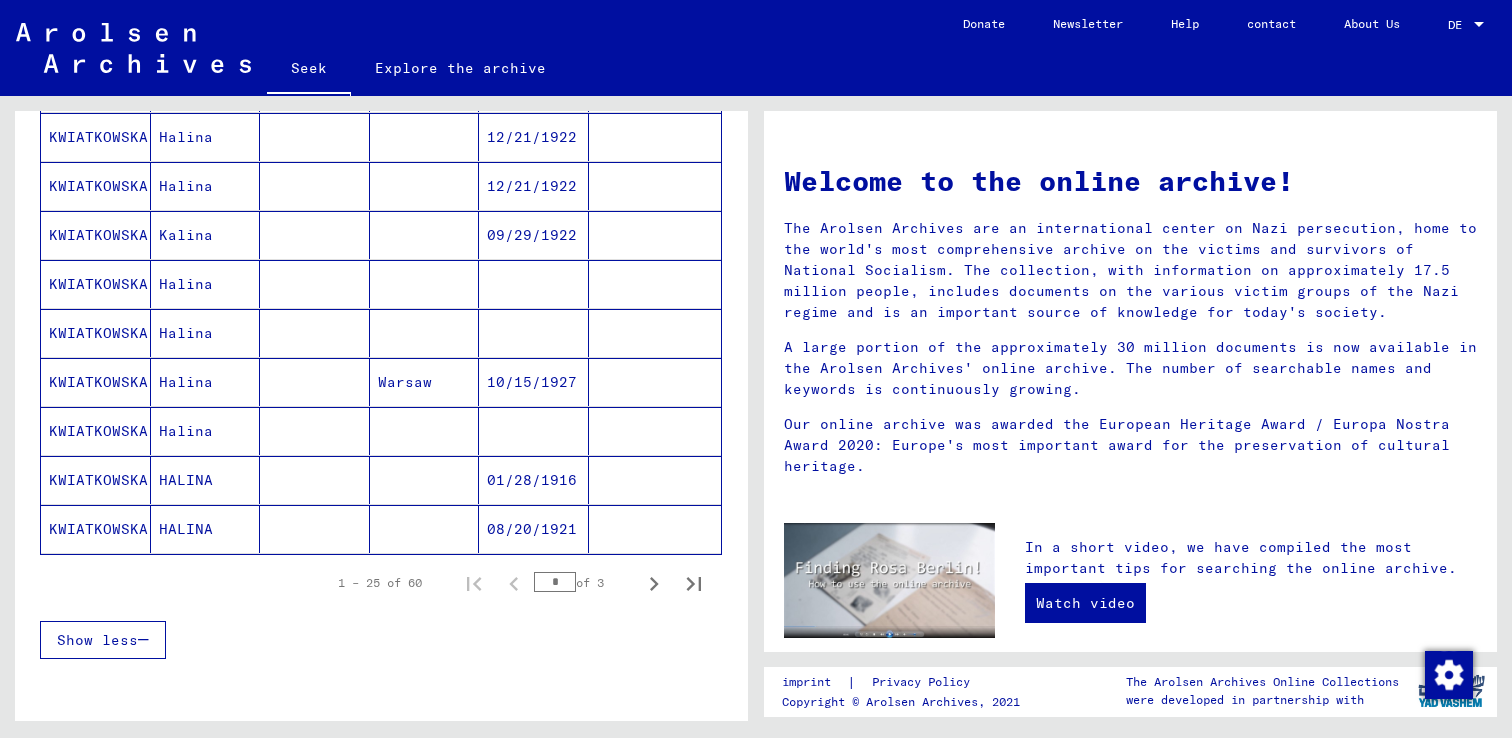 scroll, scrollTop: 1161, scrollLeft: 0, axis: vertical 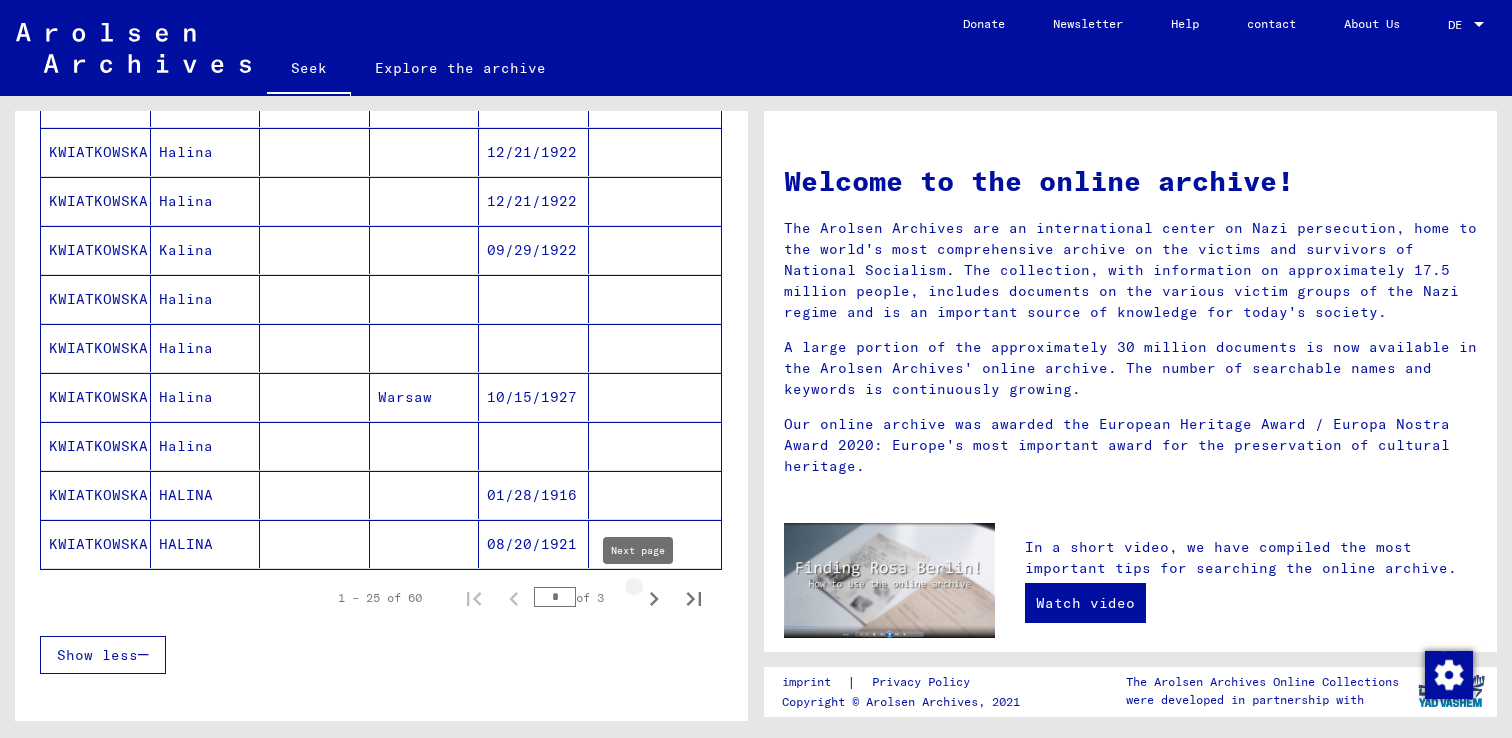click 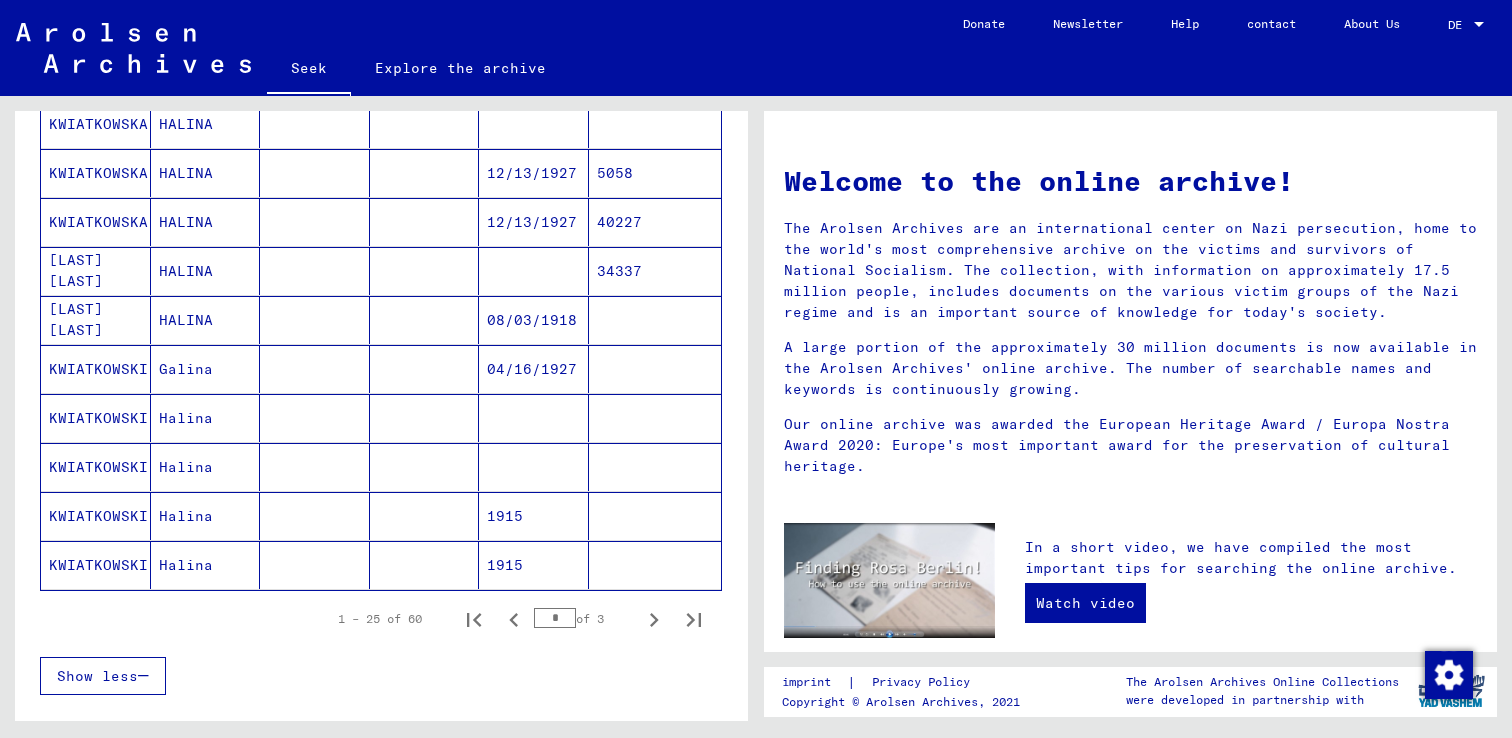 scroll, scrollTop: 1141, scrollLeft: 0, axis: vertical 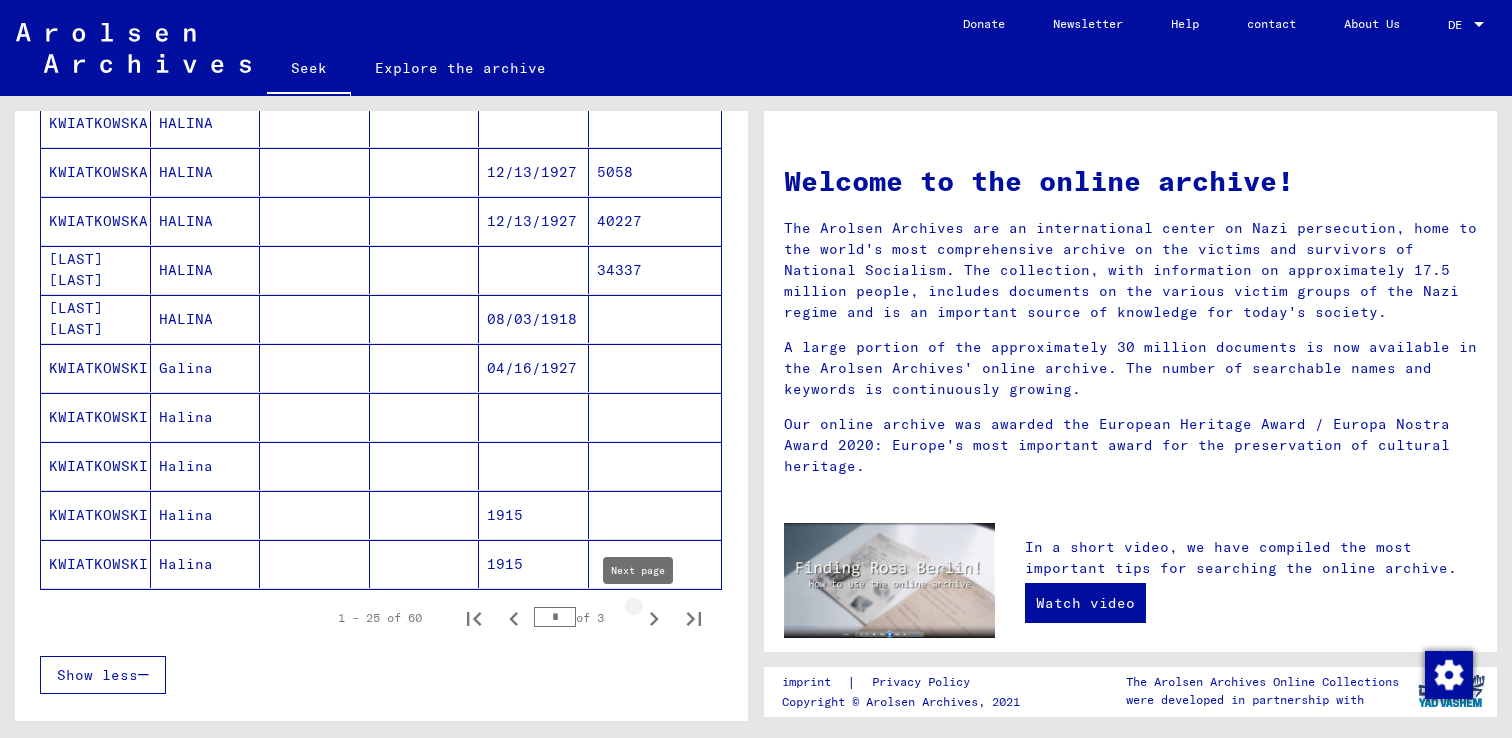 click 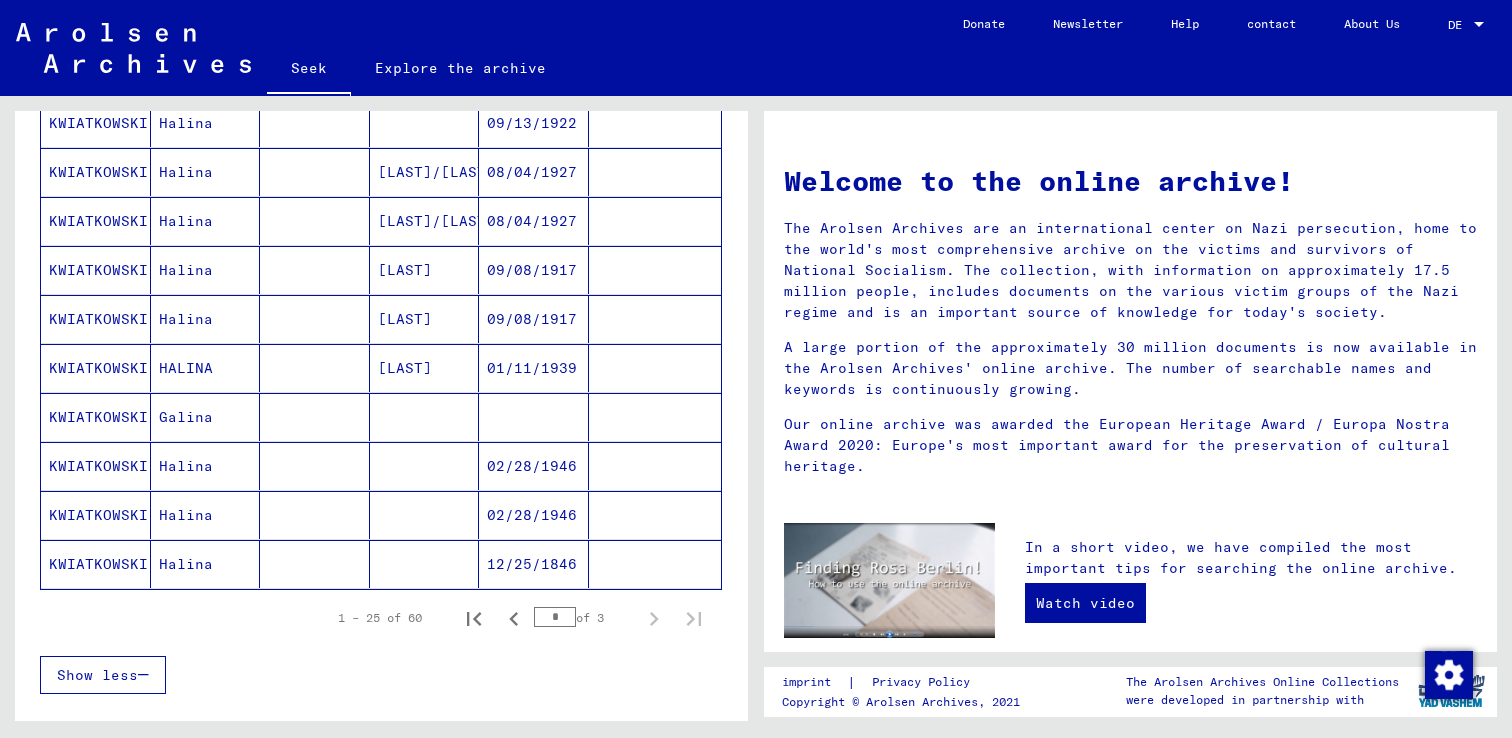 scroll, scrollTop: 409, scrollLeft: 0, axis: vertical 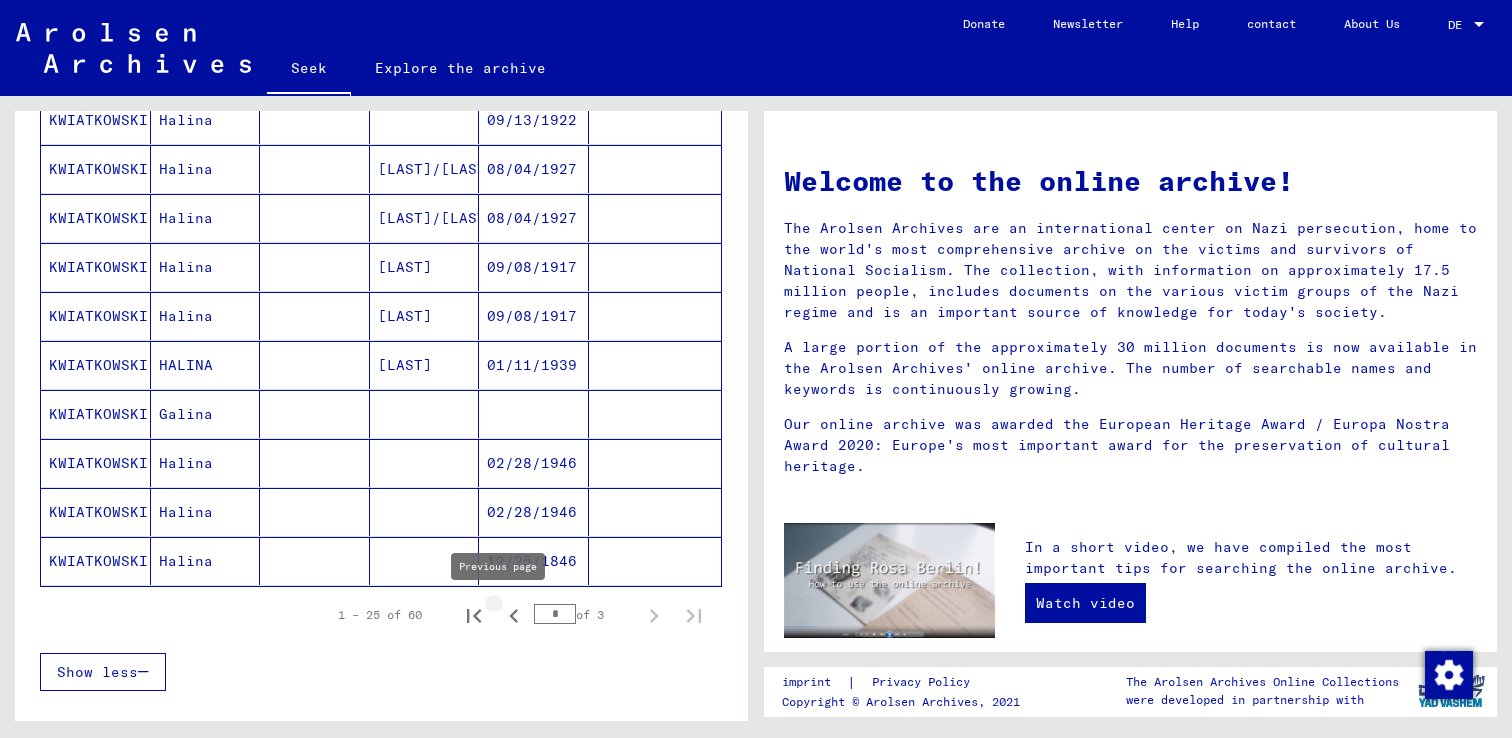 click 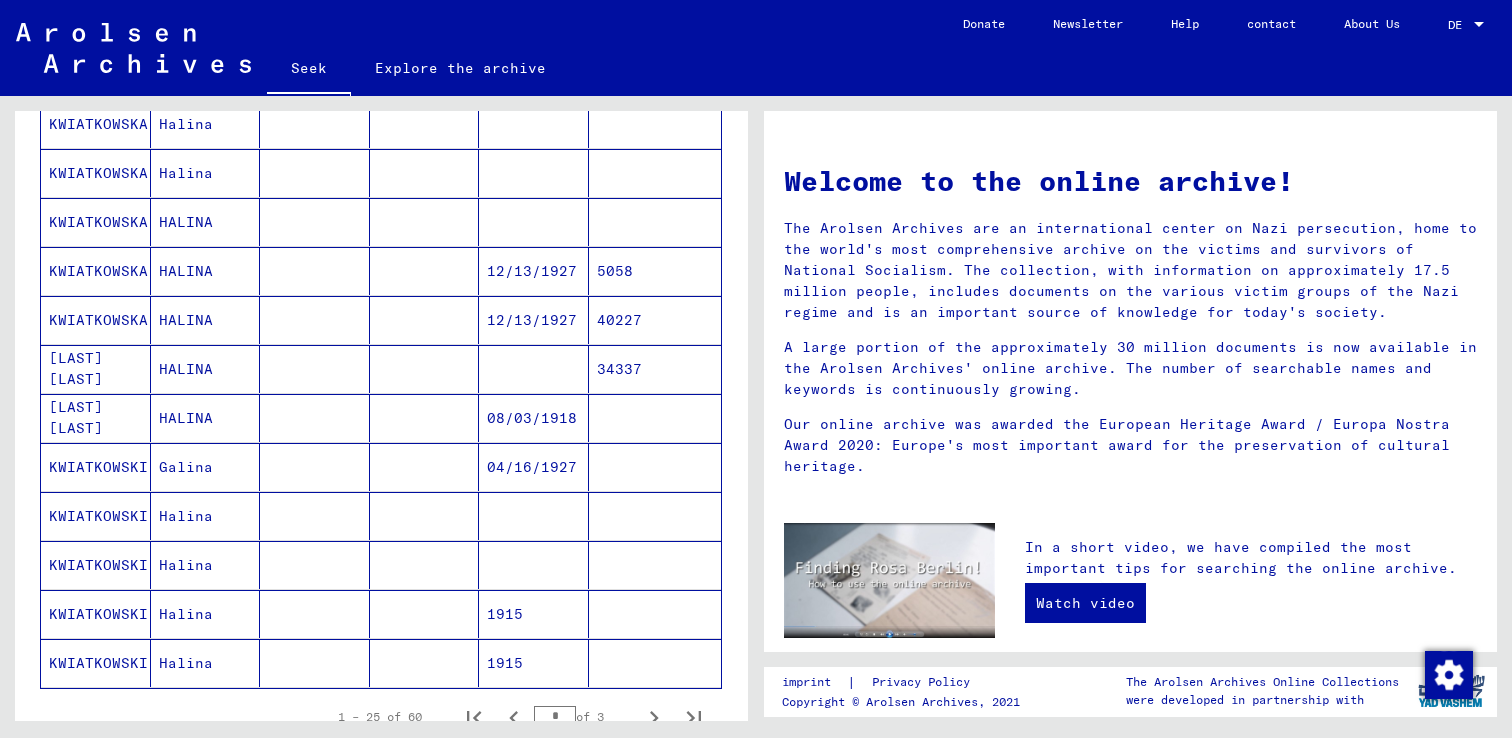 scroll, scrollTop: 1098, scrollLeft: 0, axis: vertical 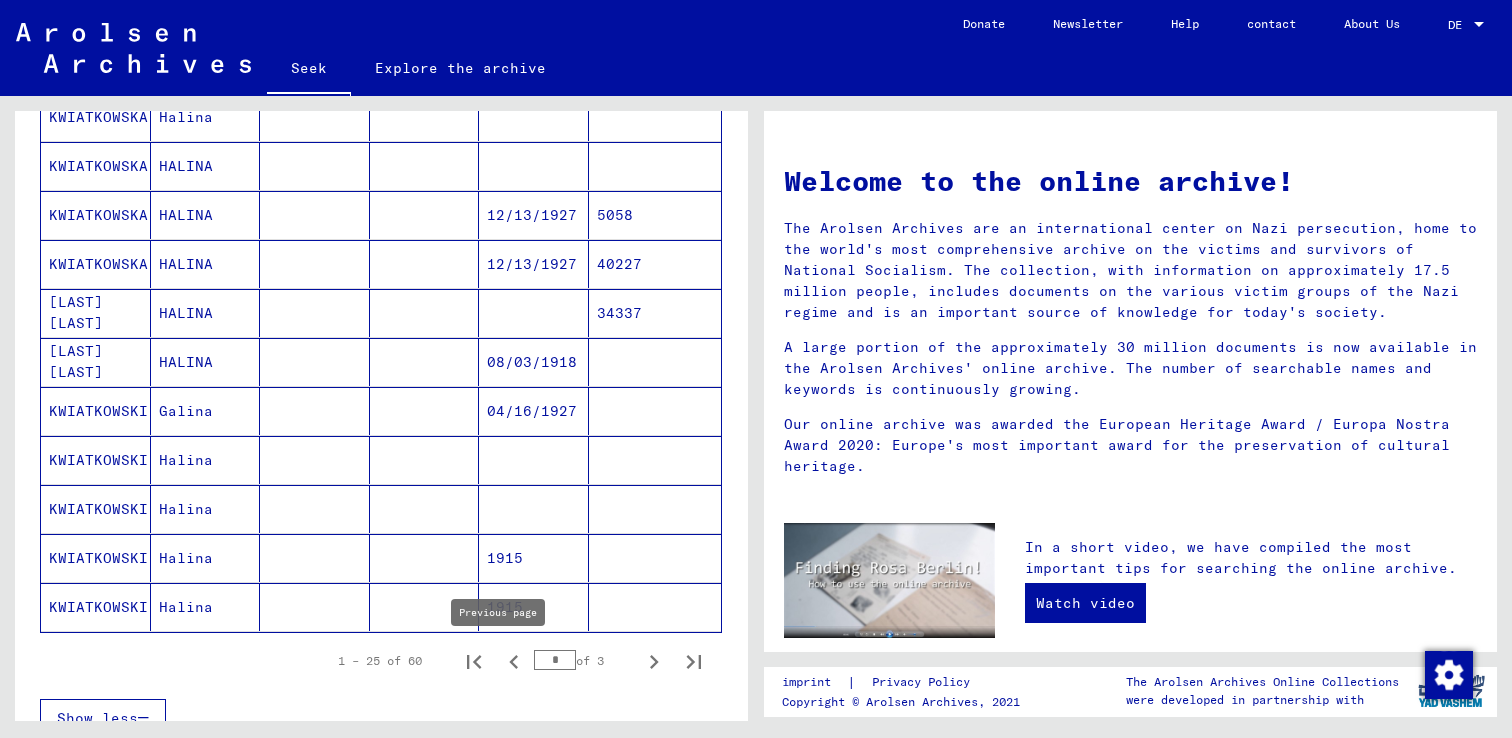 click 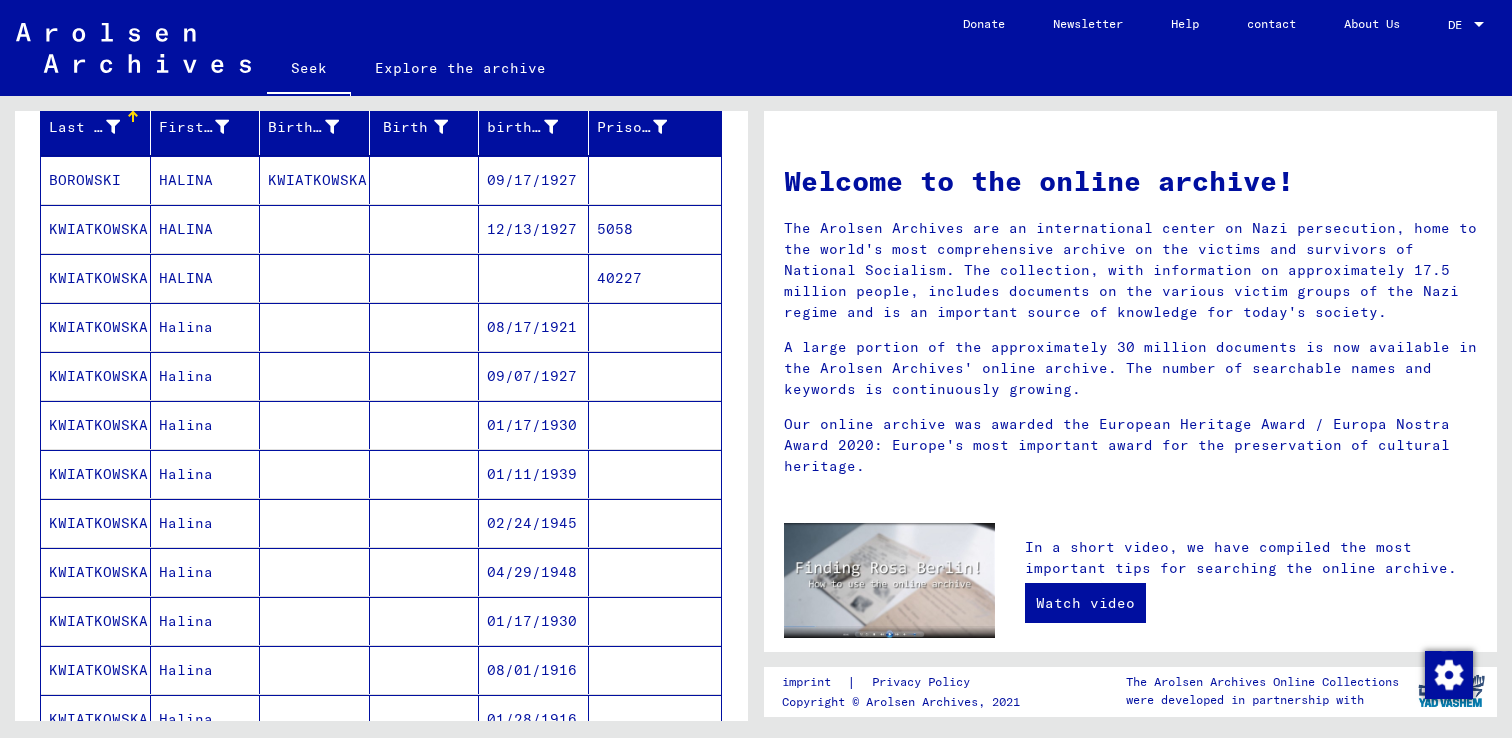 scroll, scrollTop: 373, scrollLeft: 0, axis: vertical 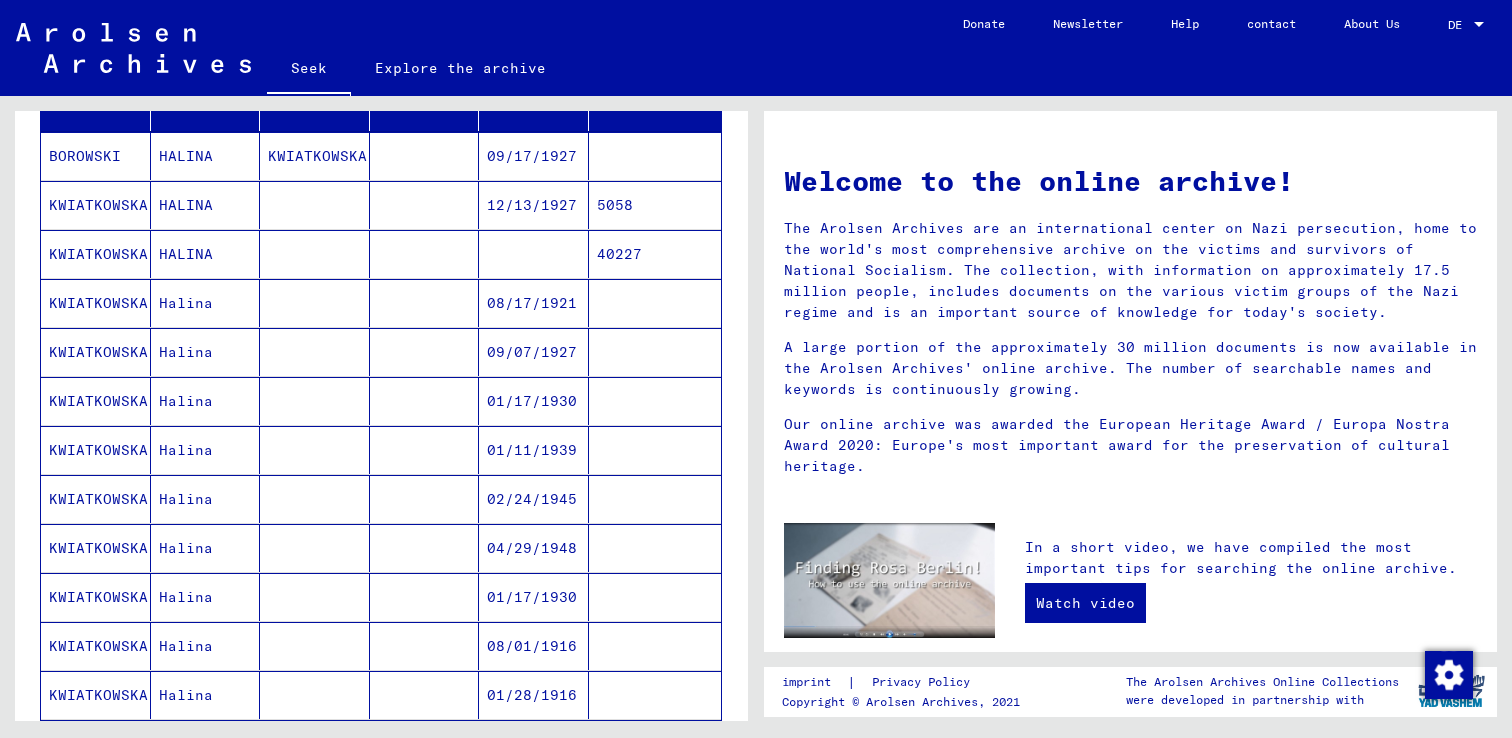 click at bounding box center (425, 450) 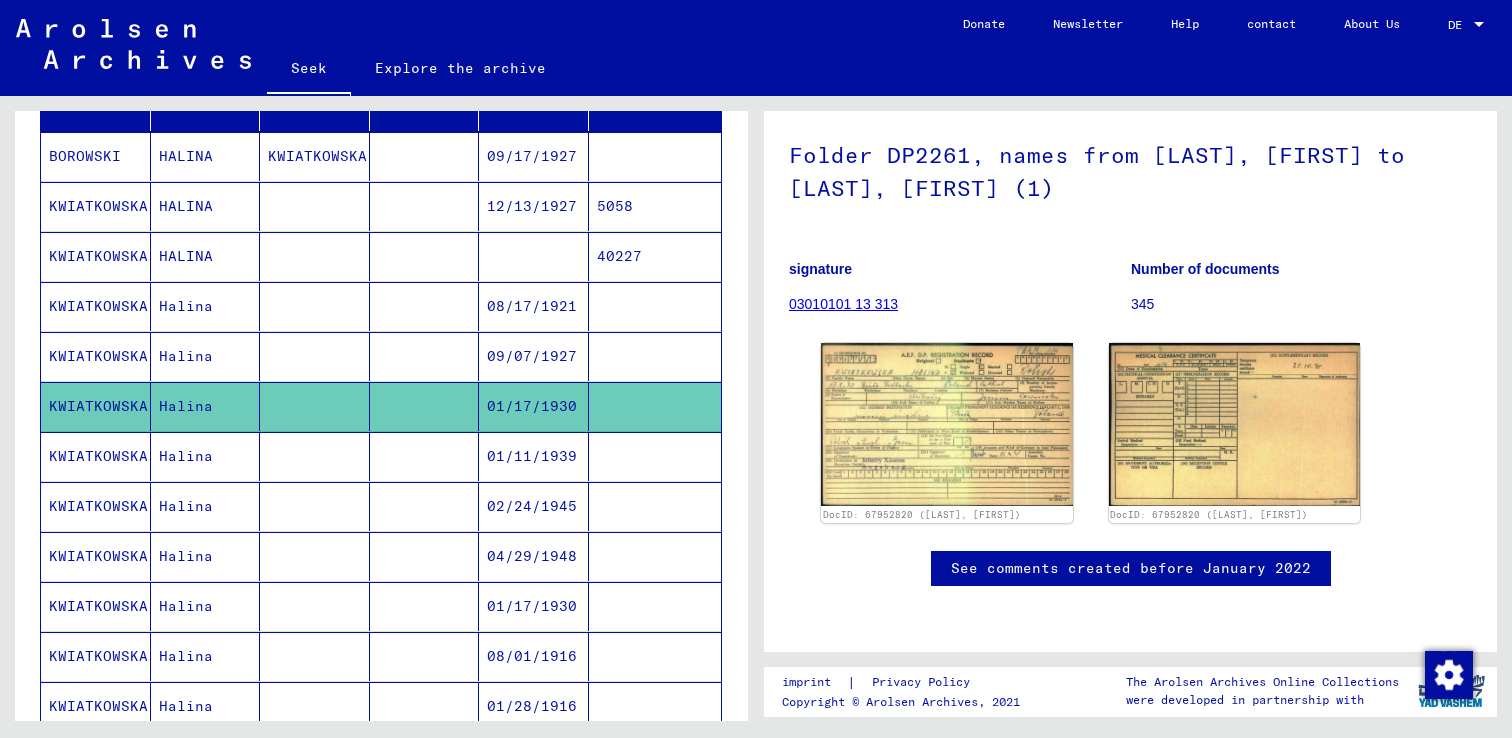 scroll, scrollTop: 223, scrollLeft: 0, axis: vertical 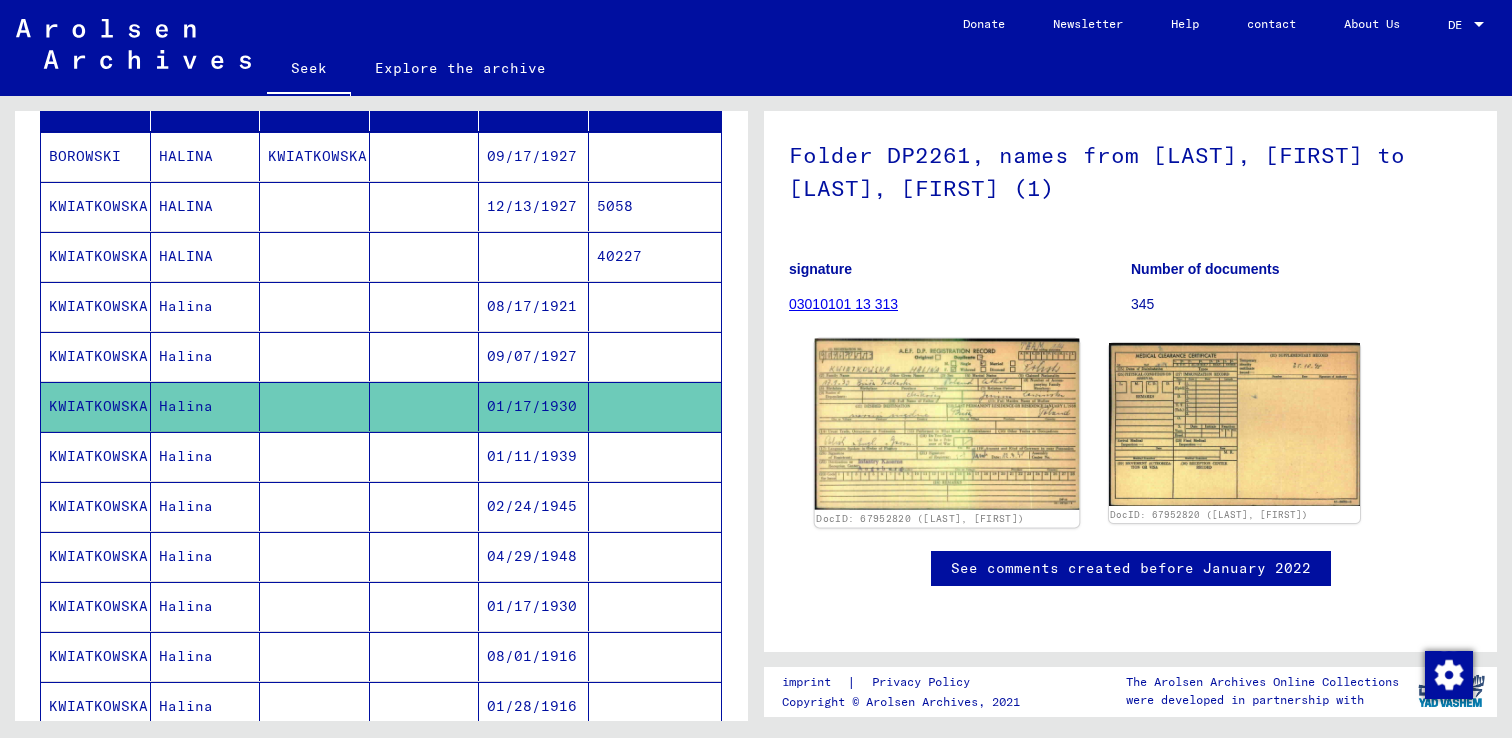 click 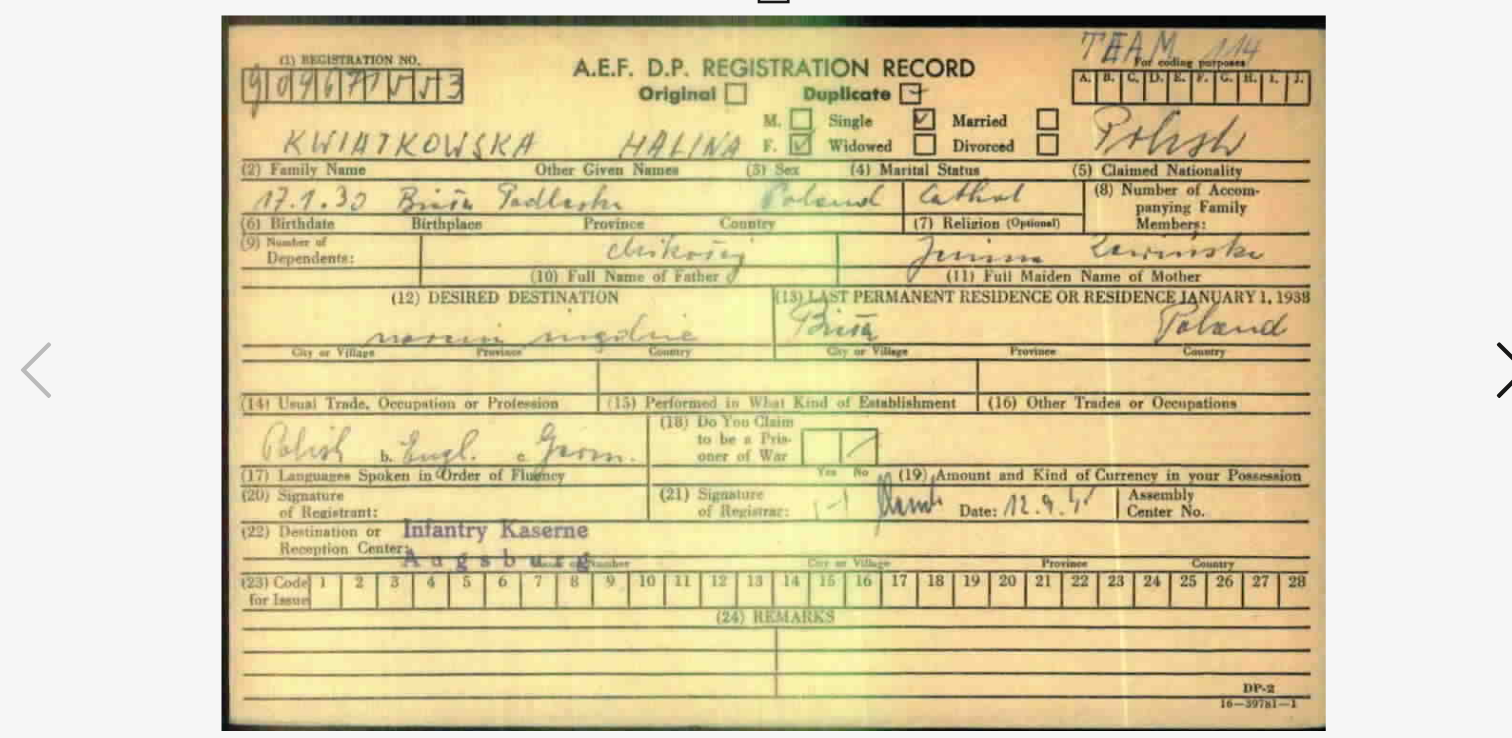 click at bounding box center [756, 319] 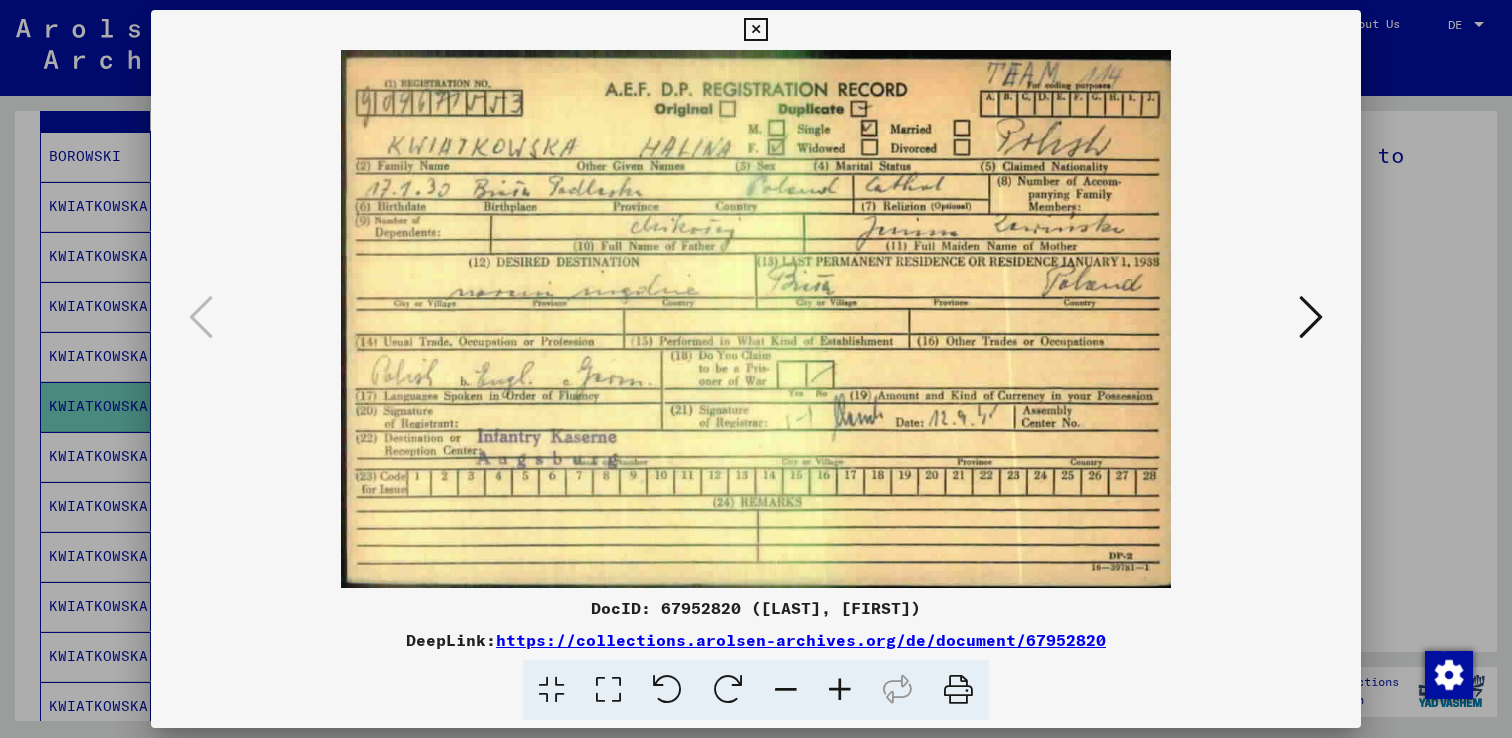 click at bounding box center [755, 30] 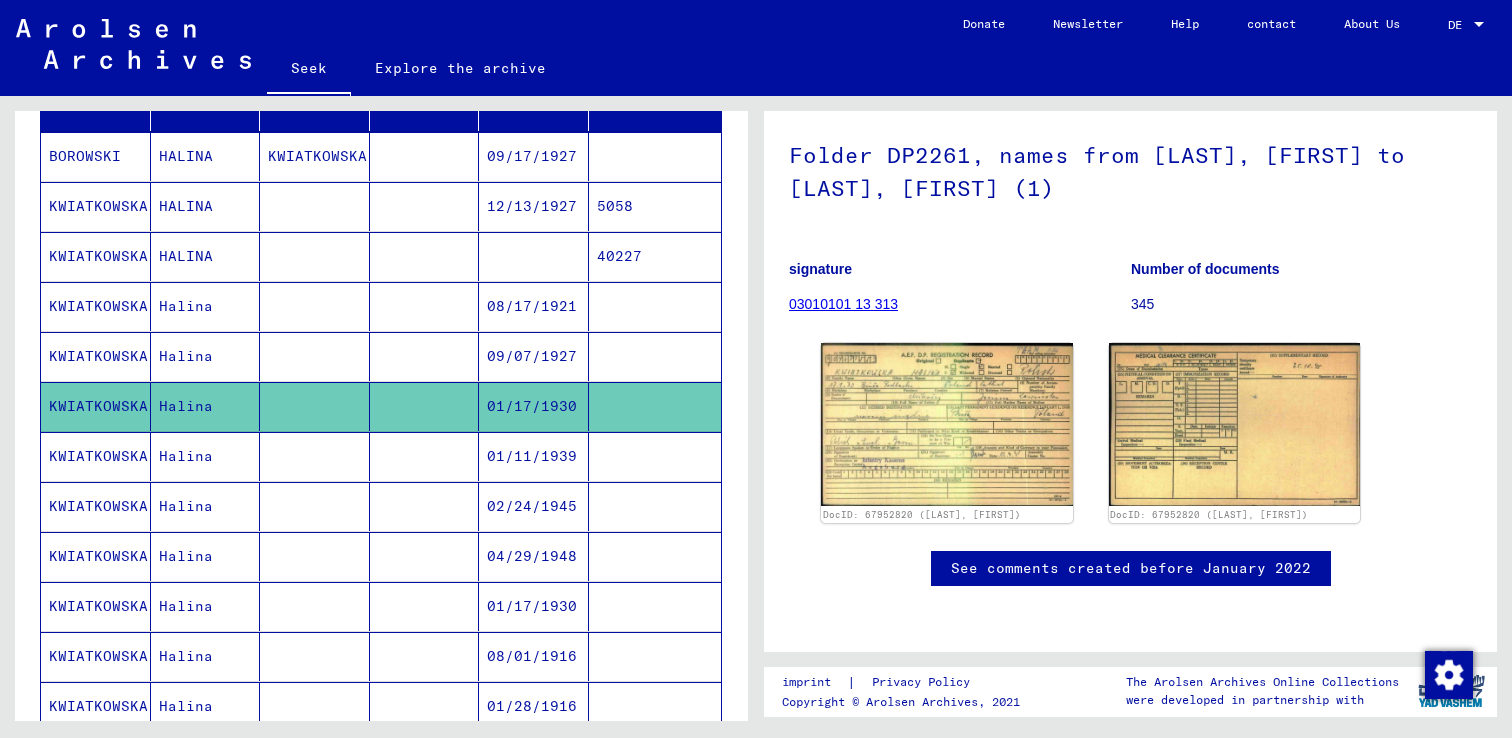 click on "01/11/1939" at bounding box center (532, 506) 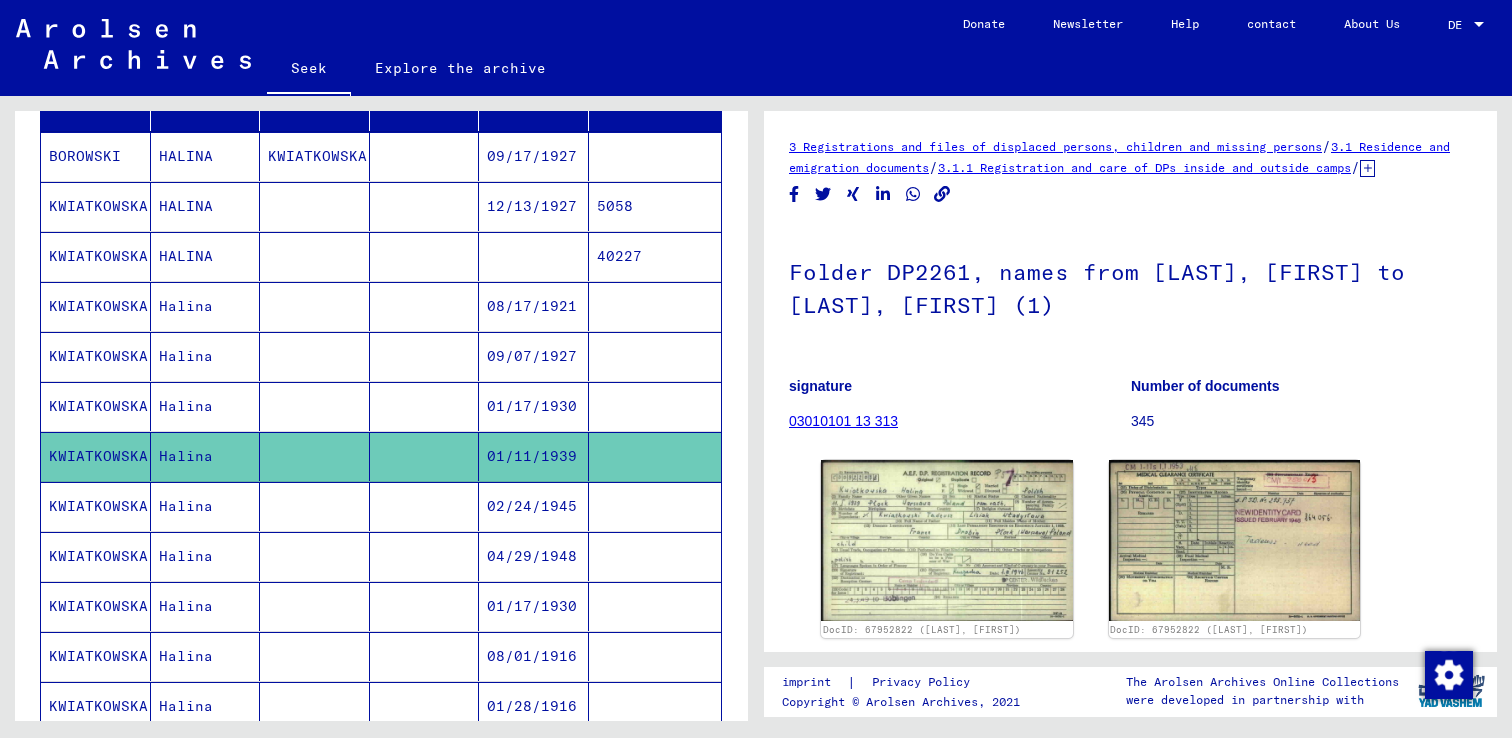 scroll, scrollTop: 0, scrollLeft: 0, axis: both 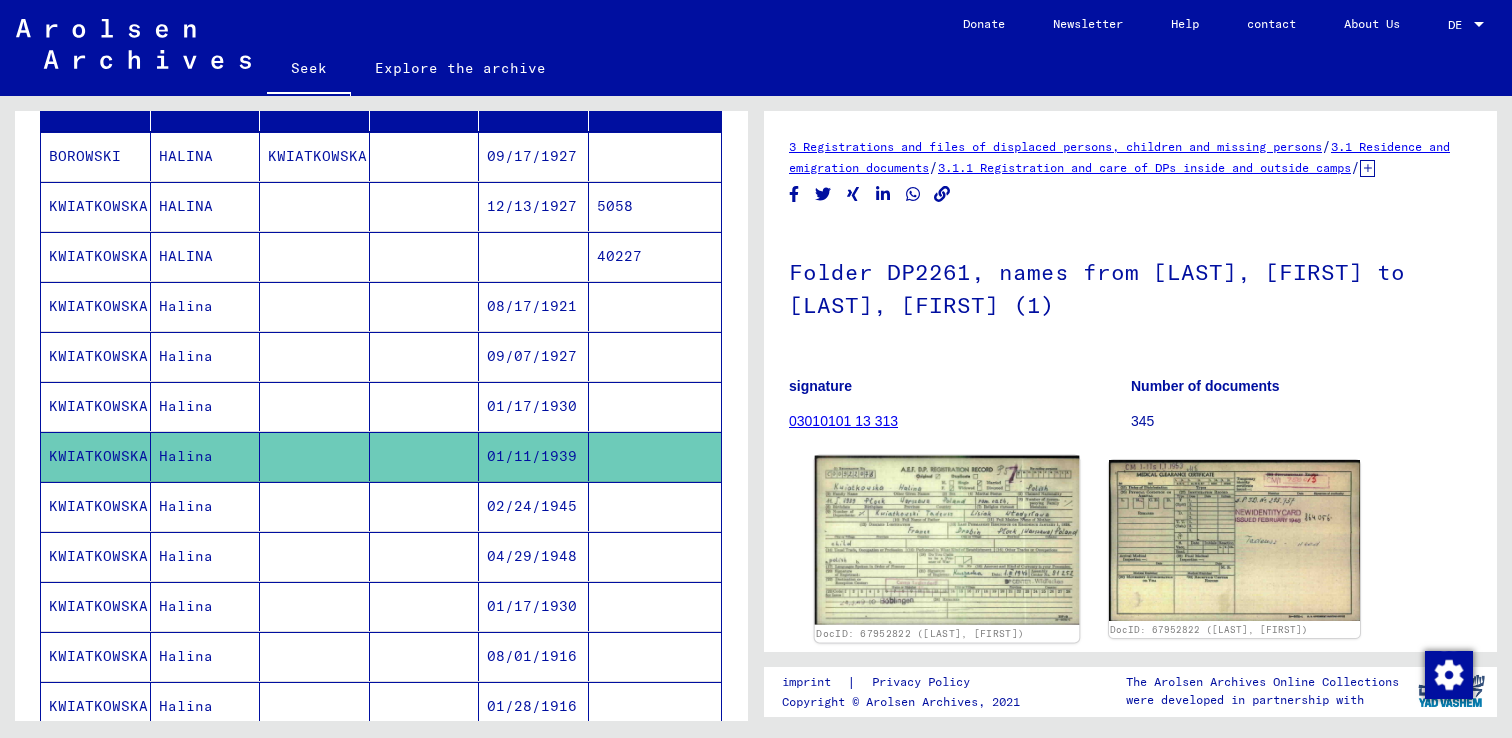 click 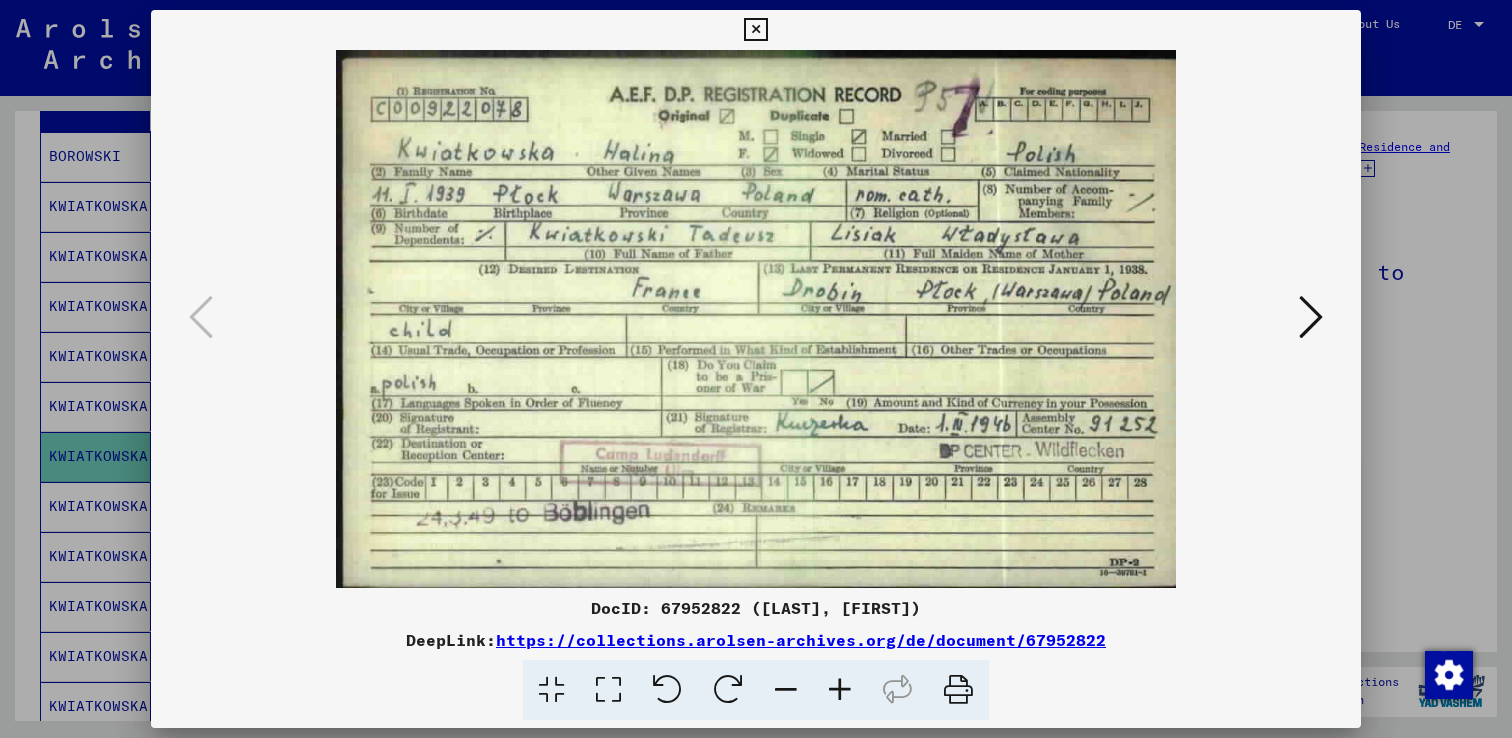 click at bounding box center [756, 369] 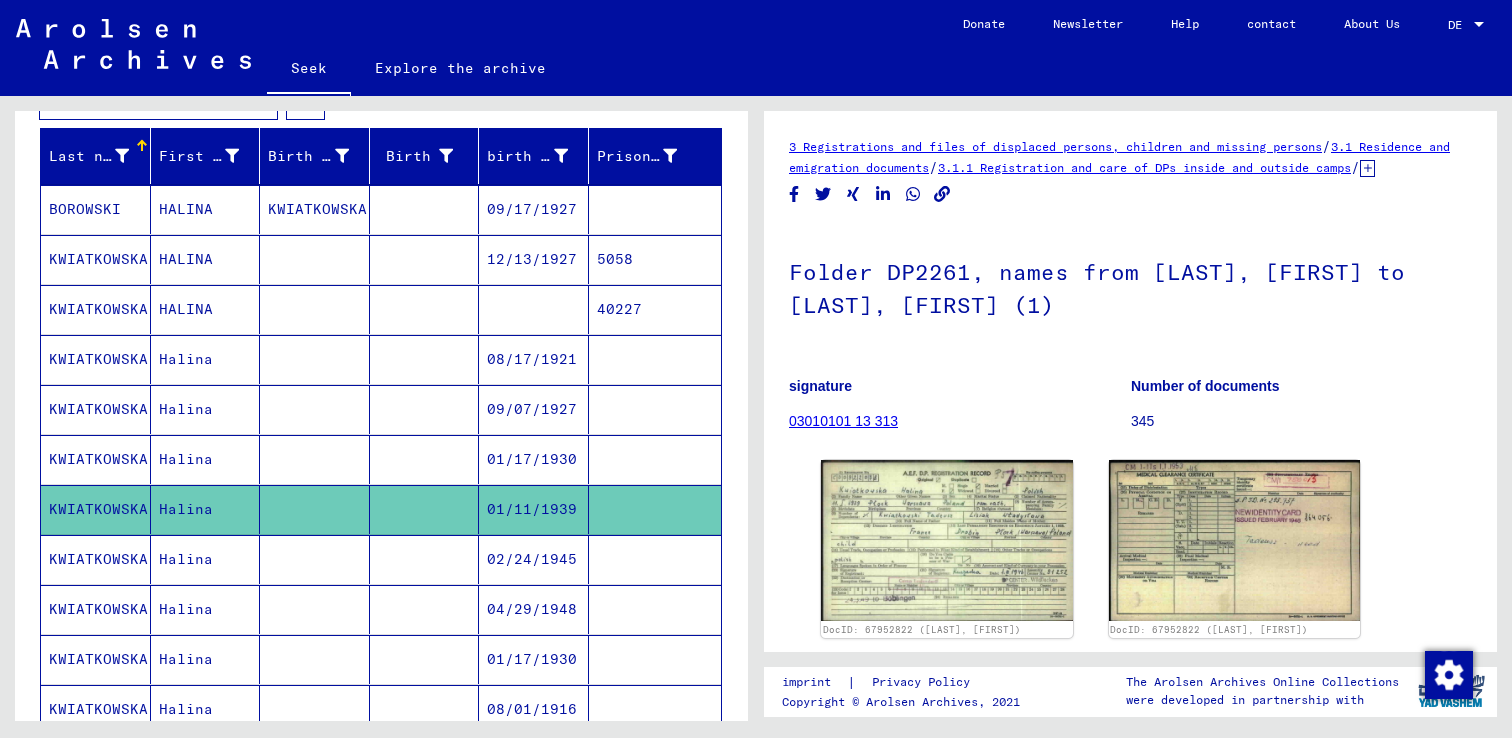 scroll, scrollTop: 318, scrollLeft: 0, axis: vertical 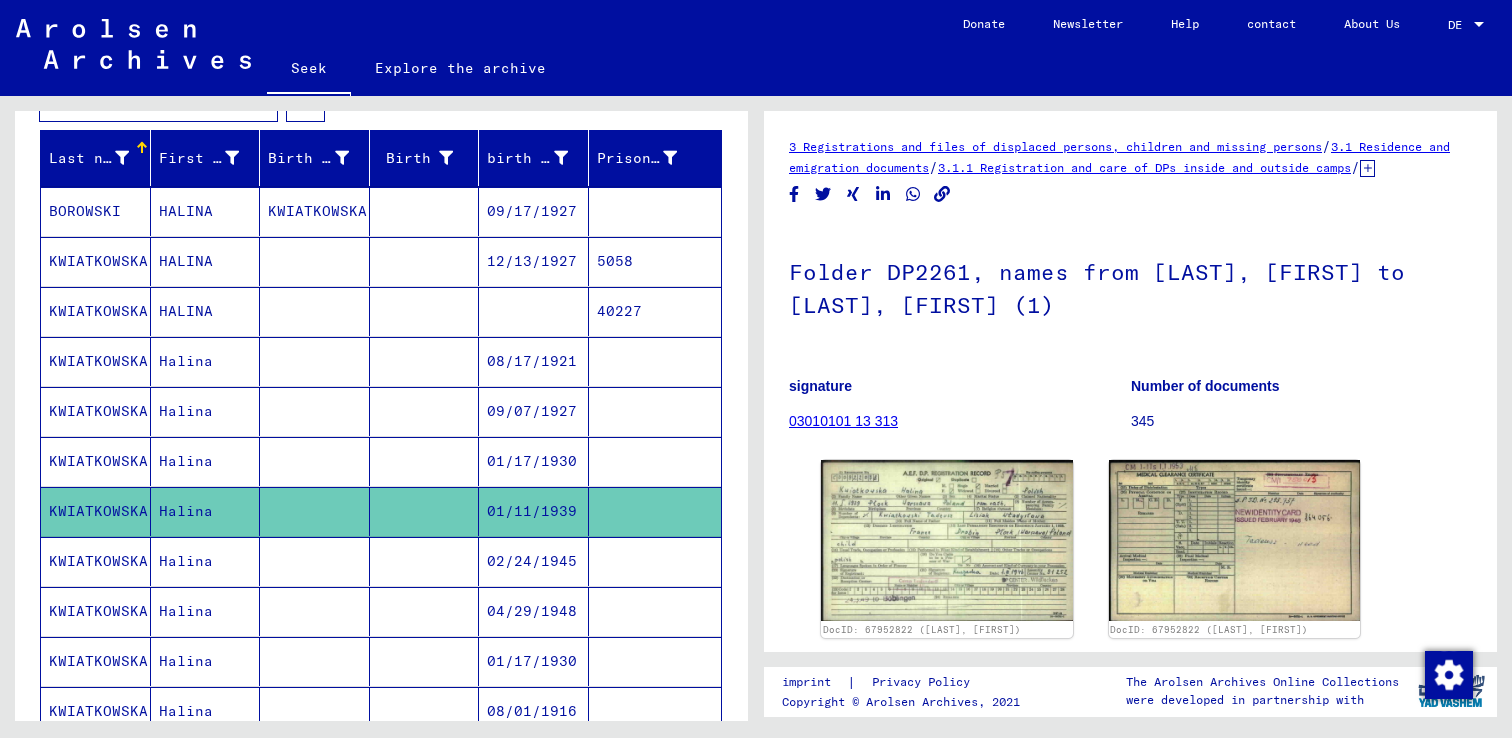 click at bounding box center [534, 361] 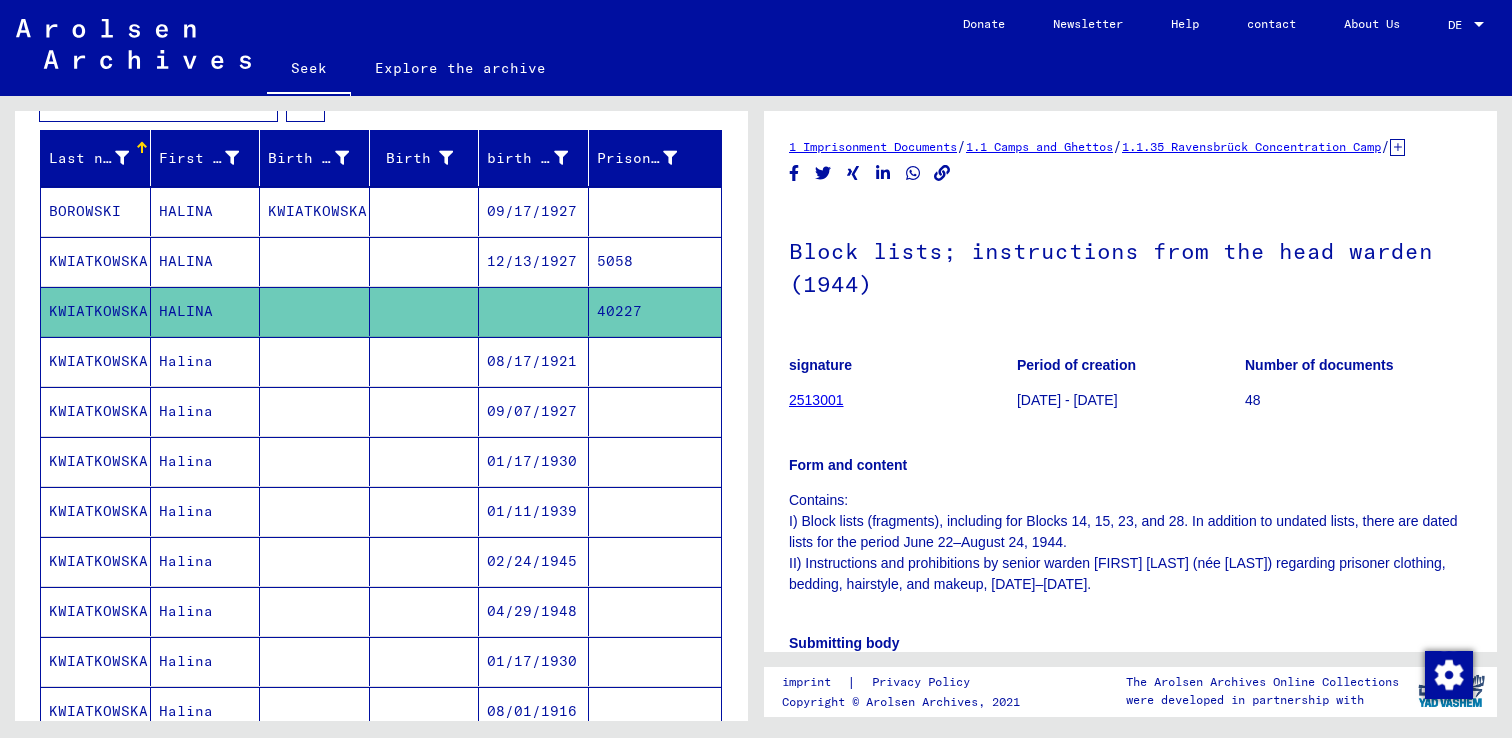 scroll, scrollTop: 0, scrollLeft: 0, axis: both 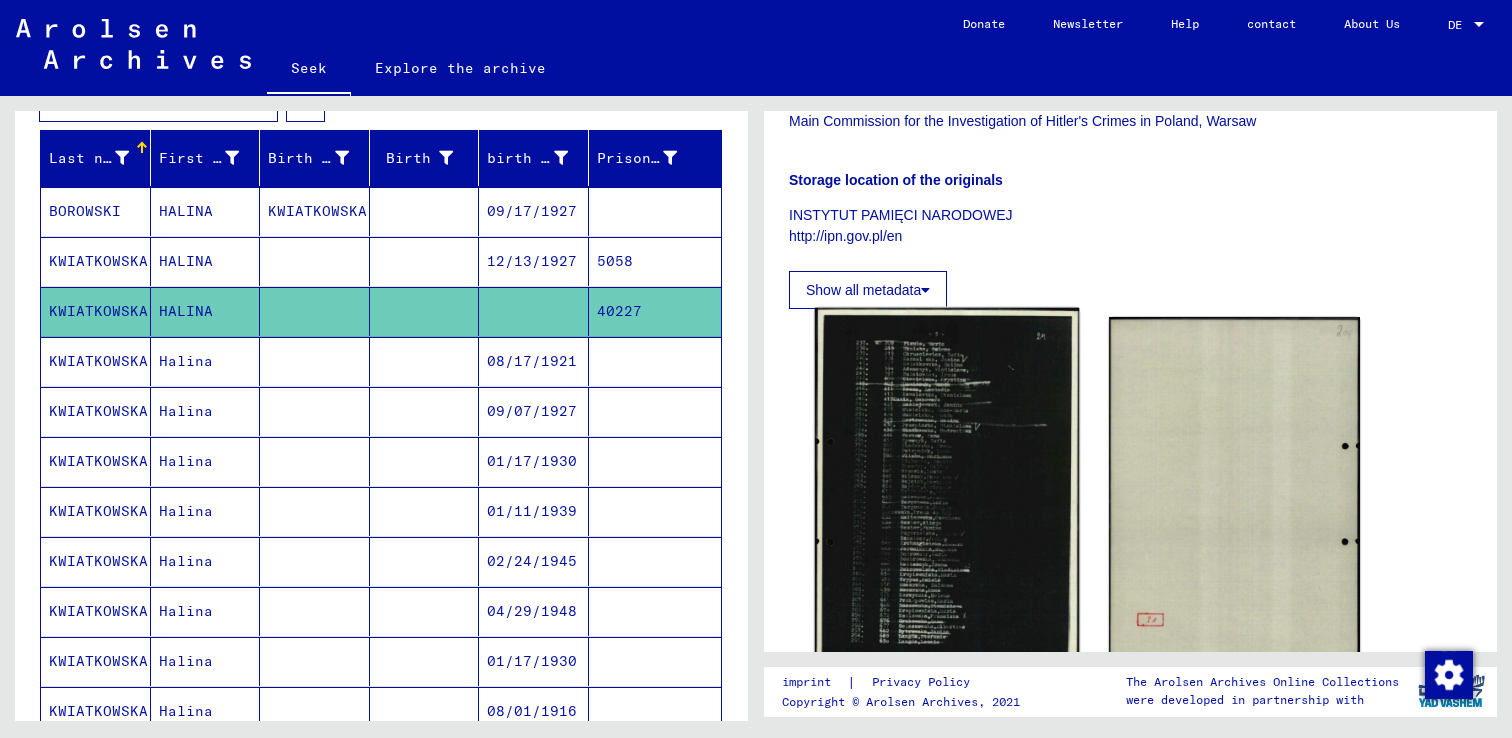 click 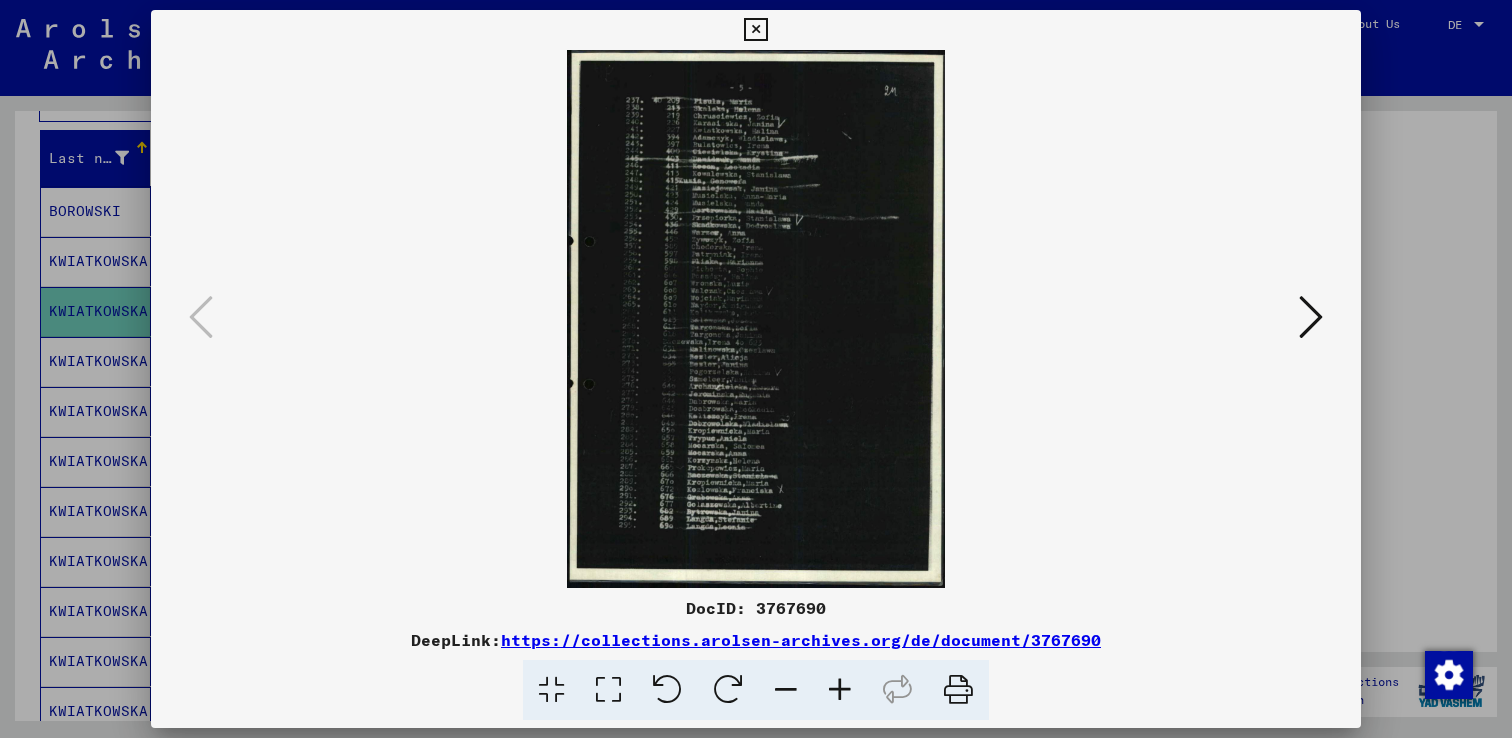 click at bounding box center (608, 690) 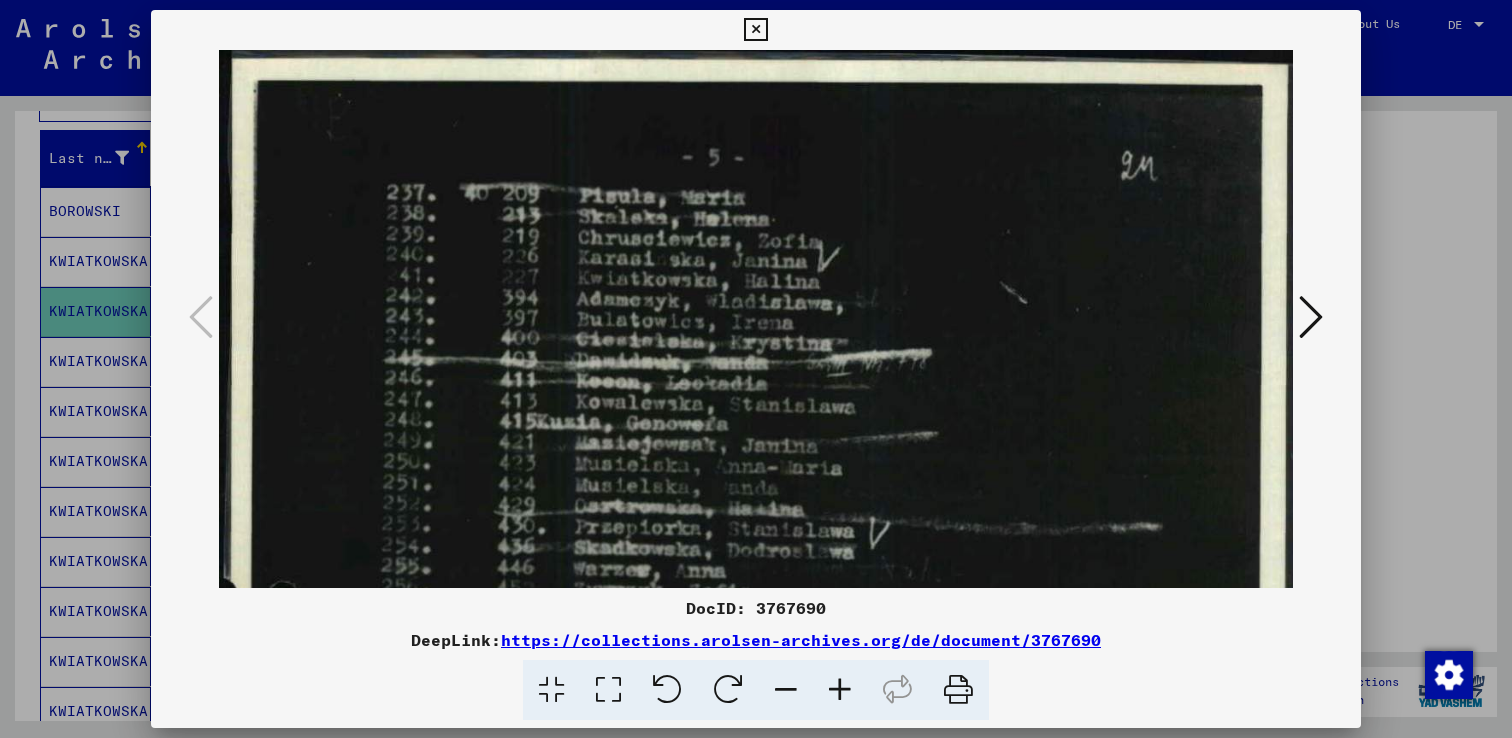 click at bounding box center [756, 369] 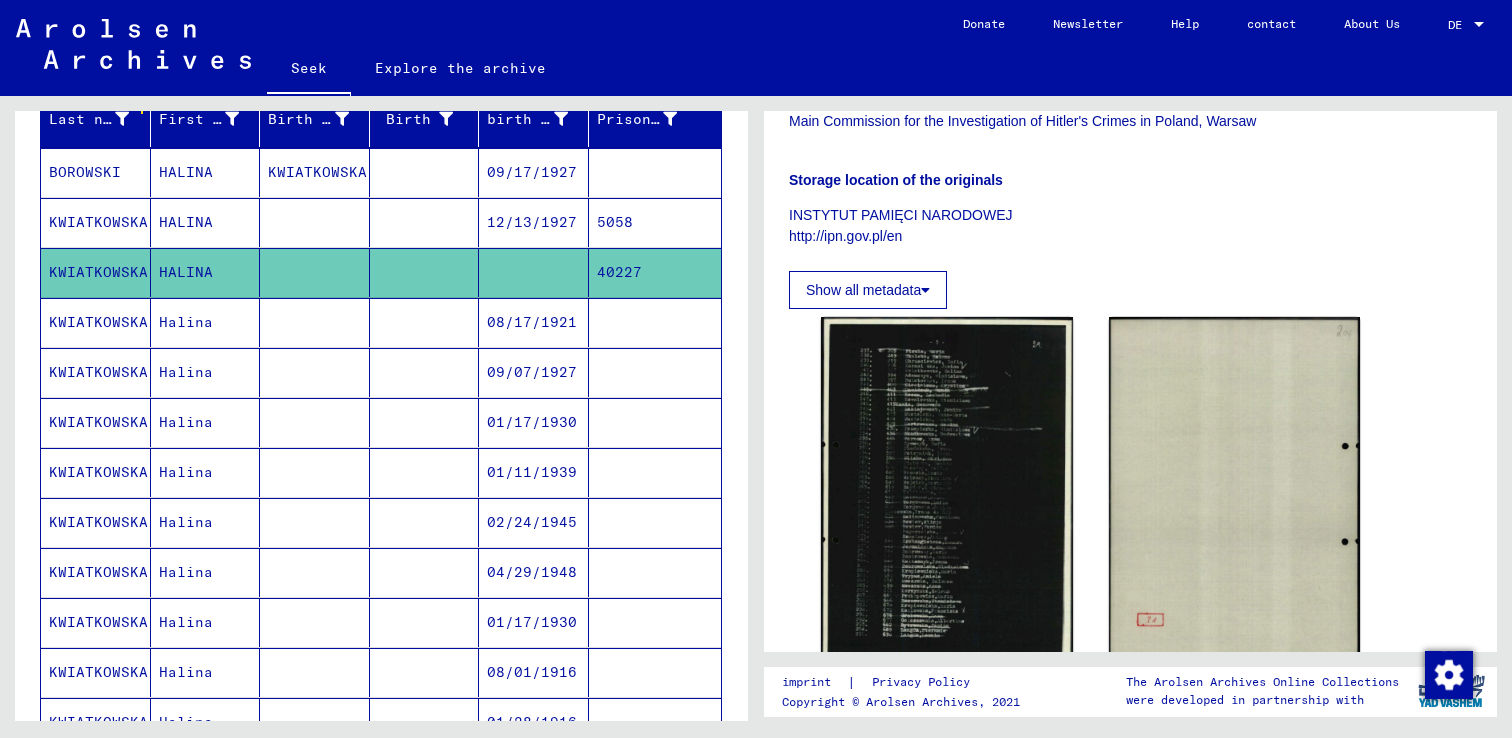 scroll, scrollTop: 361, scrollLeft: 0, axis: vertical 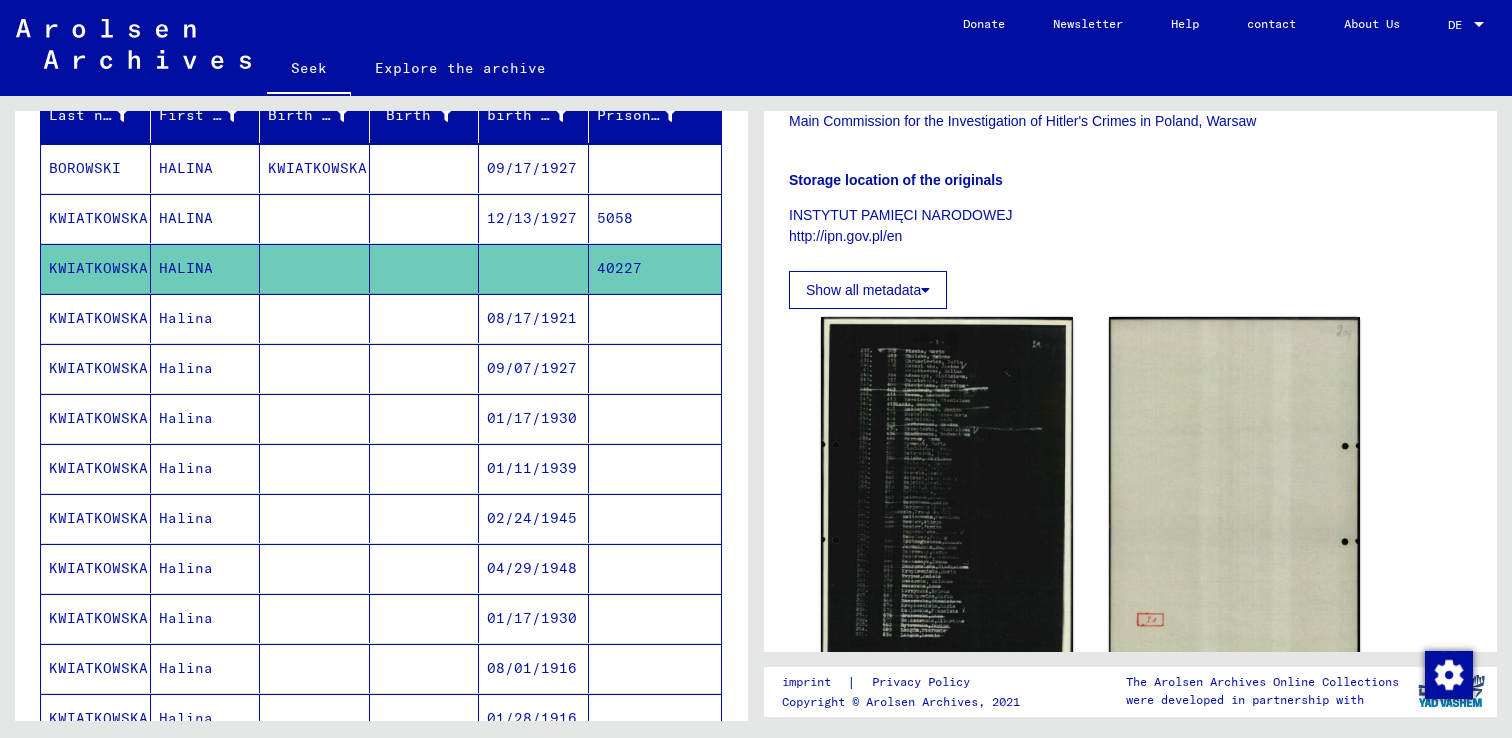 click at bounding box center (425, 668) 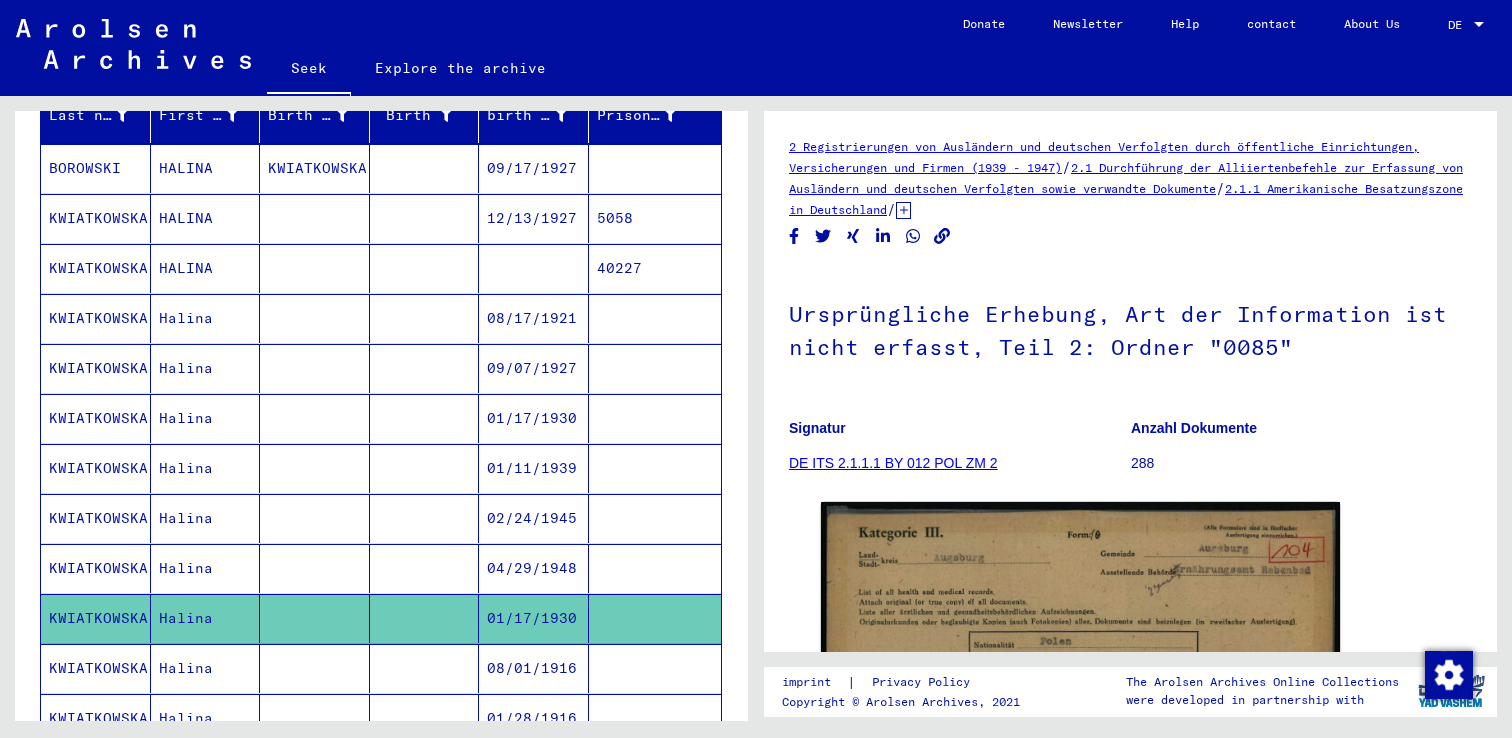 scroll, scrollTop: 109, scrollLeft: 0, axis: vertical 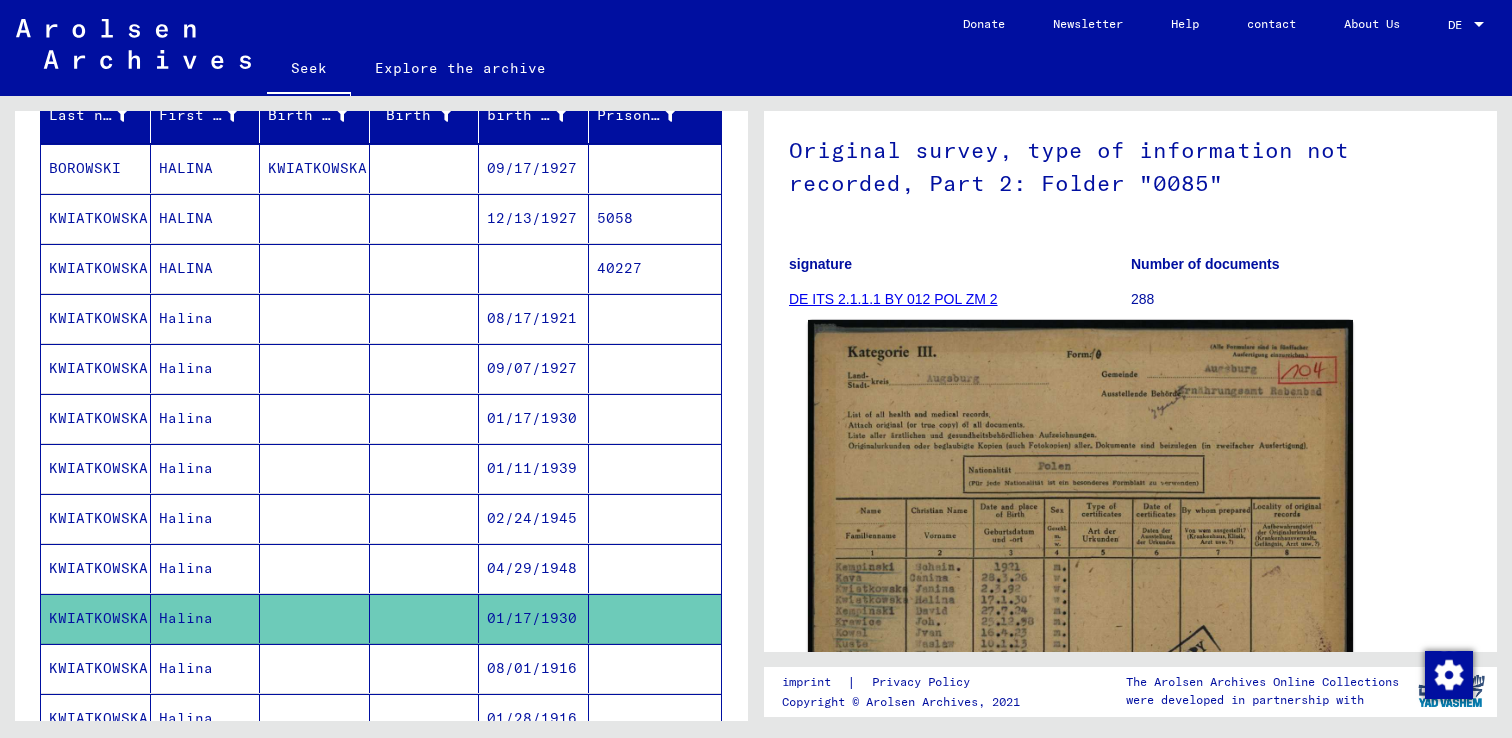 click 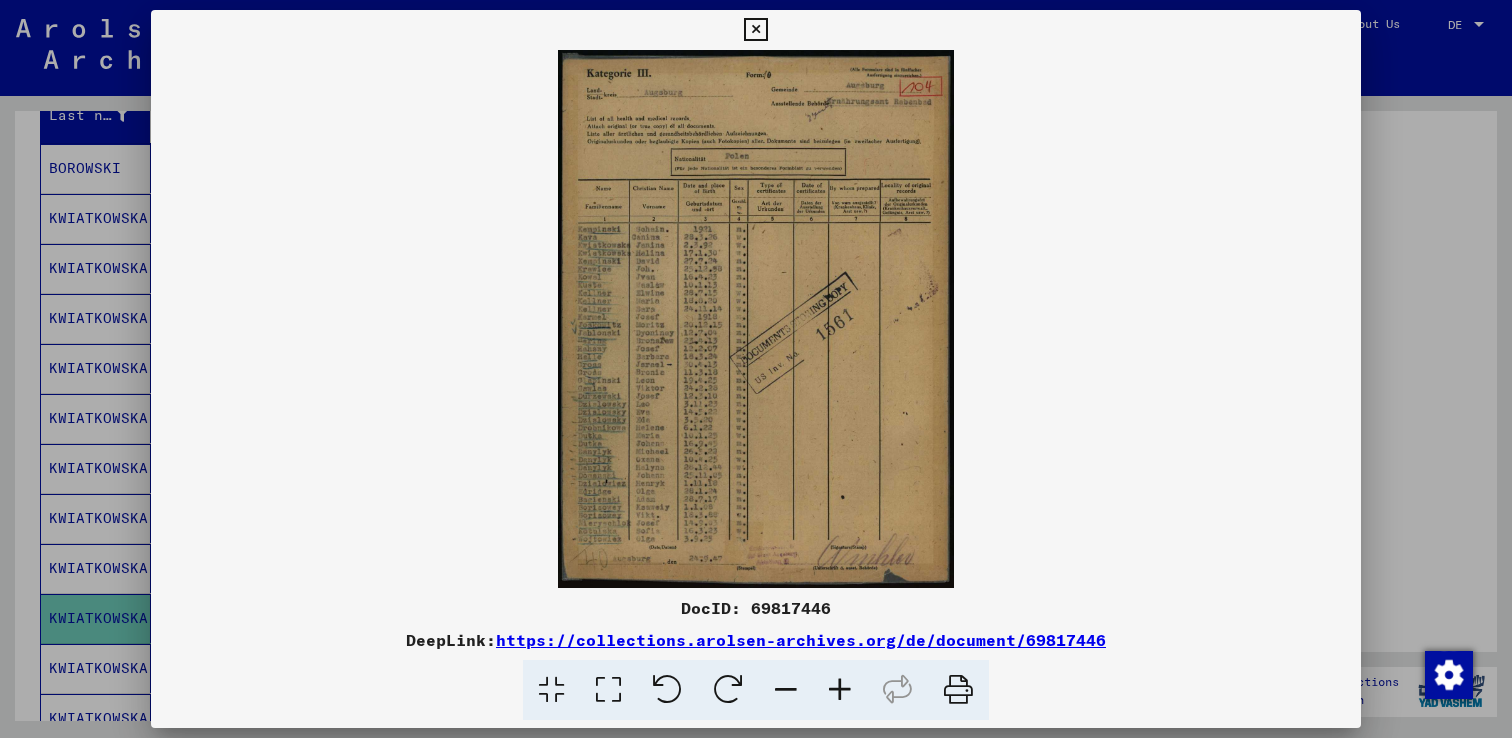 click at bounding box center [608, 690] 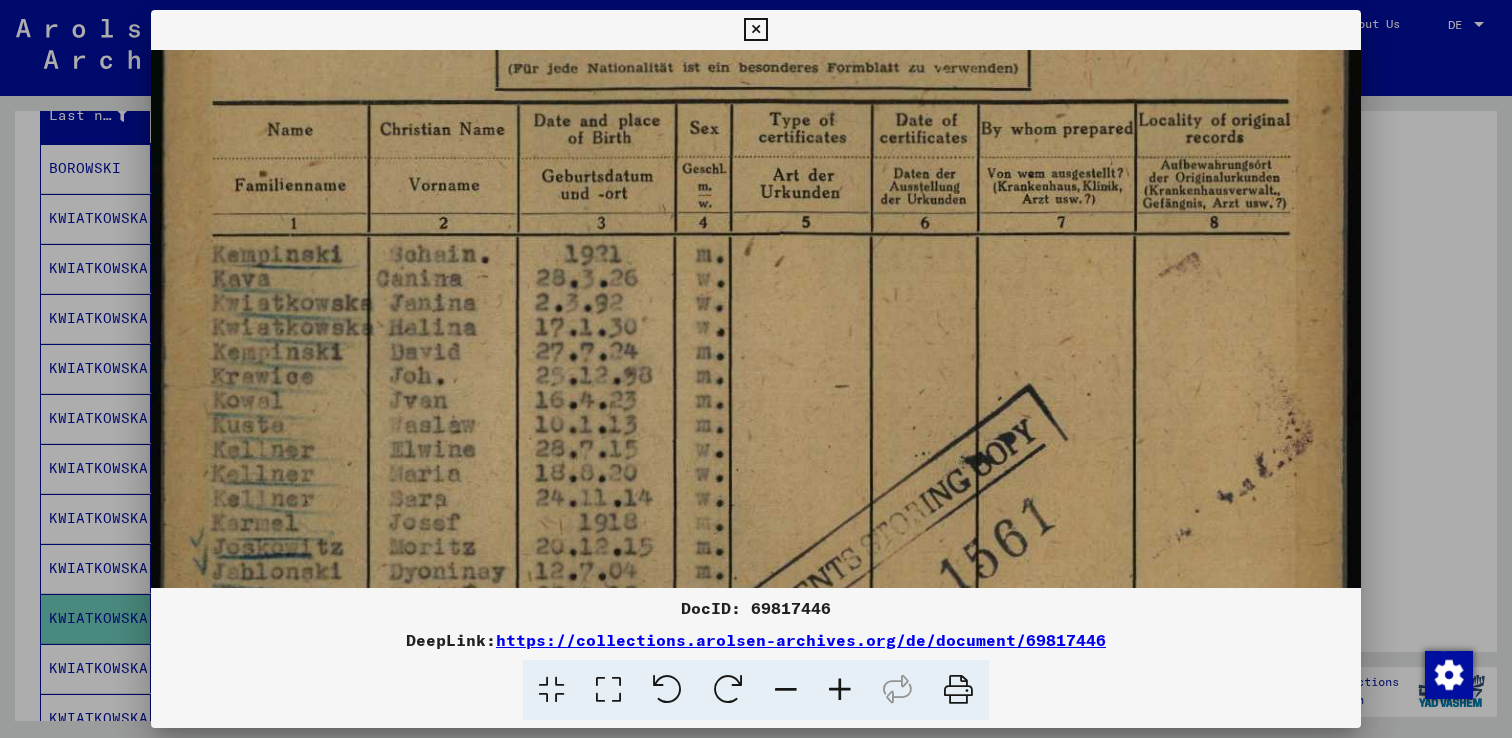 drag, startPoint x: 744, startPoint y: 402, endPoint x: 743, endPoint y: 55, distance: 347.00143 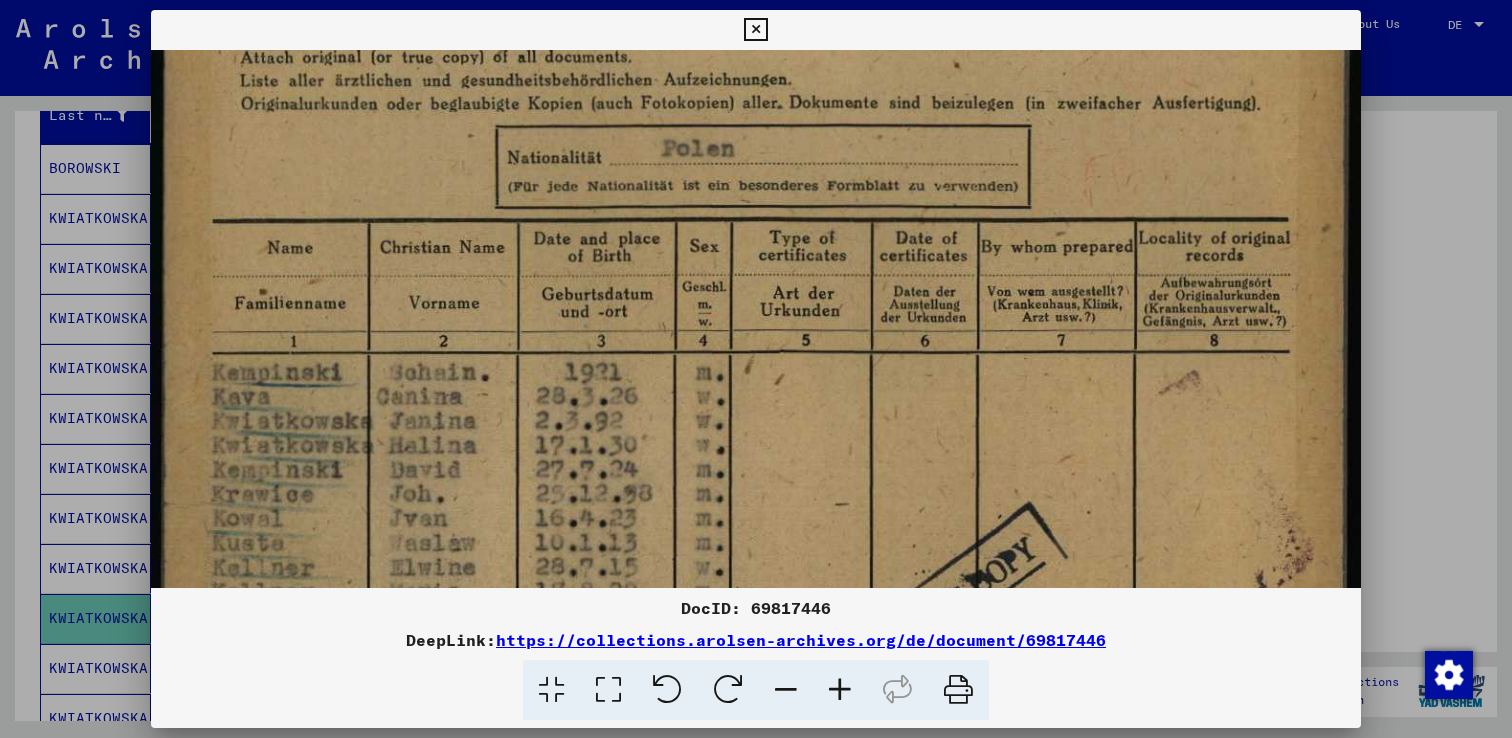 drag, startPoint x: 901, startPoint y: 339, endPoint x: 884, endPoint y: 532, distance: 193.74725 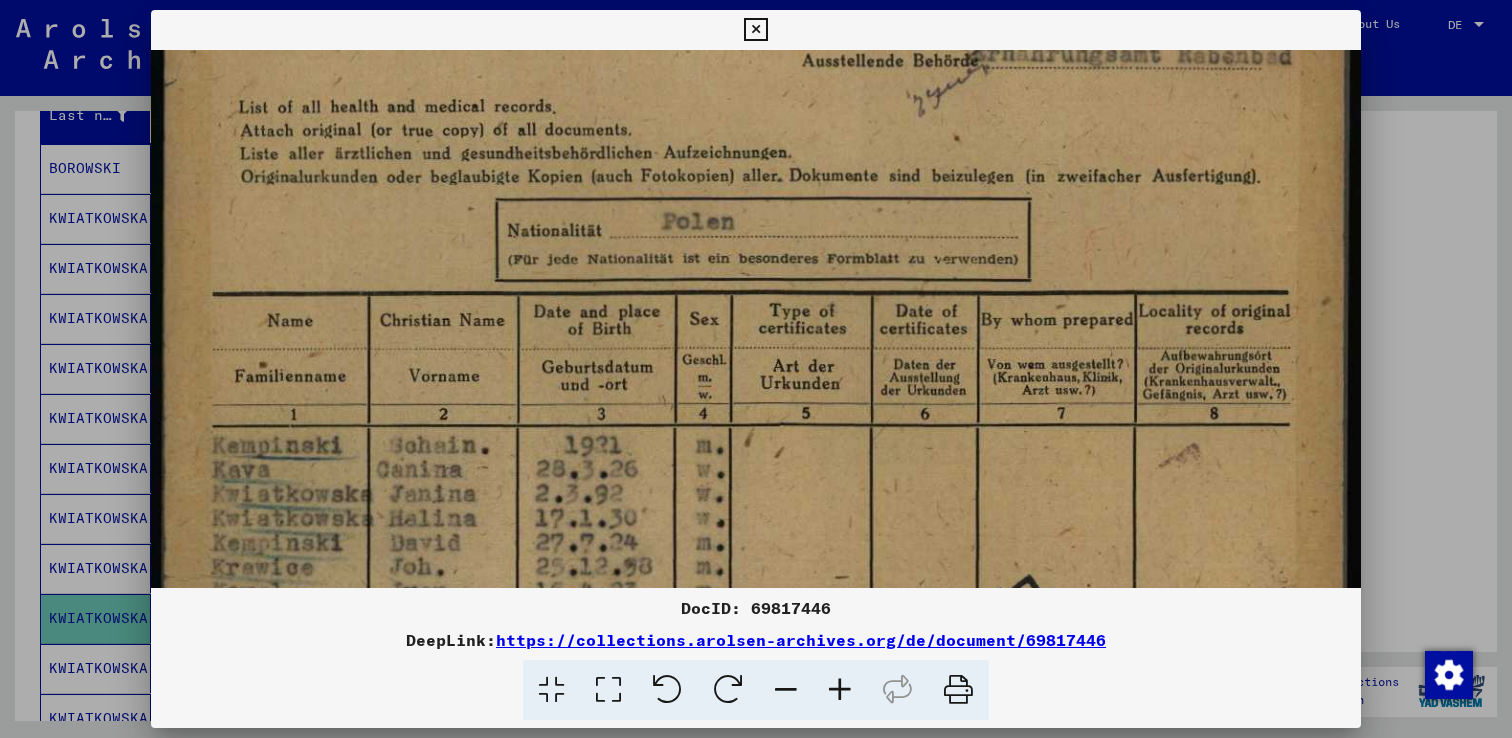 scroll, scrollTop: 0, scrollLeft: 0, axis: both 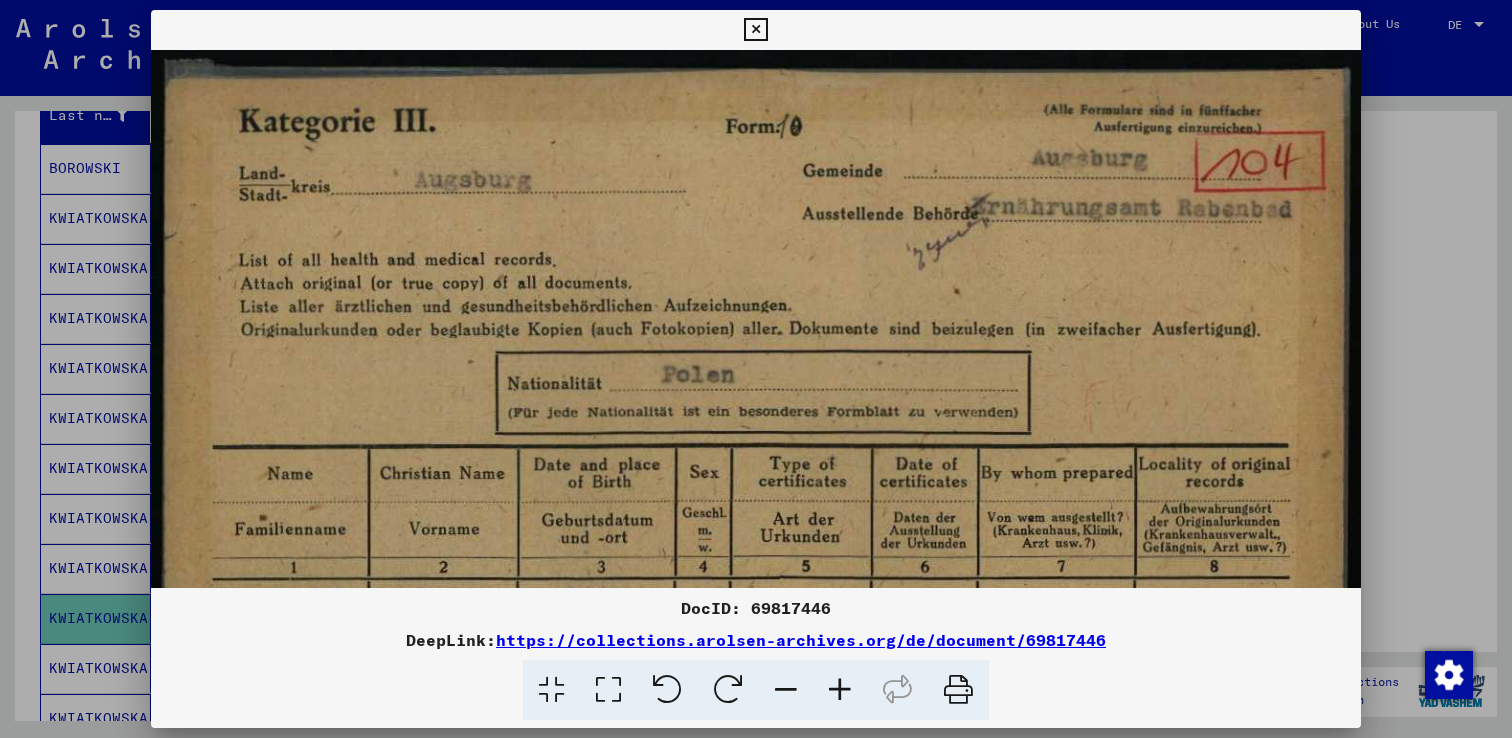 drag, startPoint x: 857, startPoint y: 418, endPoint x: 857, endPoint y: 702, distance: 284 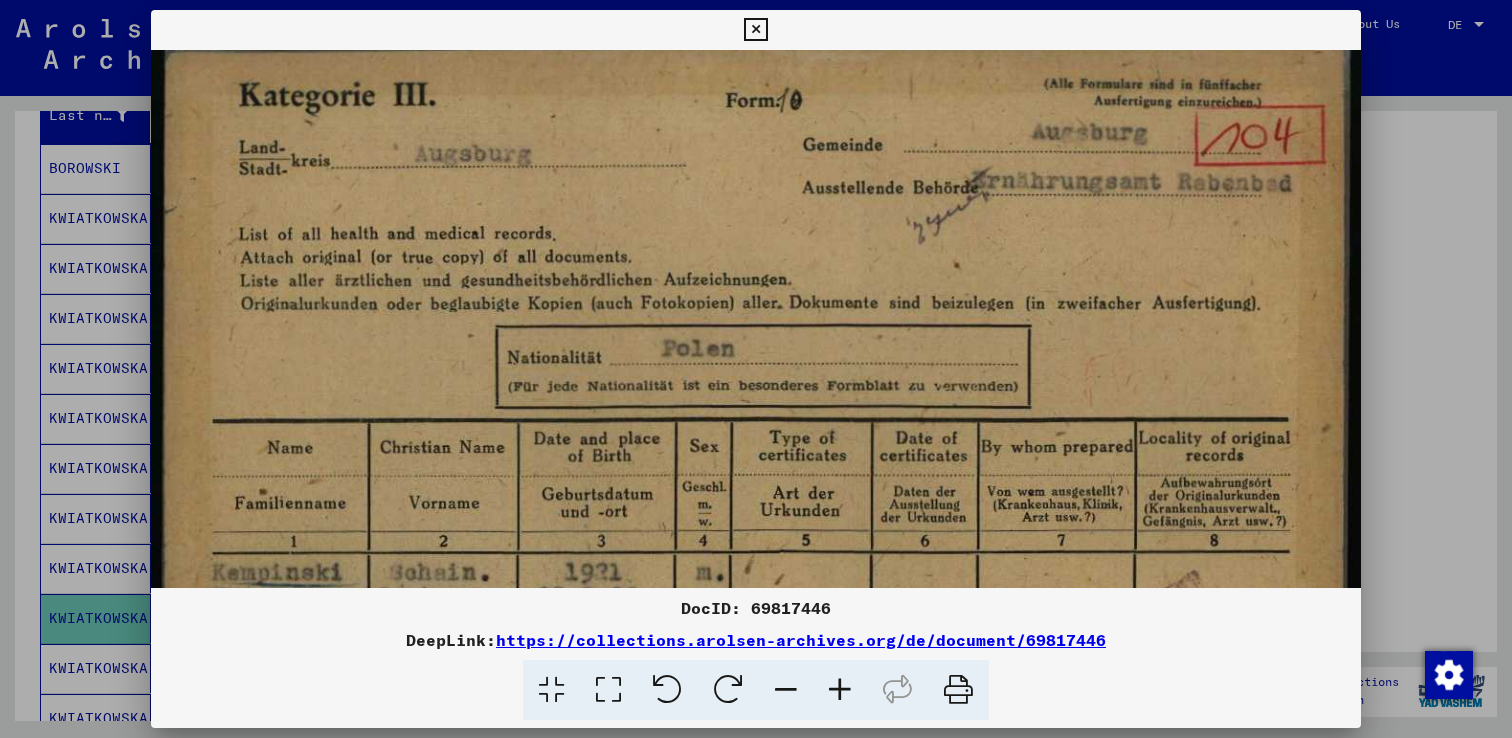 scroll, scrollTop: 27, scrollLeft: 0, axis: vertical 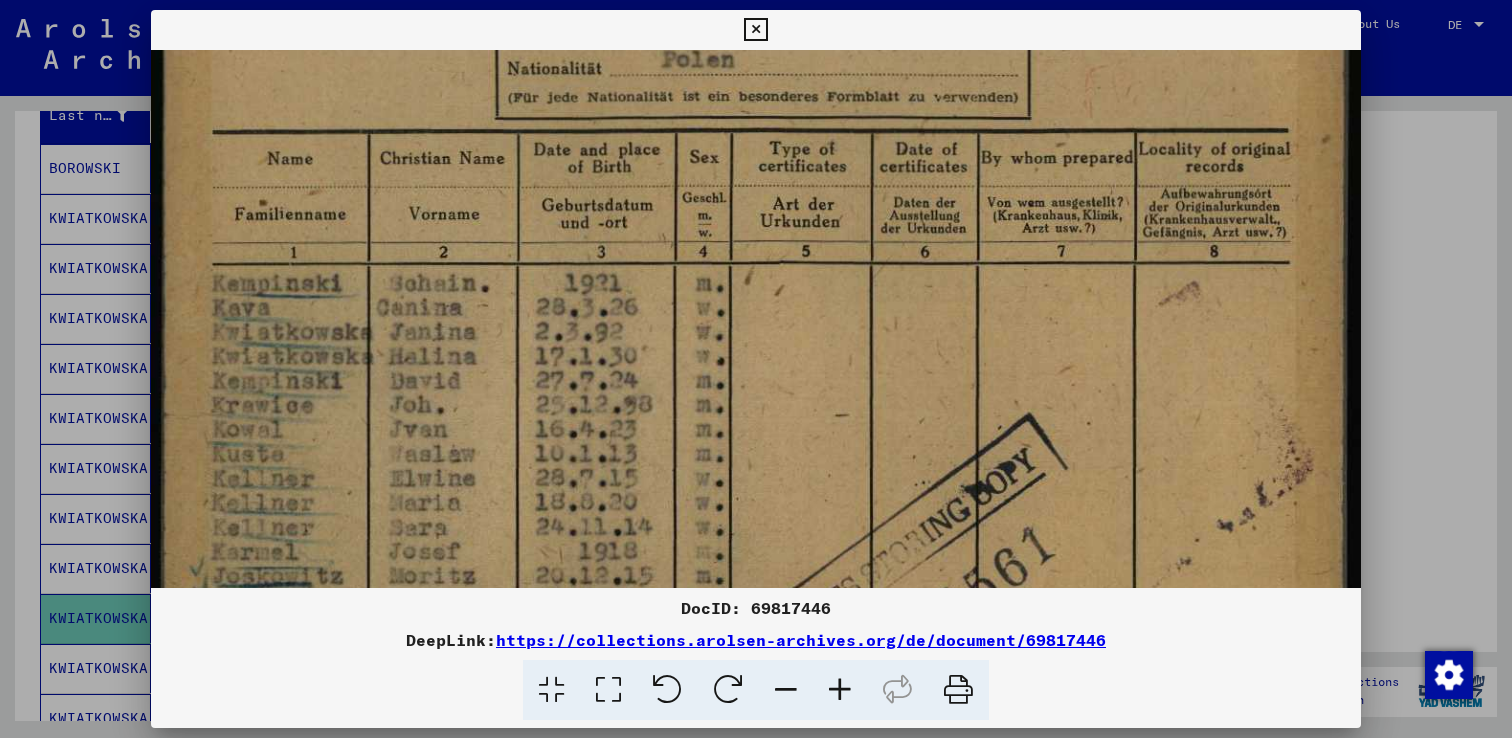 drag, startPoint x: 1090, startPoint y: 455, endPoint x: 1093, endPoint y: 139, distance: 316.01425 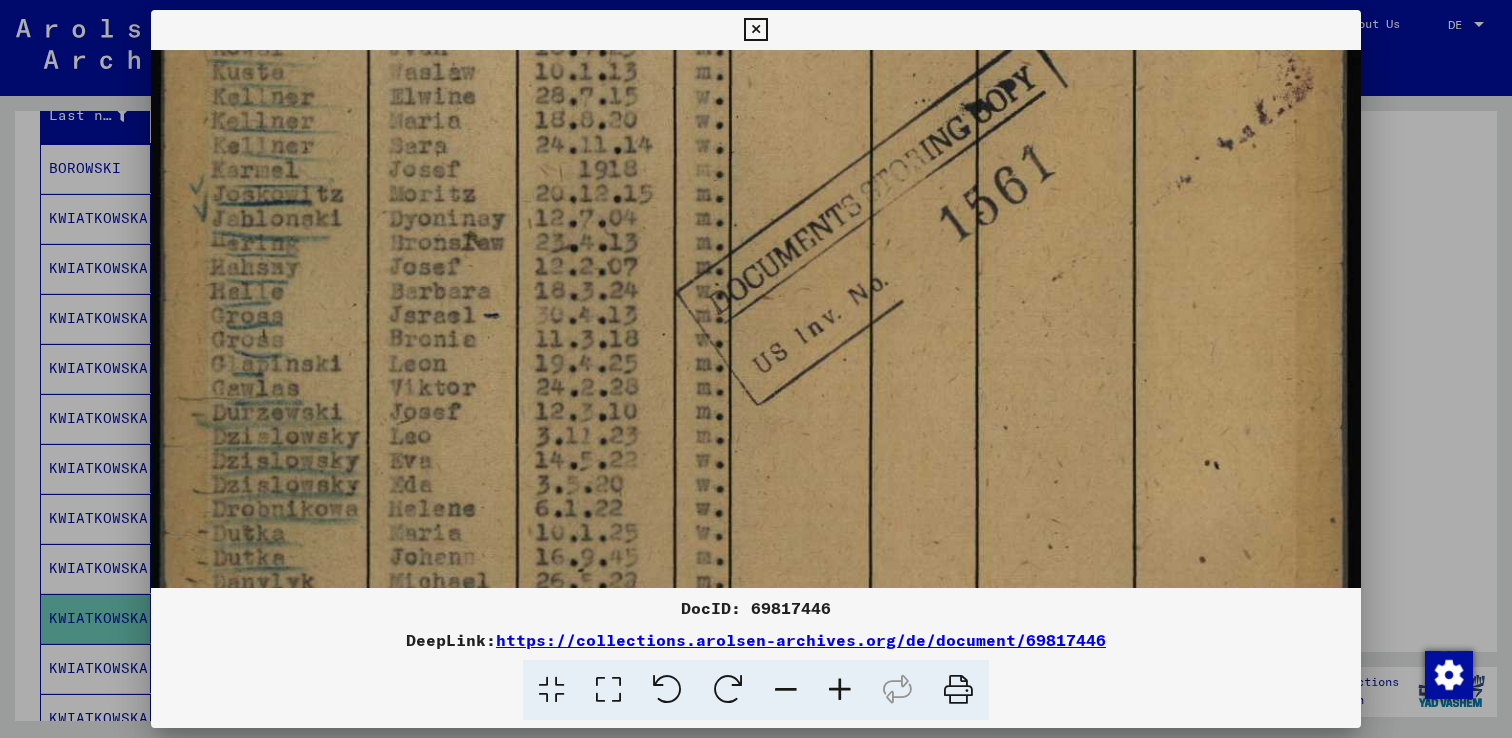 drag, startPoint x: 1025, startPoint y: 300, endPoint x: 1024, endPoint y: -82, distance: 382.0013 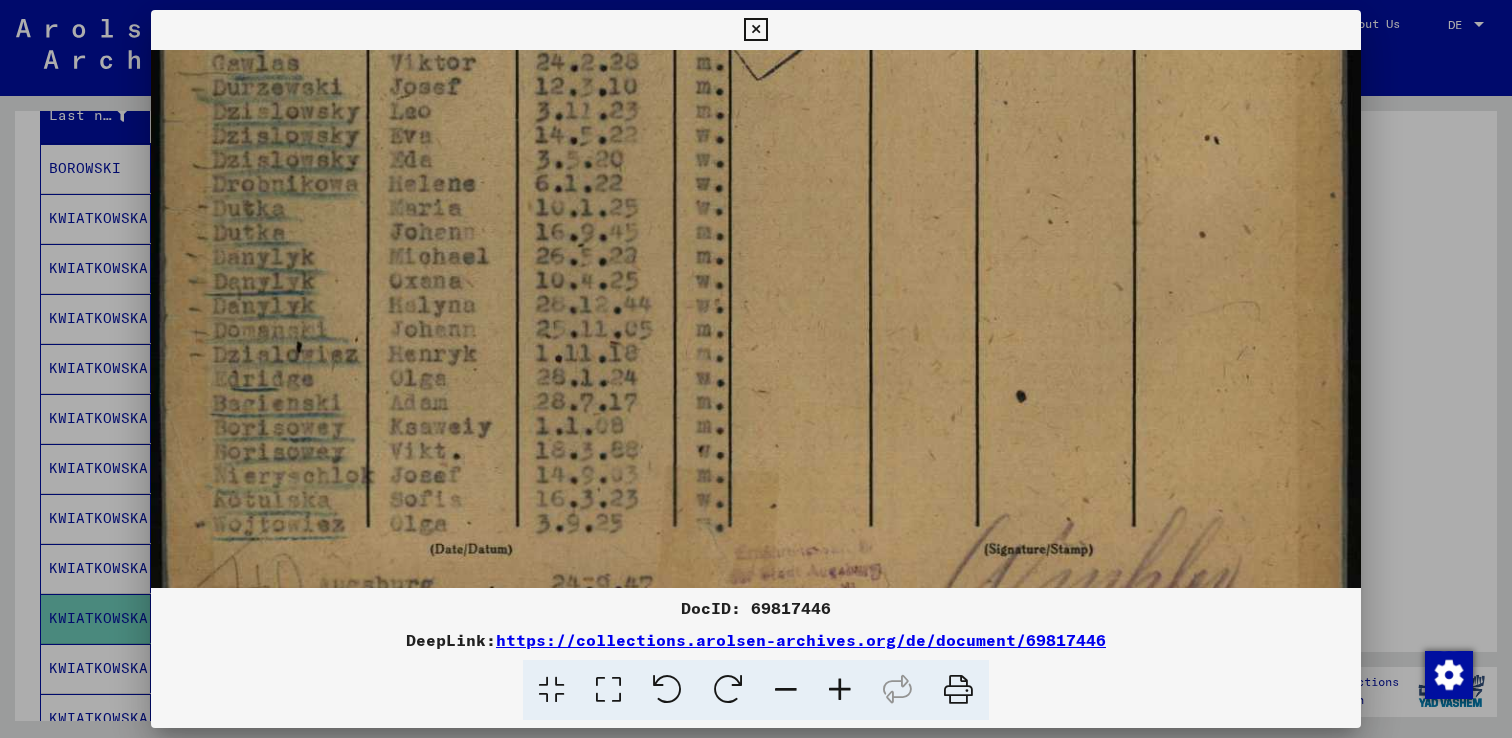drag, startPoint x: 1072, startPoint y: 229, endPoint x: 1072, endPoint y: -96, distance: 325 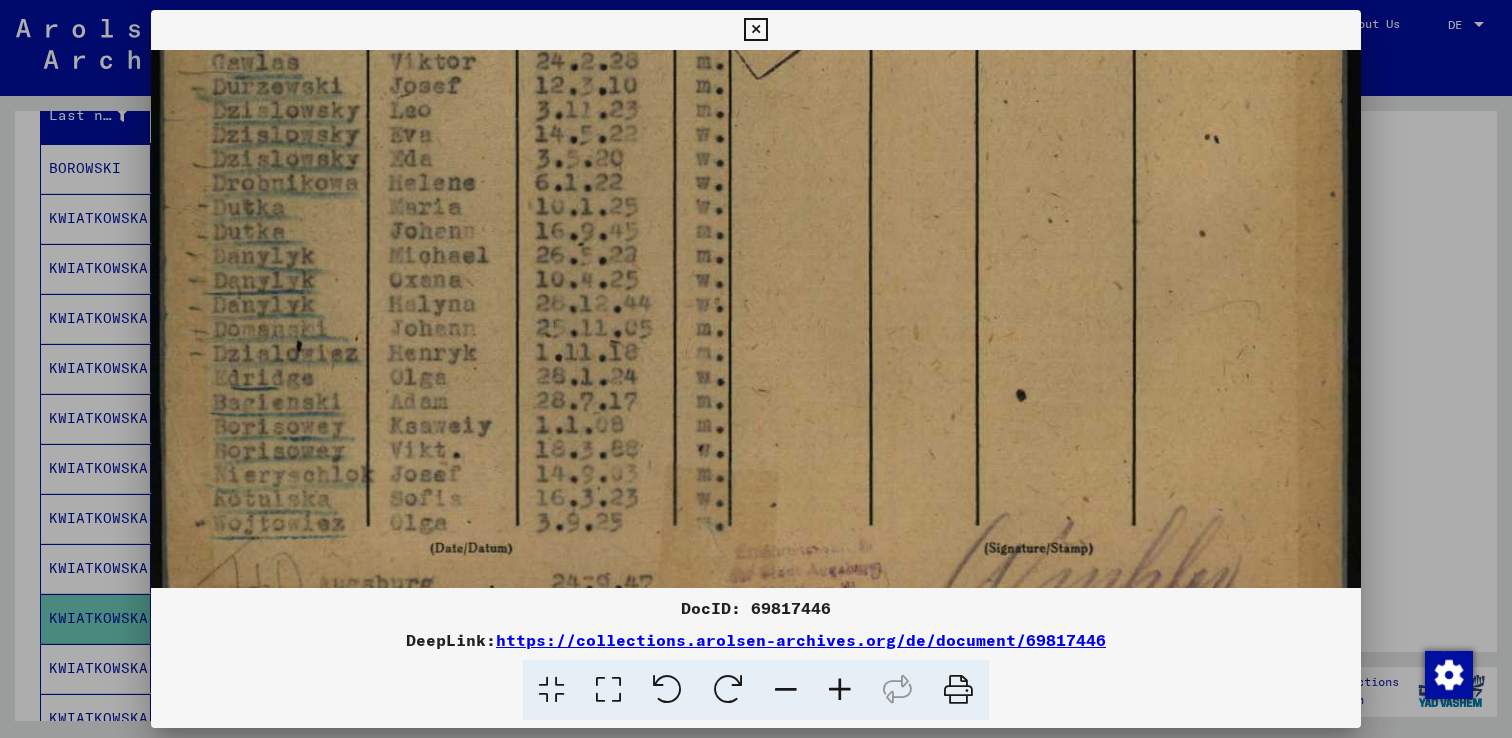 click at bounding box center (756, 369) 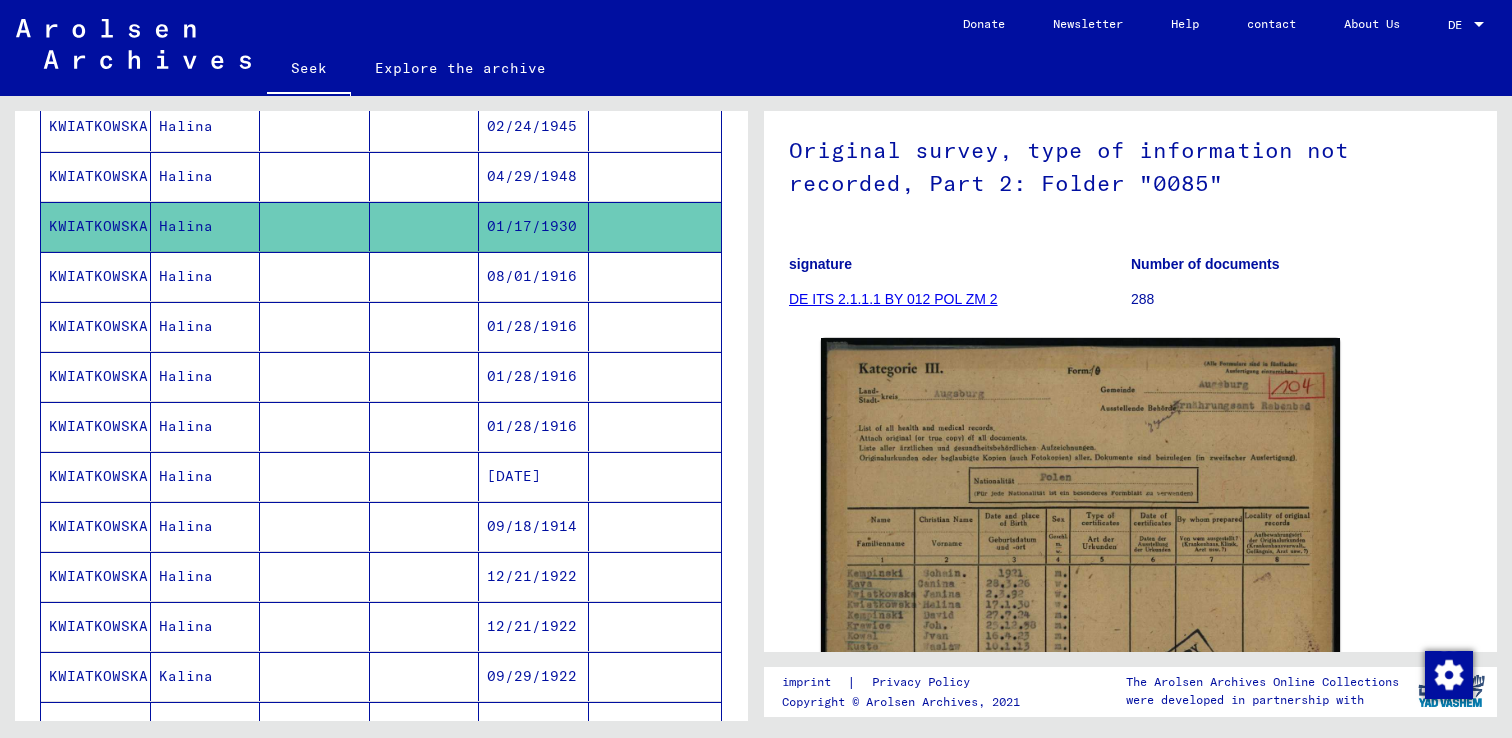 scroll, scrollTop: 723, scrollLeft: 0, axis: vertical 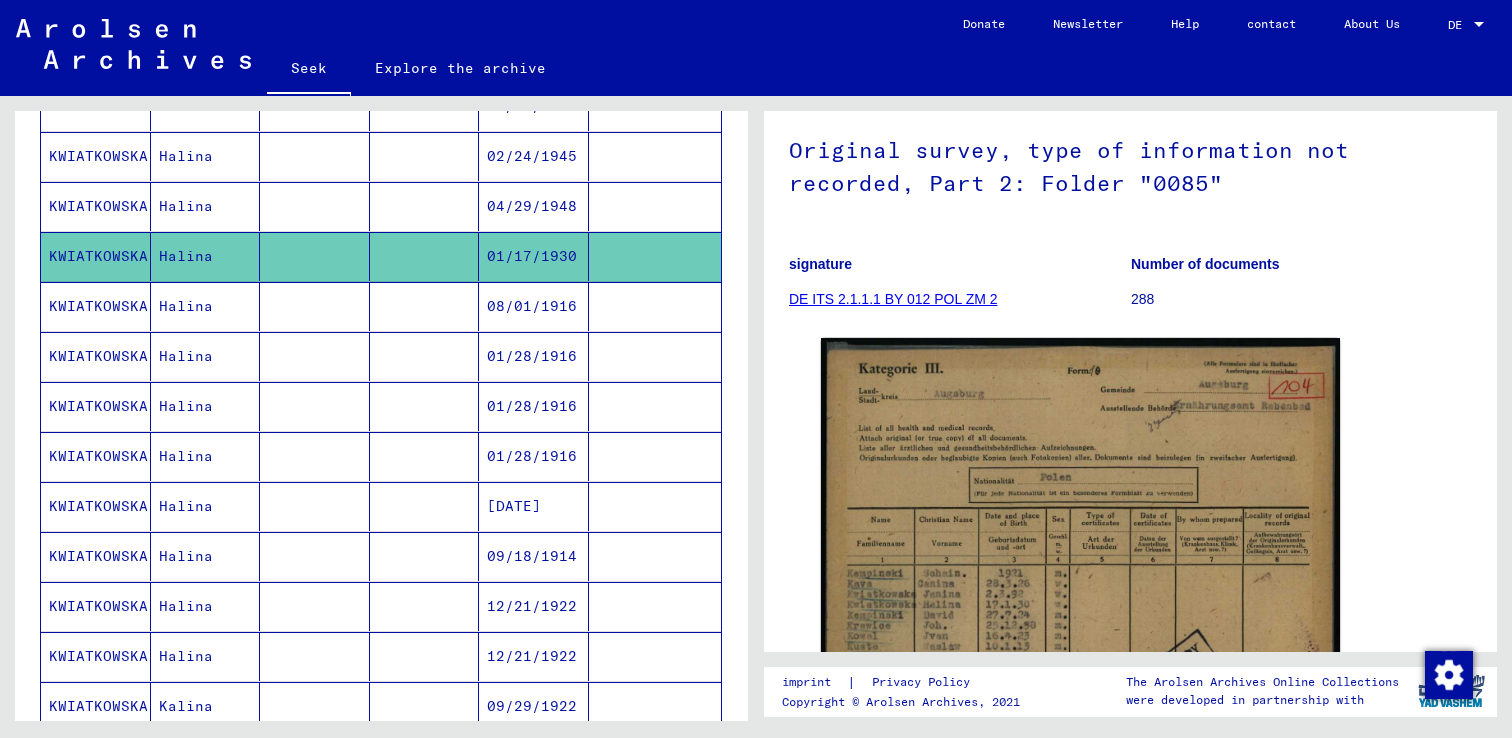 click at bounding box center (425, 406) 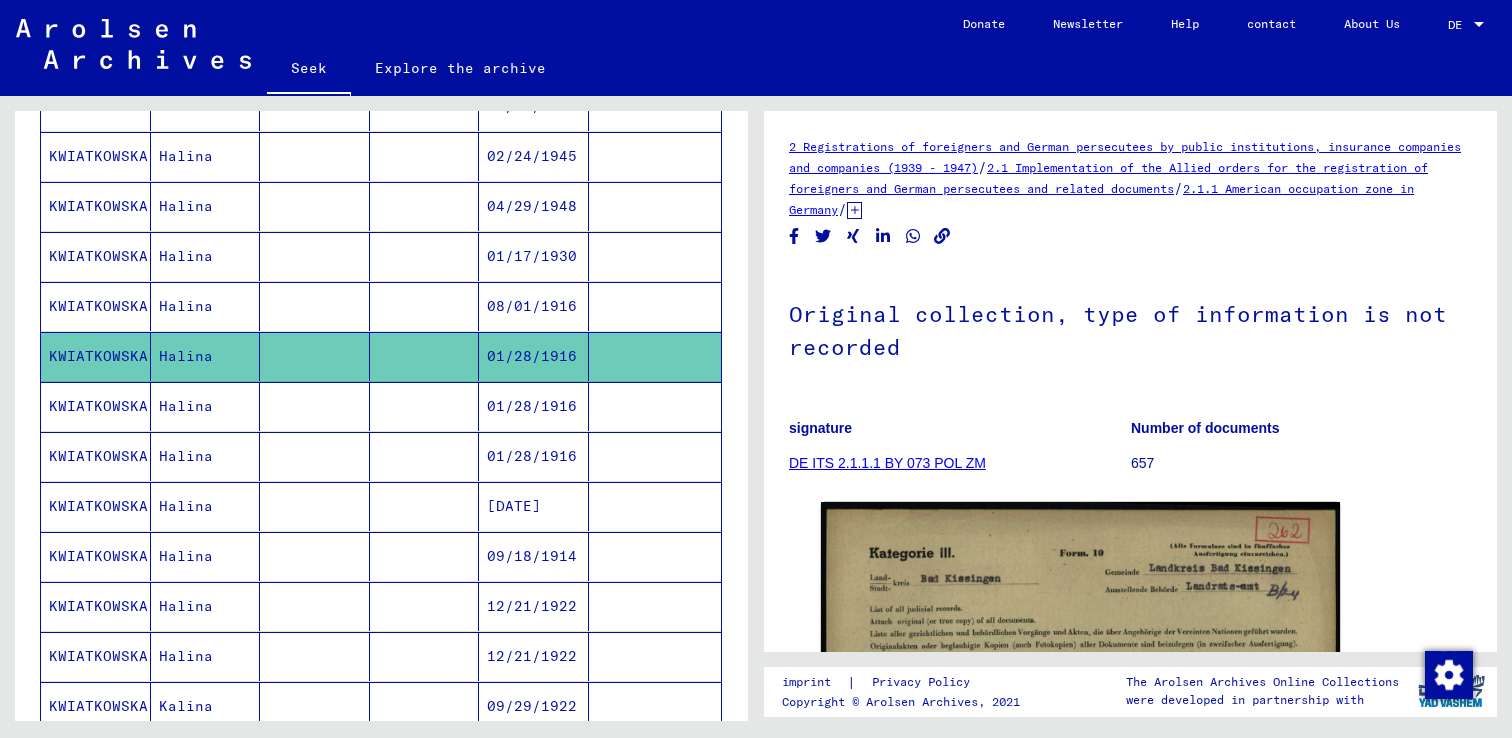 scroll, scrollTop: 0, scrollLeft: 0, axis: both 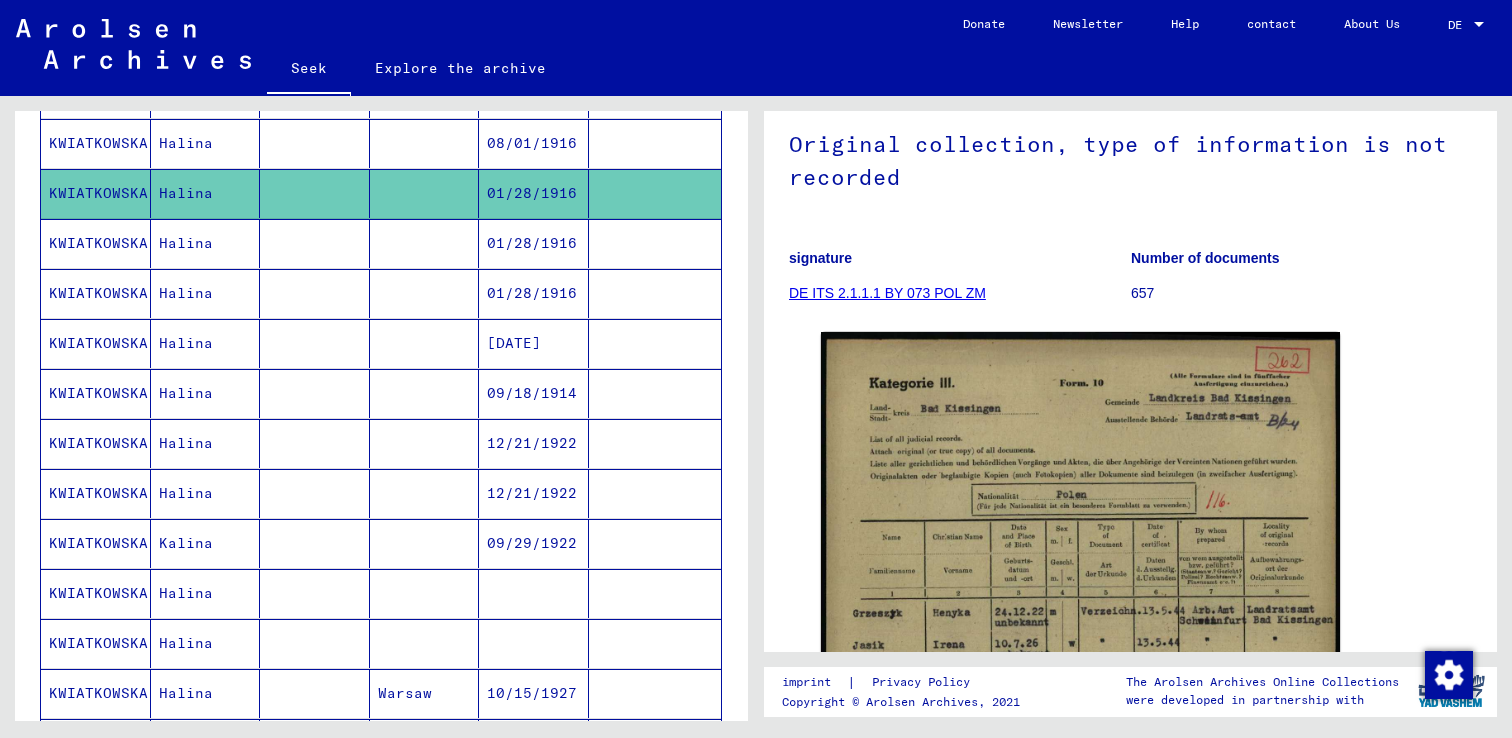 click at bounding box center [425, 643] 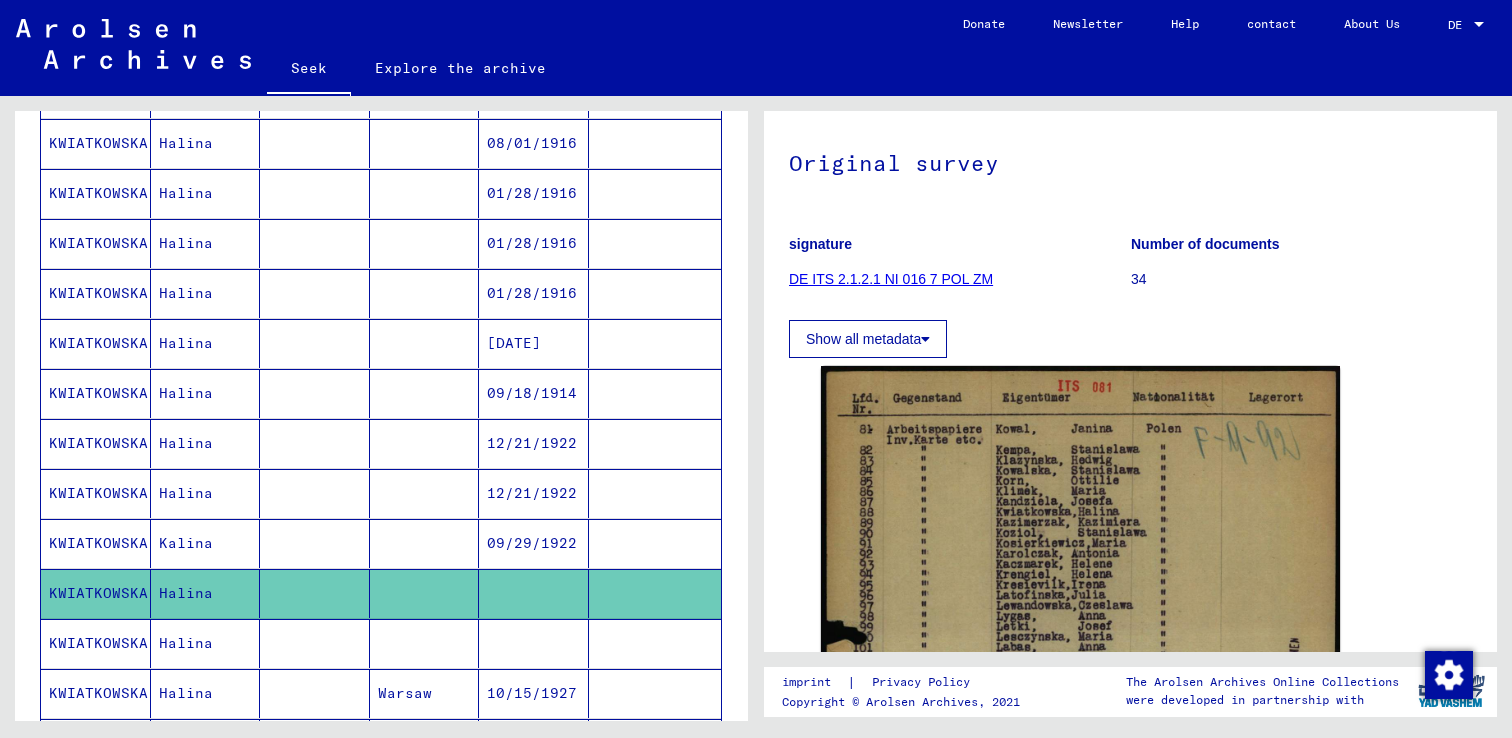 scroll, scrollTop: 239, scrollLeft: 0, axis: vertical 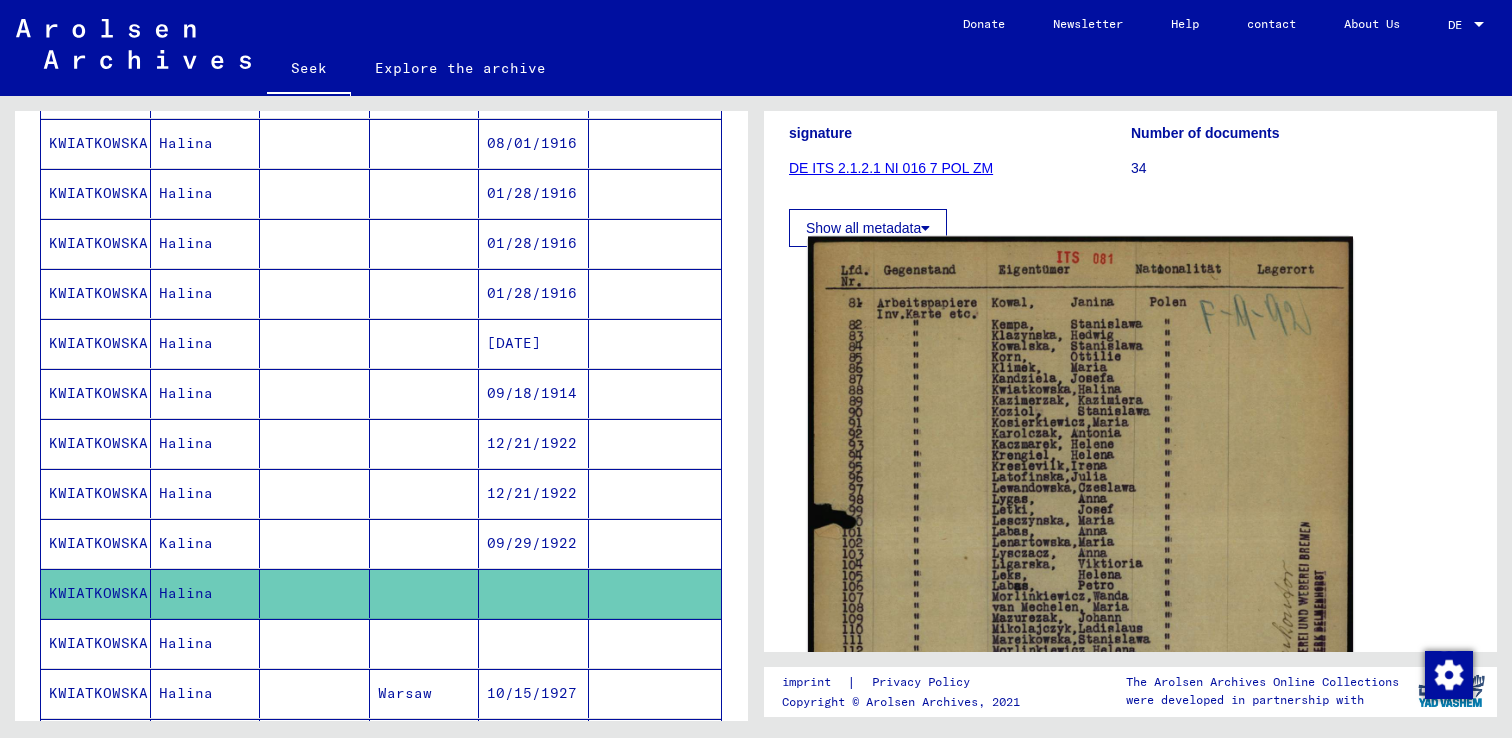 click 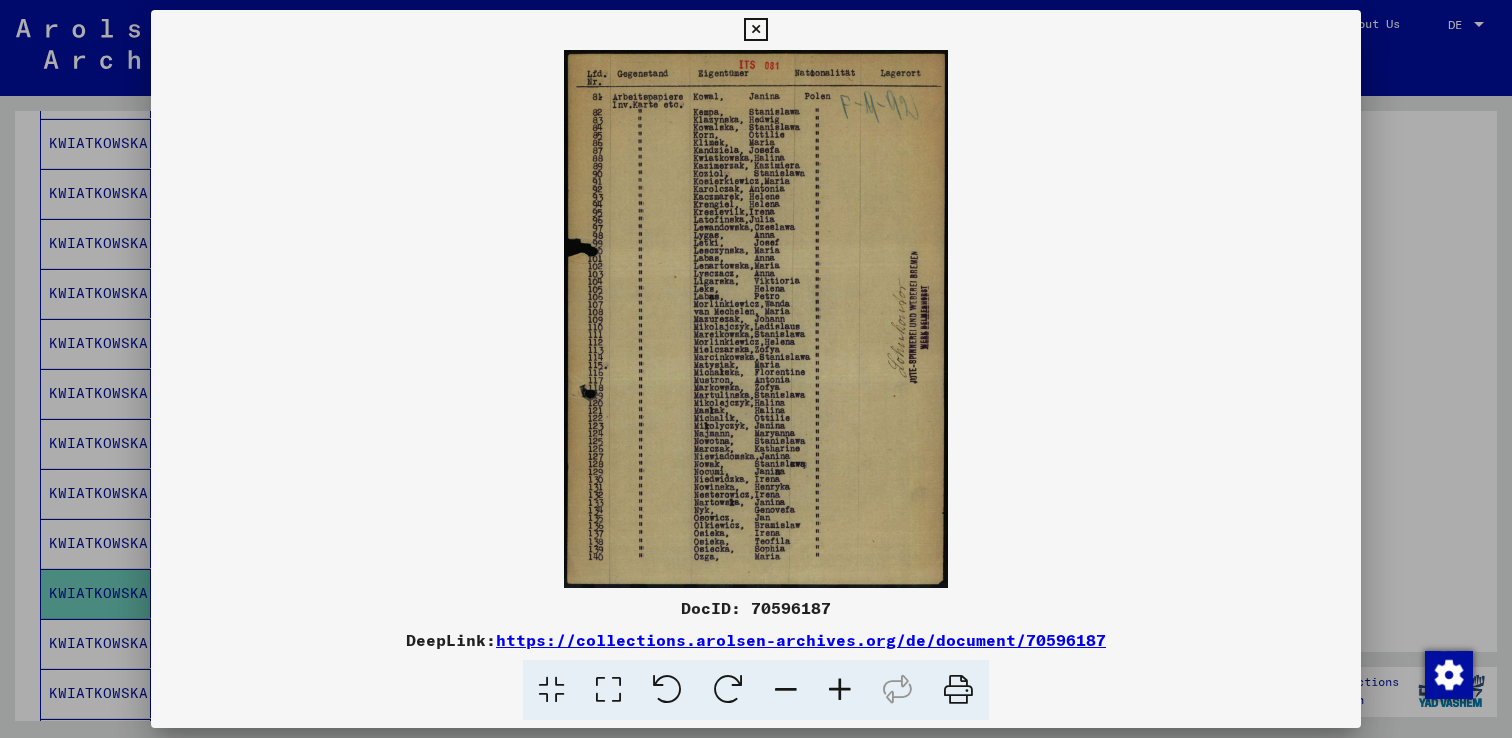 click at bounding box center [608, 690] 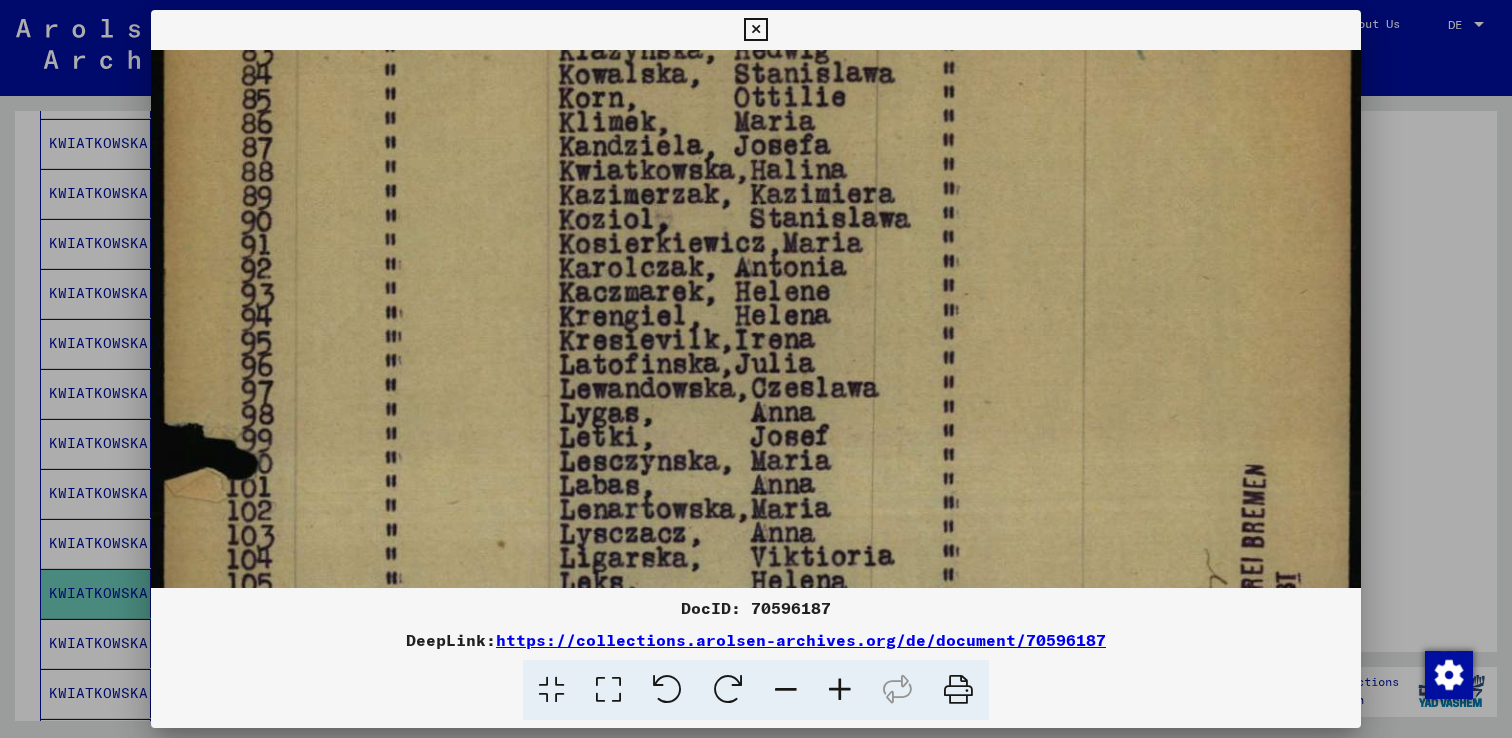 scroll, scrollTop: 238, scrollLeft: 0, axis: vertical 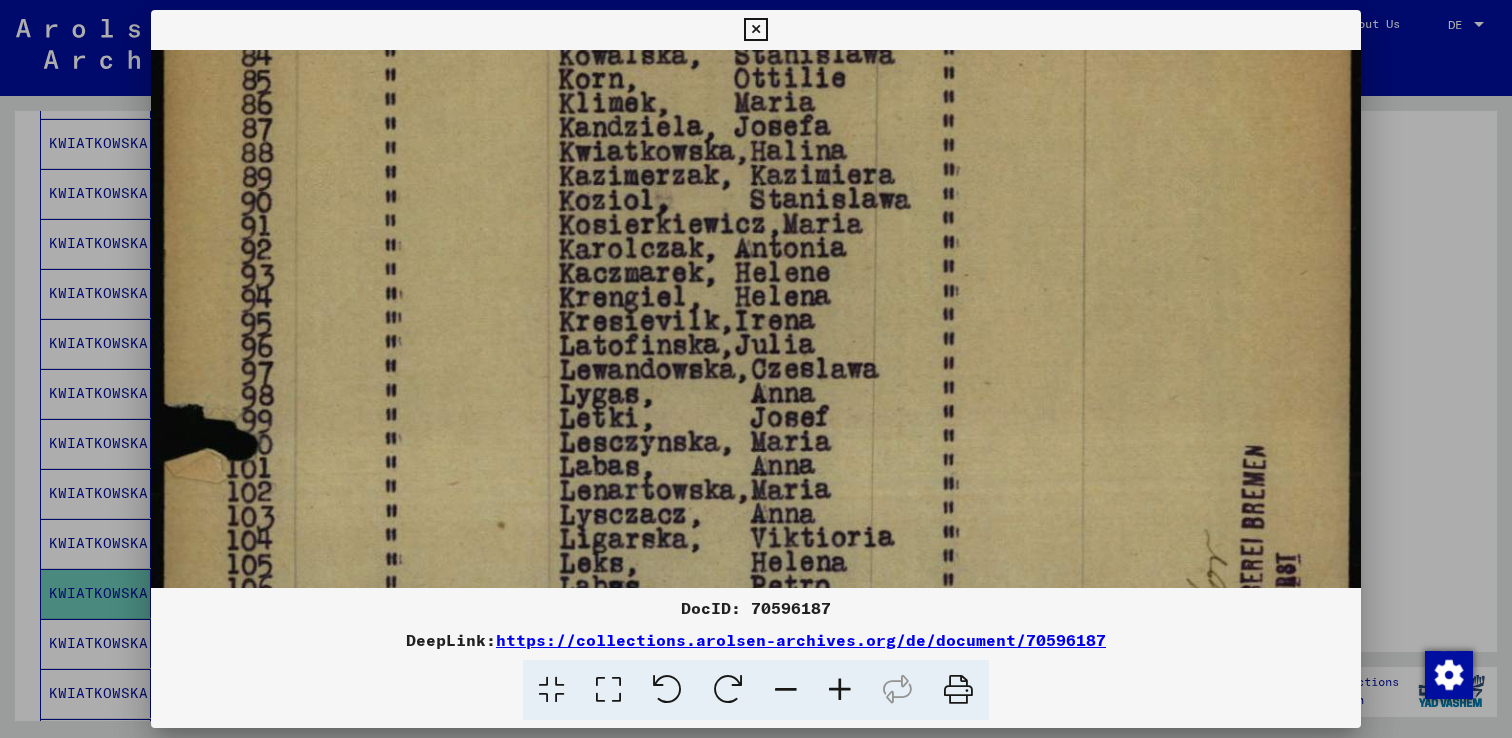 drag, startPoint x: 773, startPoint y: 501, endPoint x: 775, endPoint y: 263, distance: 238.0084 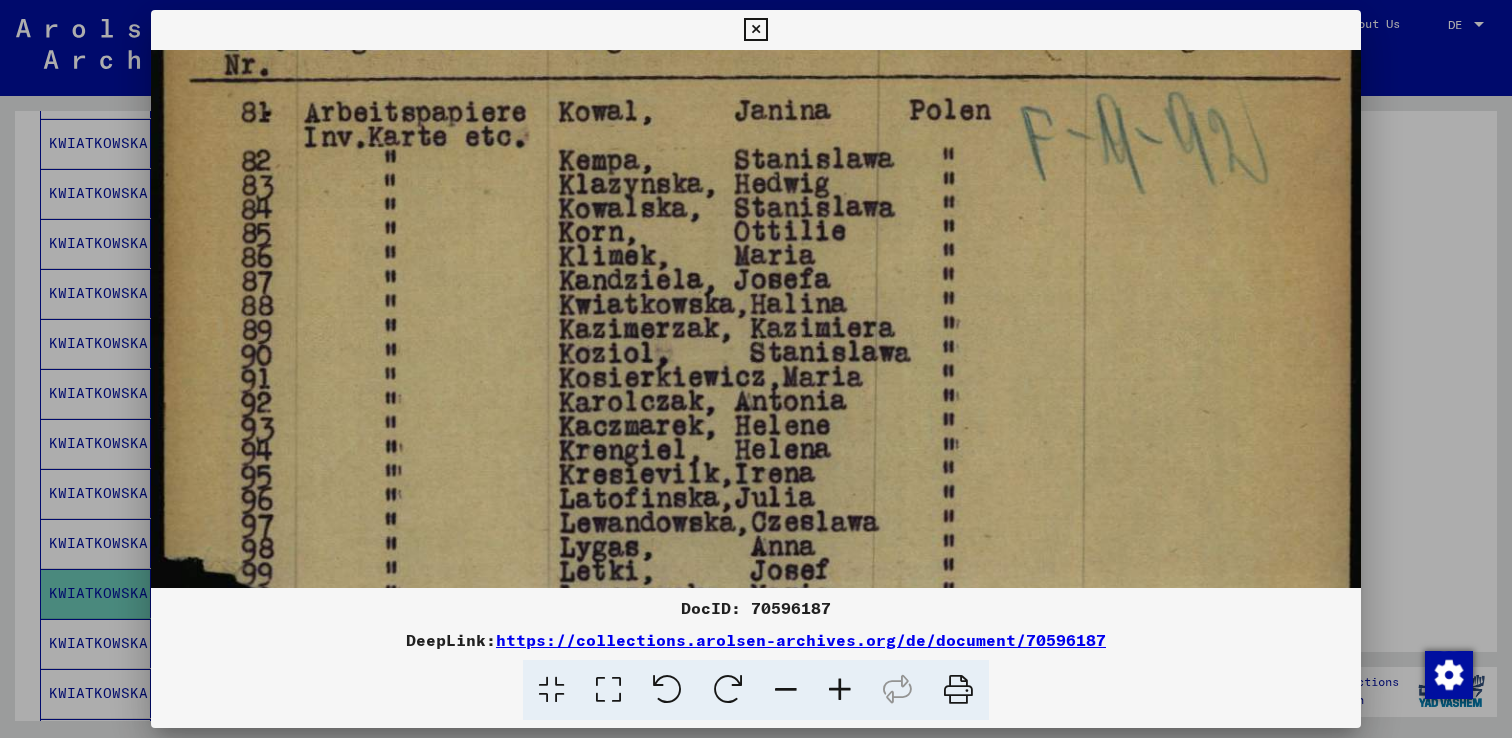 drag, startPoint x: 698, startPoint y: 200, endPoint x: 703, endPoint y: 351, distance: 151.08276 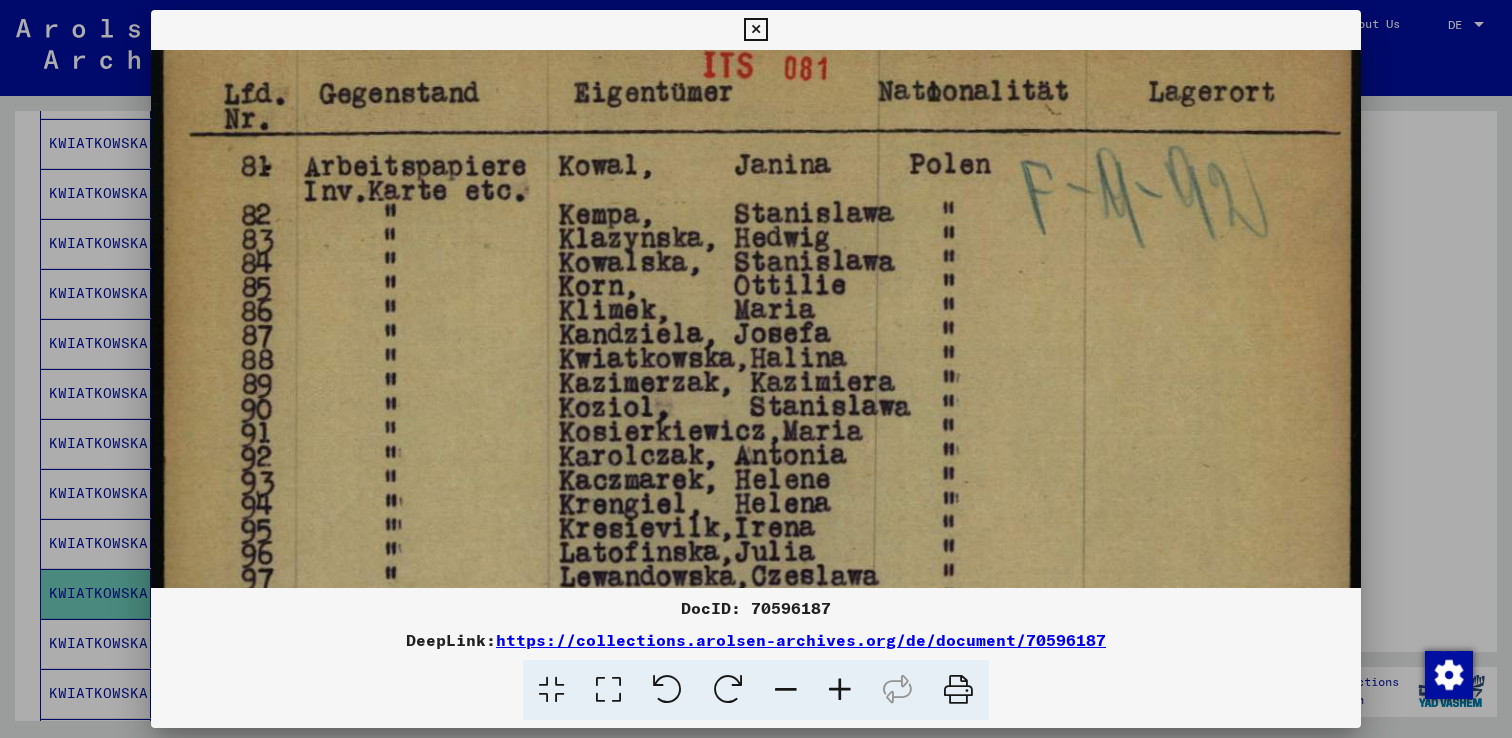 scroll, scrollTop: 0, scrollLeft: 0, axis: both 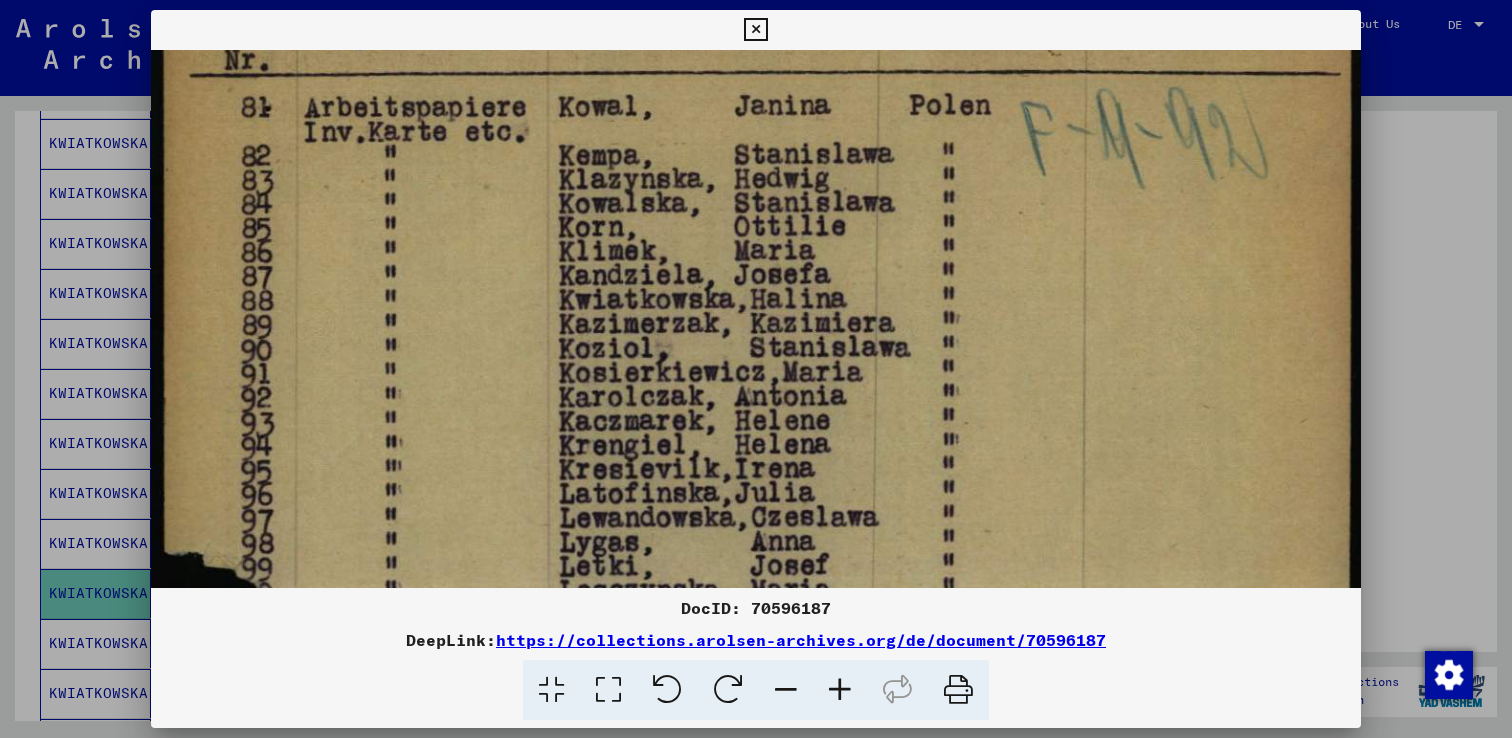 drag, startPoint x: 355, startPoint y: 278, endPoint x: 329, endPoint y: 337, distance: 64.4748 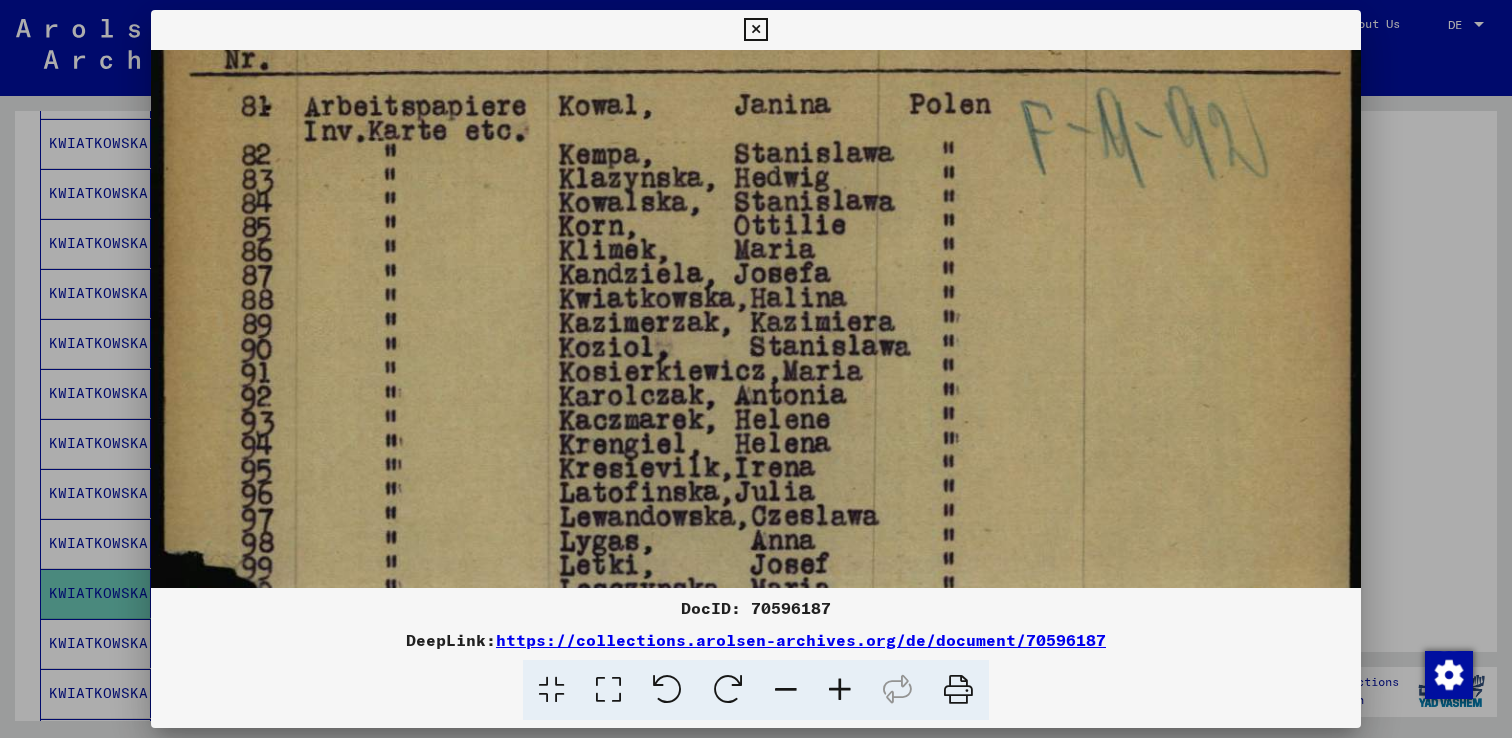 click at bounding box center [756, 369] 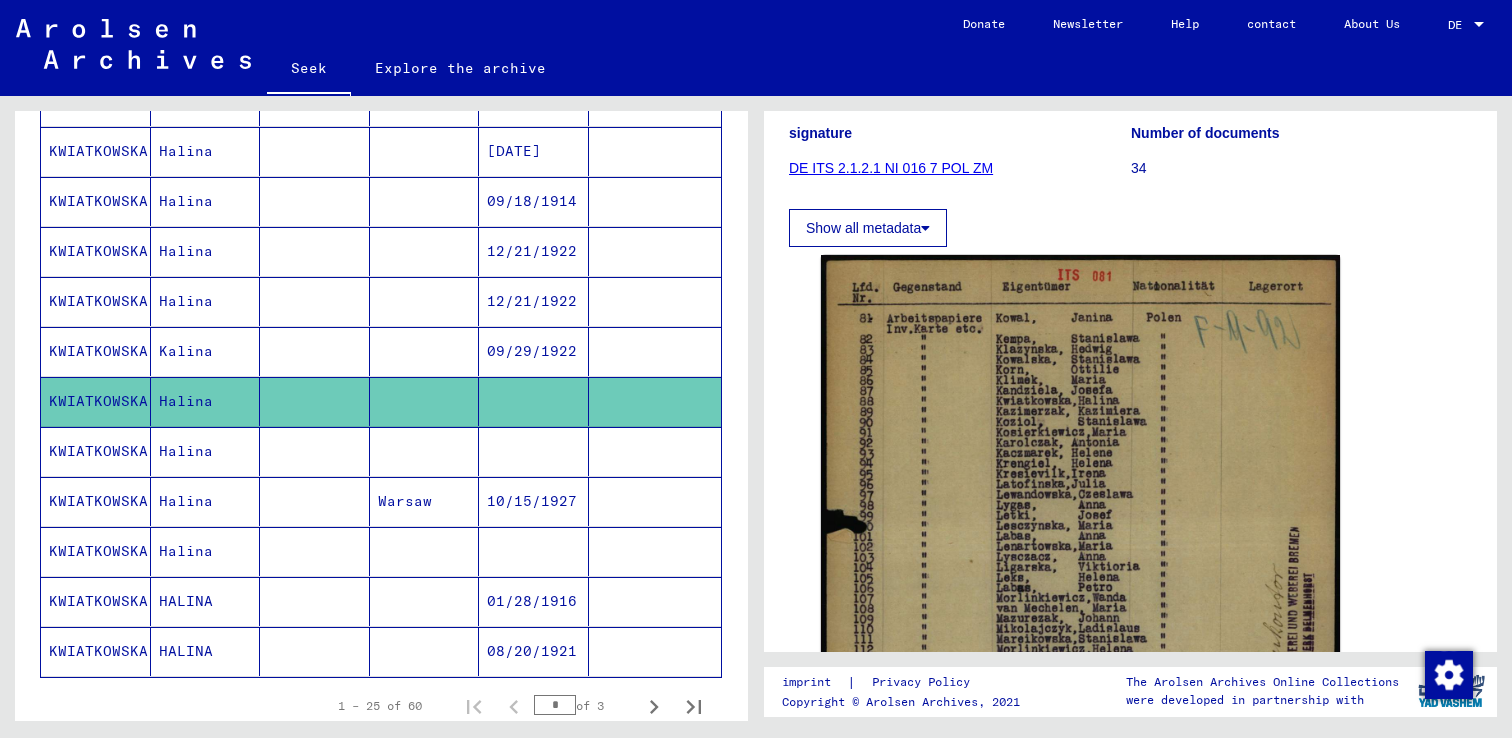 scroll, scrollTop: 1083, scrollLeft: 0, axis: vertical 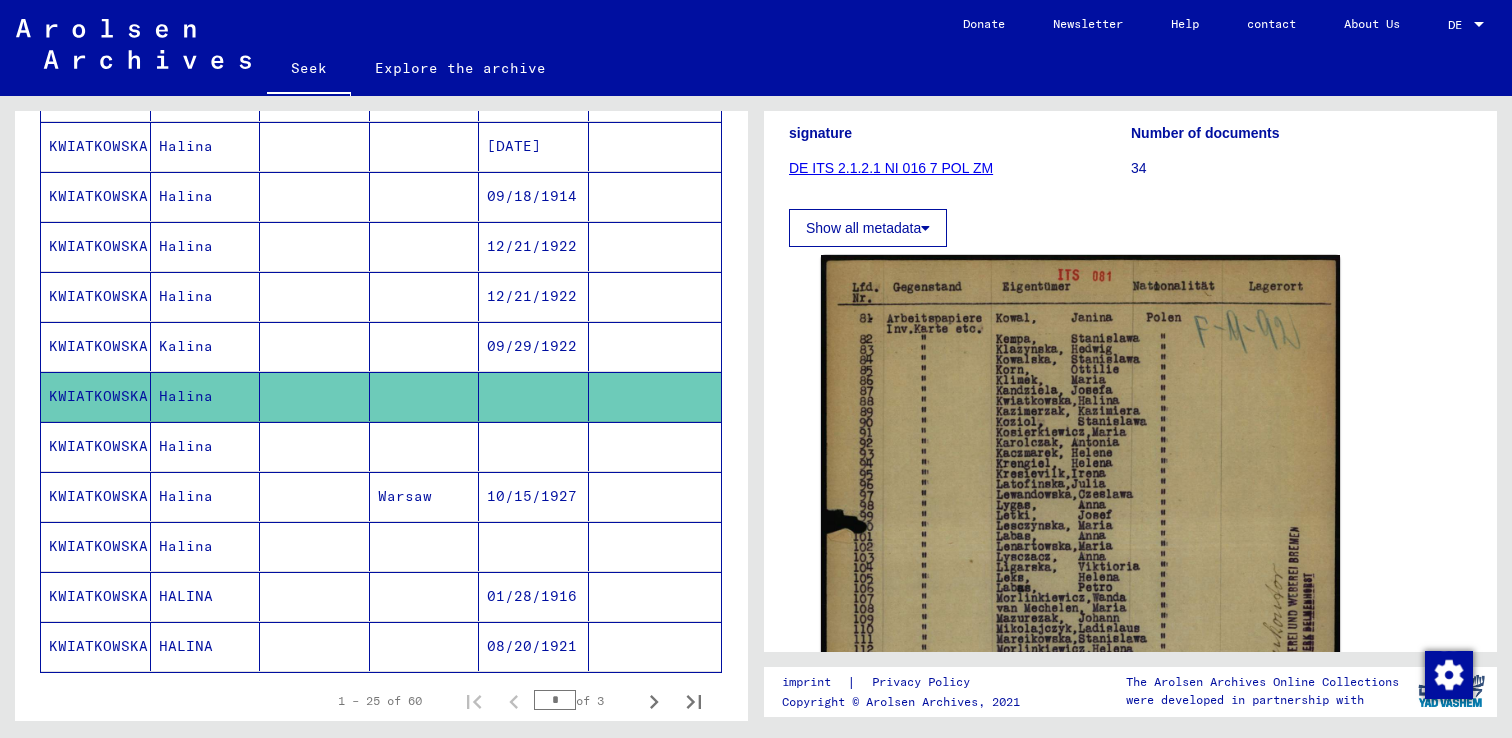 click at bounding box center [315, 496] 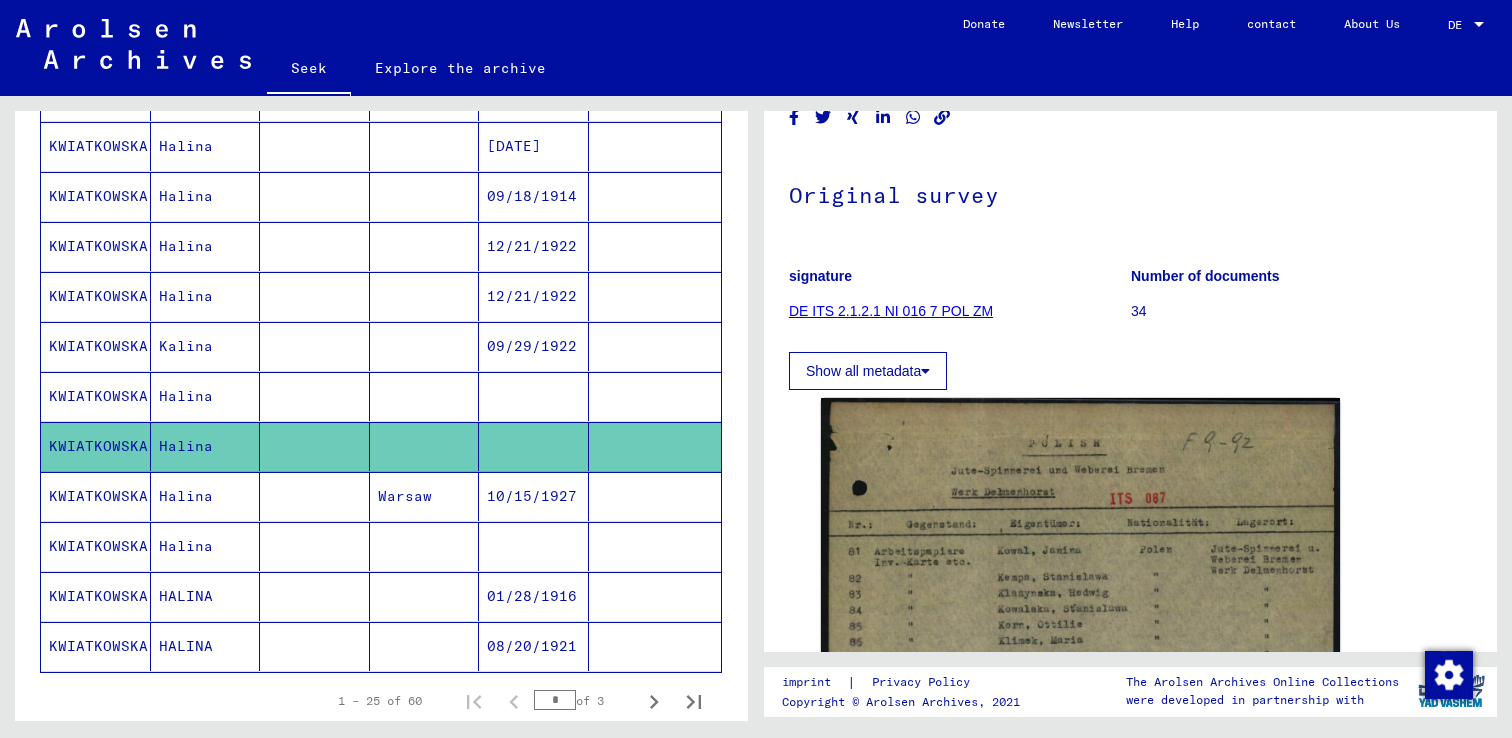 scroll, scrollTop: 209, scrollLeft: 0, axis: vertical 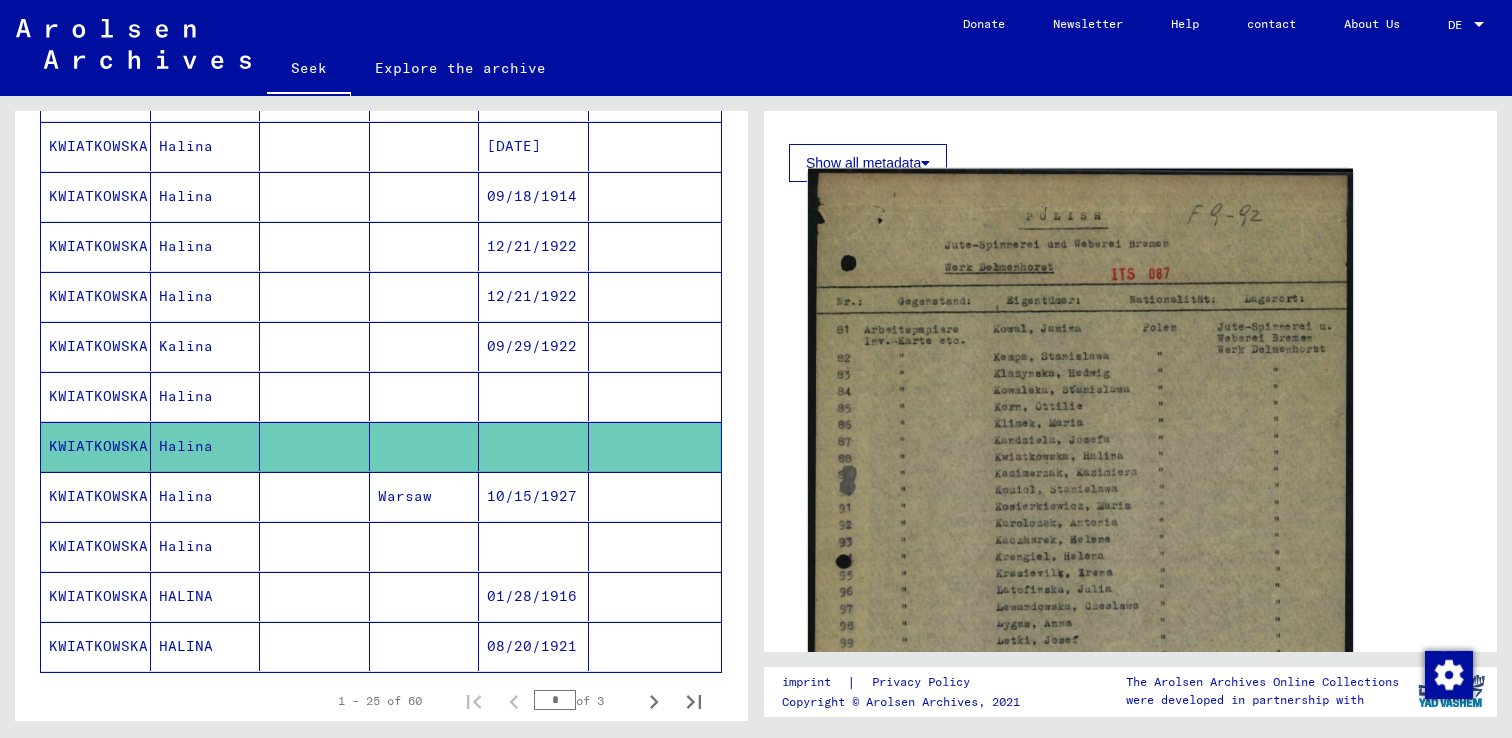 click 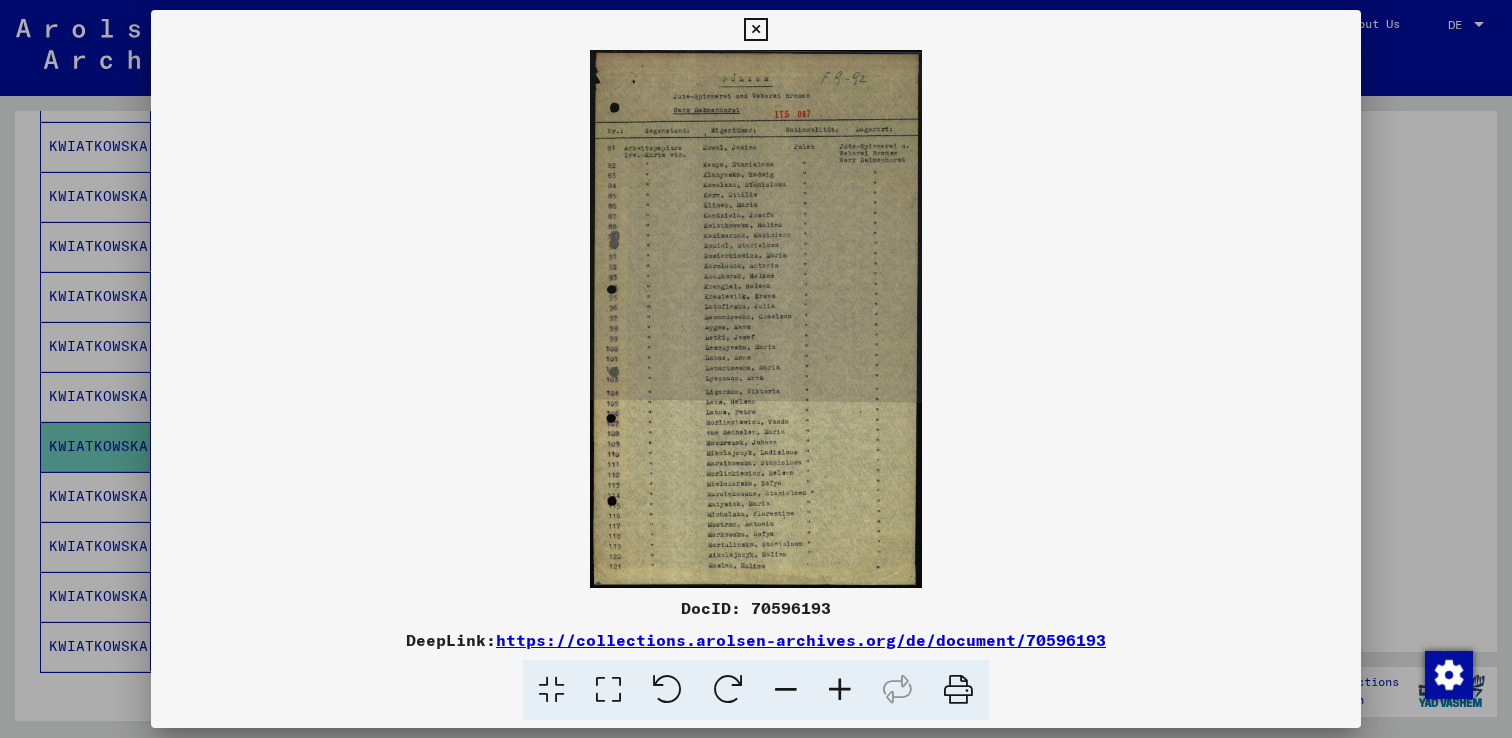 click at bounding box center (756, 319) 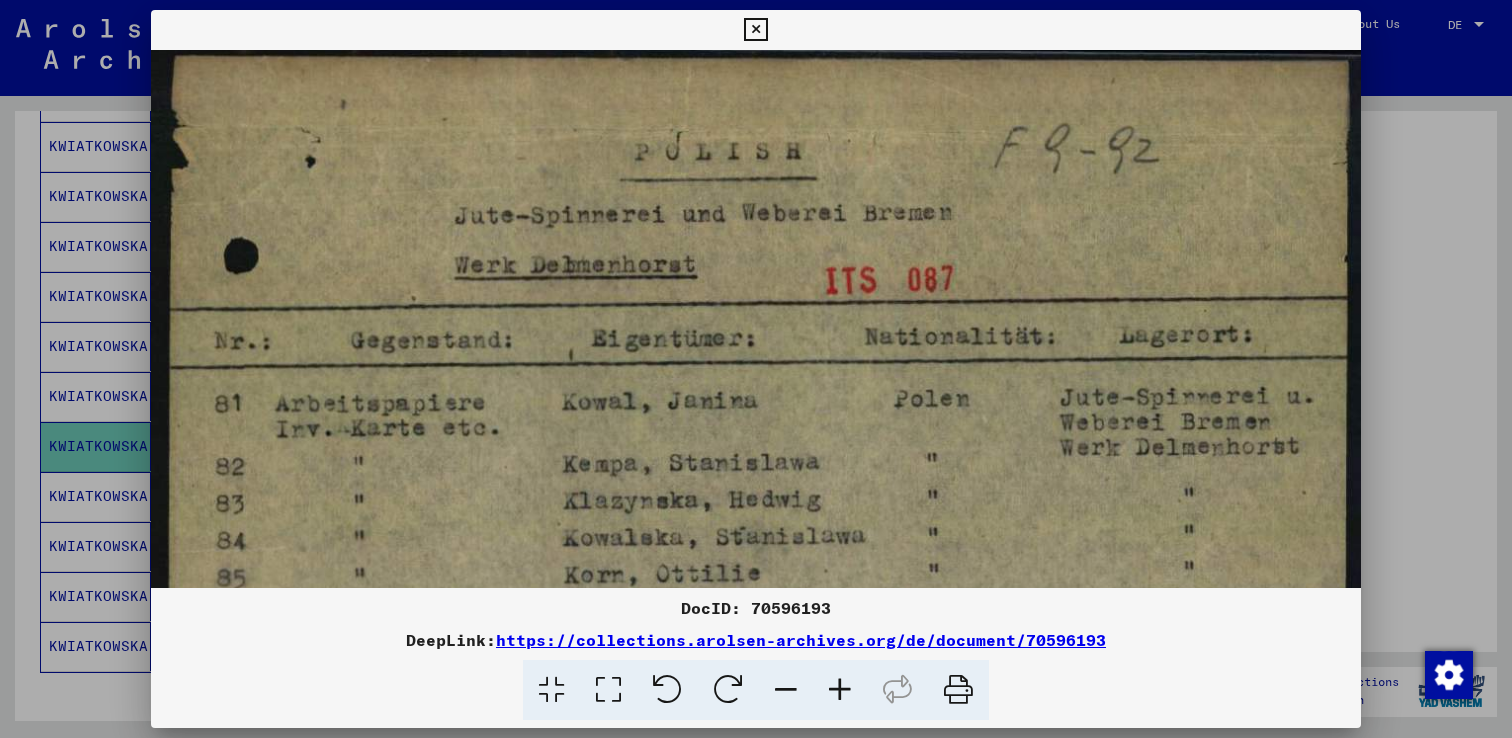 scroll, scrollTop: 3, scrollLeft: 0, axis: vertical 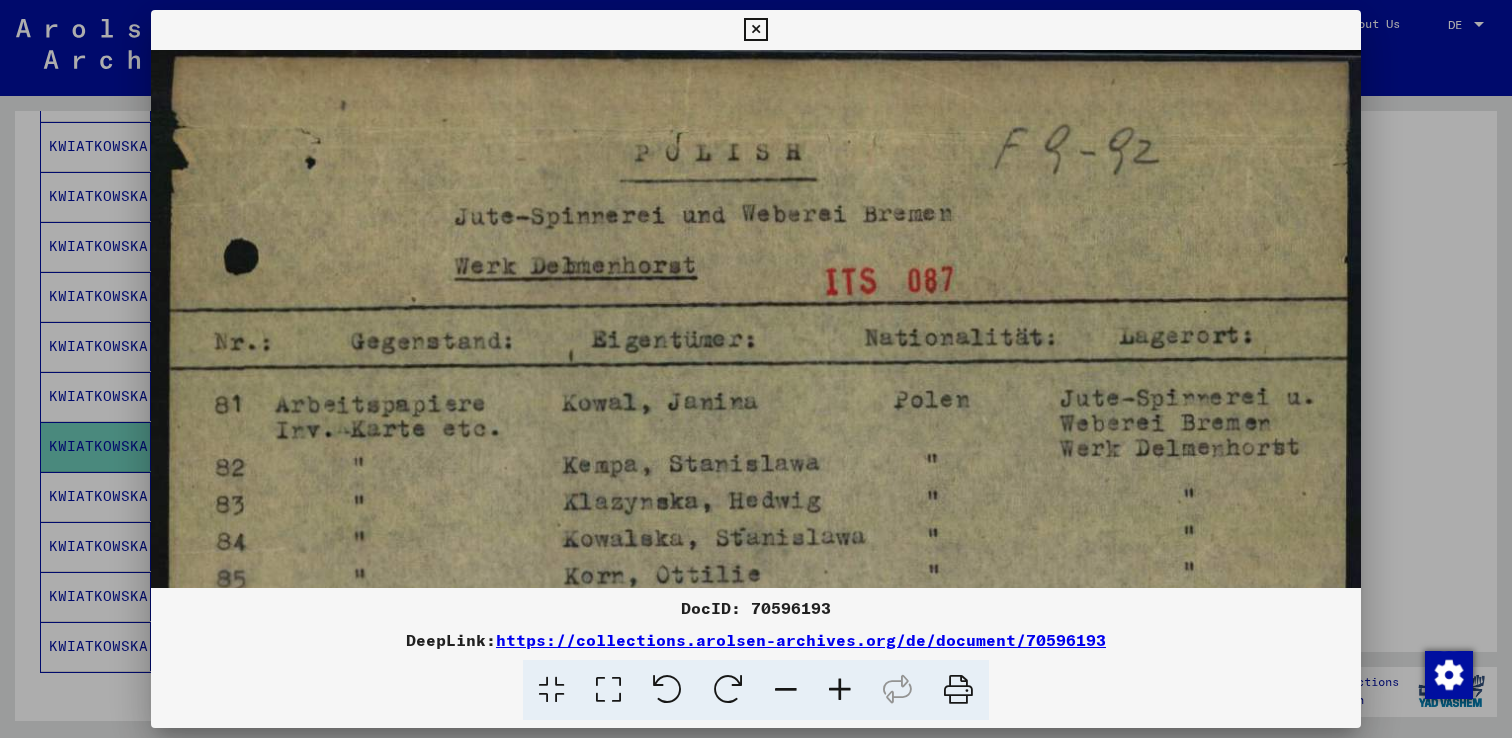 click at bounding box center [756, 1027] 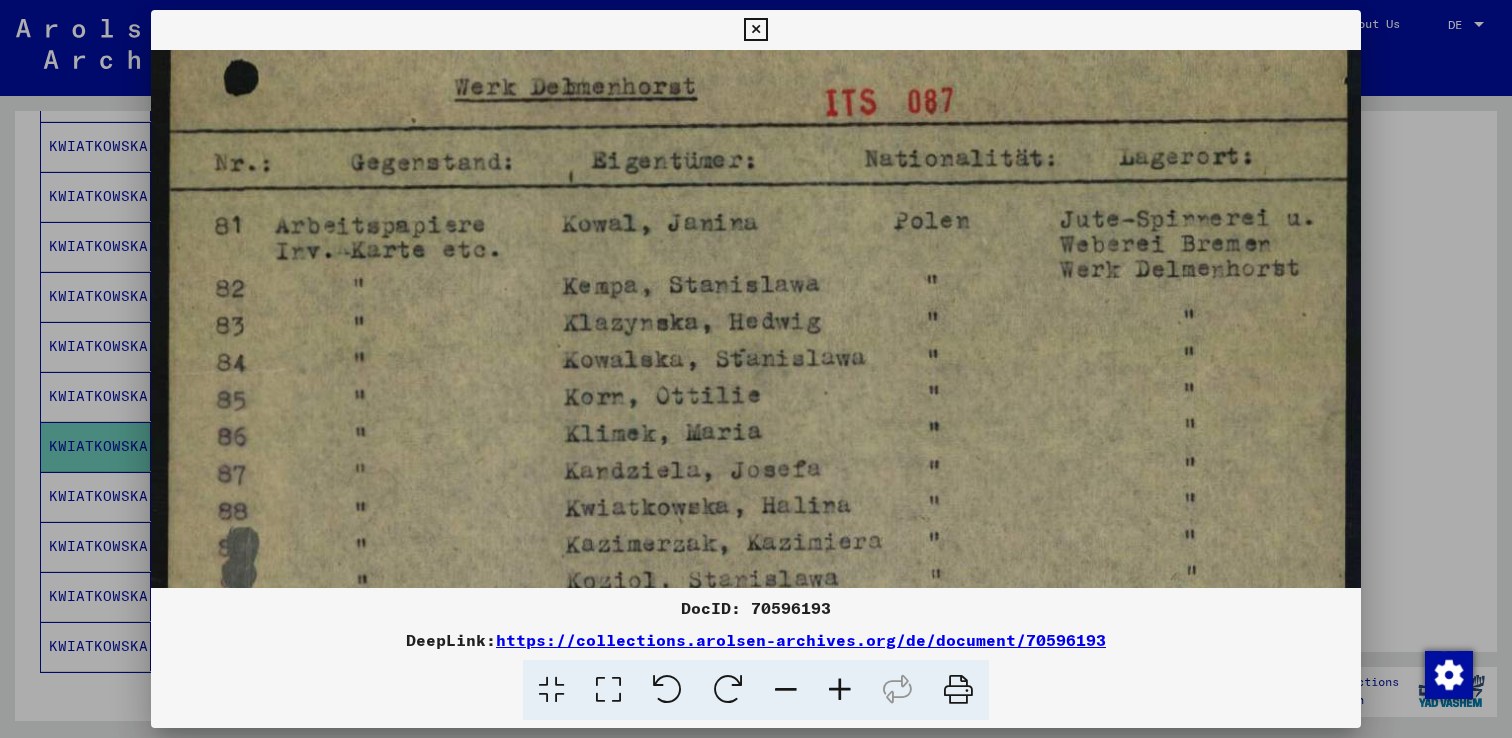 scroll, scrollTop: 179, scrollLeft: 0, axis: vertical 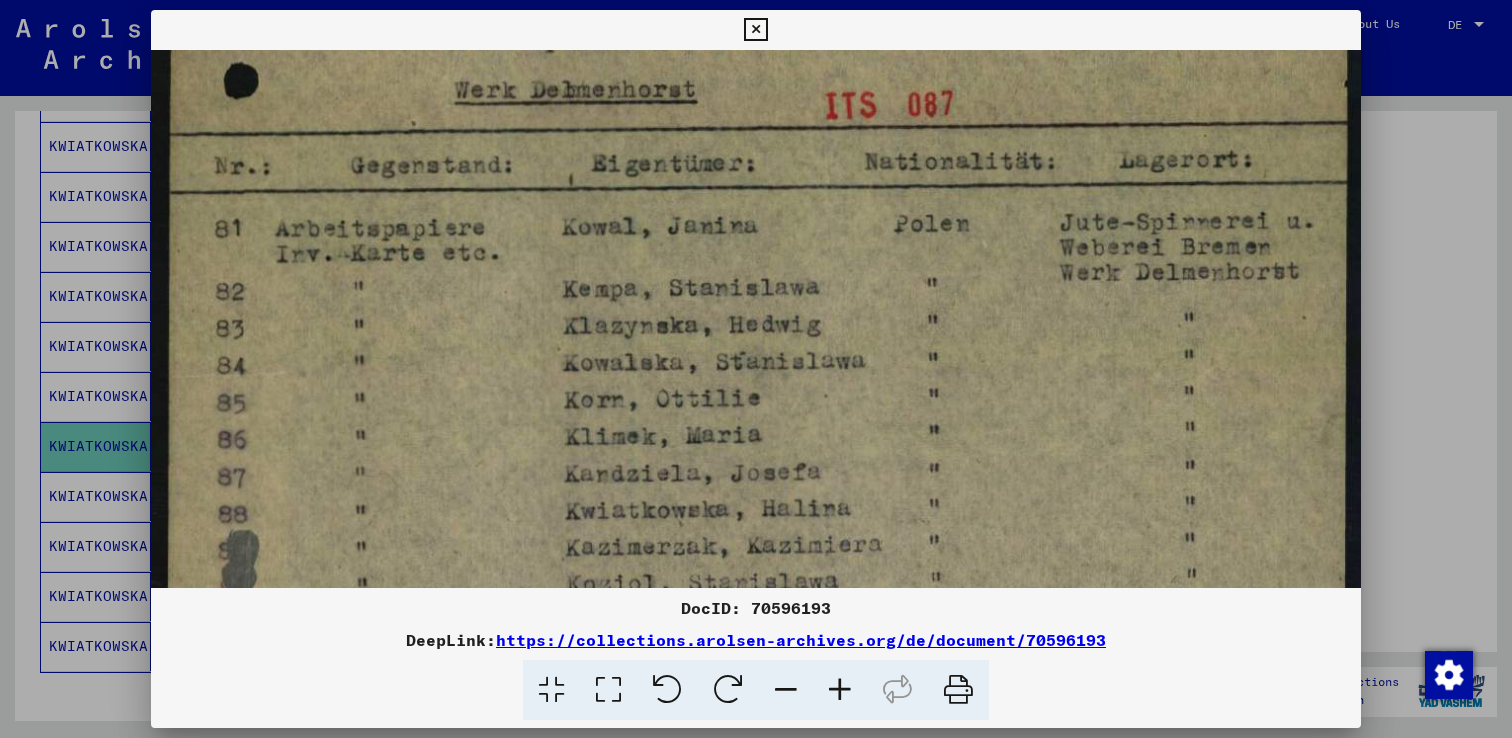 drag, startPoint x: 500, startPoint y: 490, endPoint x: 480, endPoint y: 314, distance: 177.13272 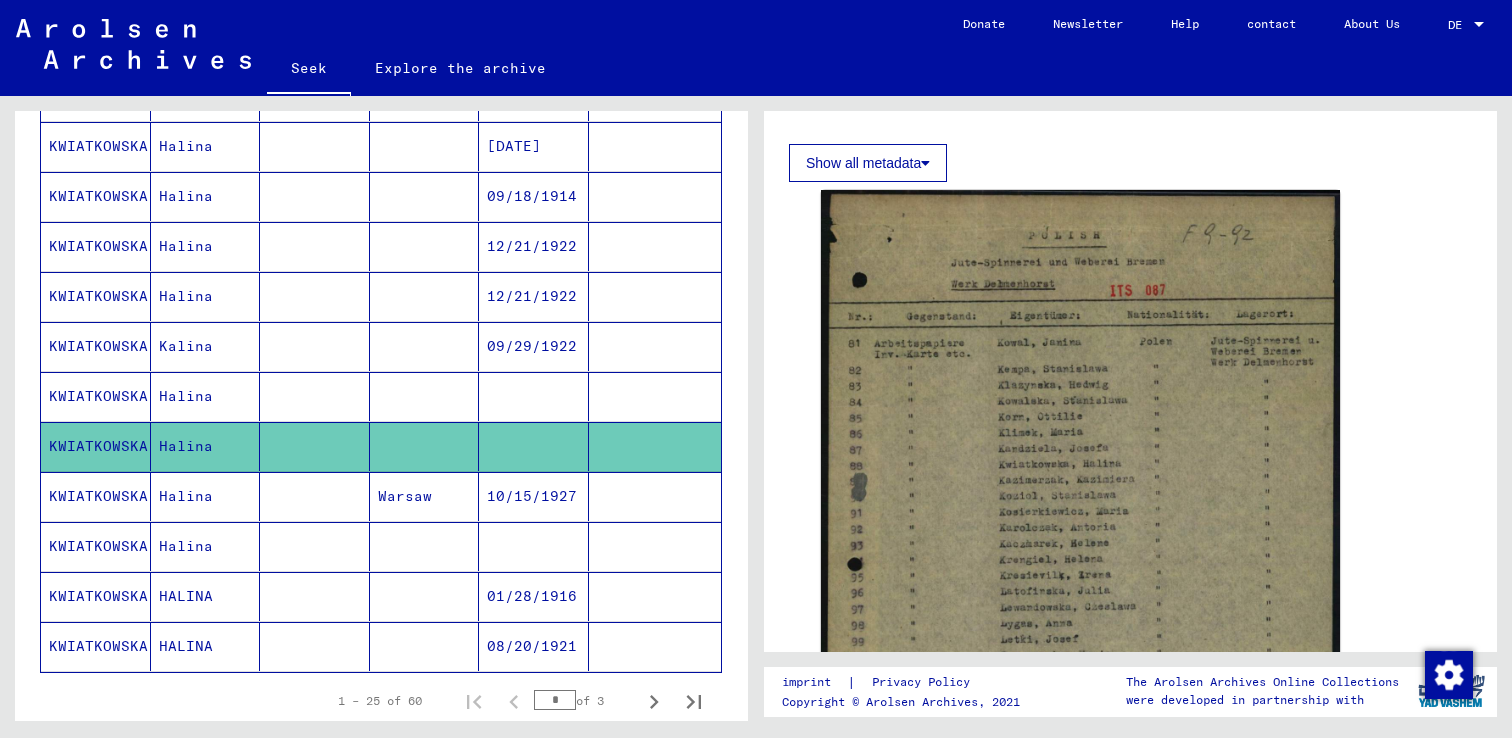 click at bounding box center (315, 596) 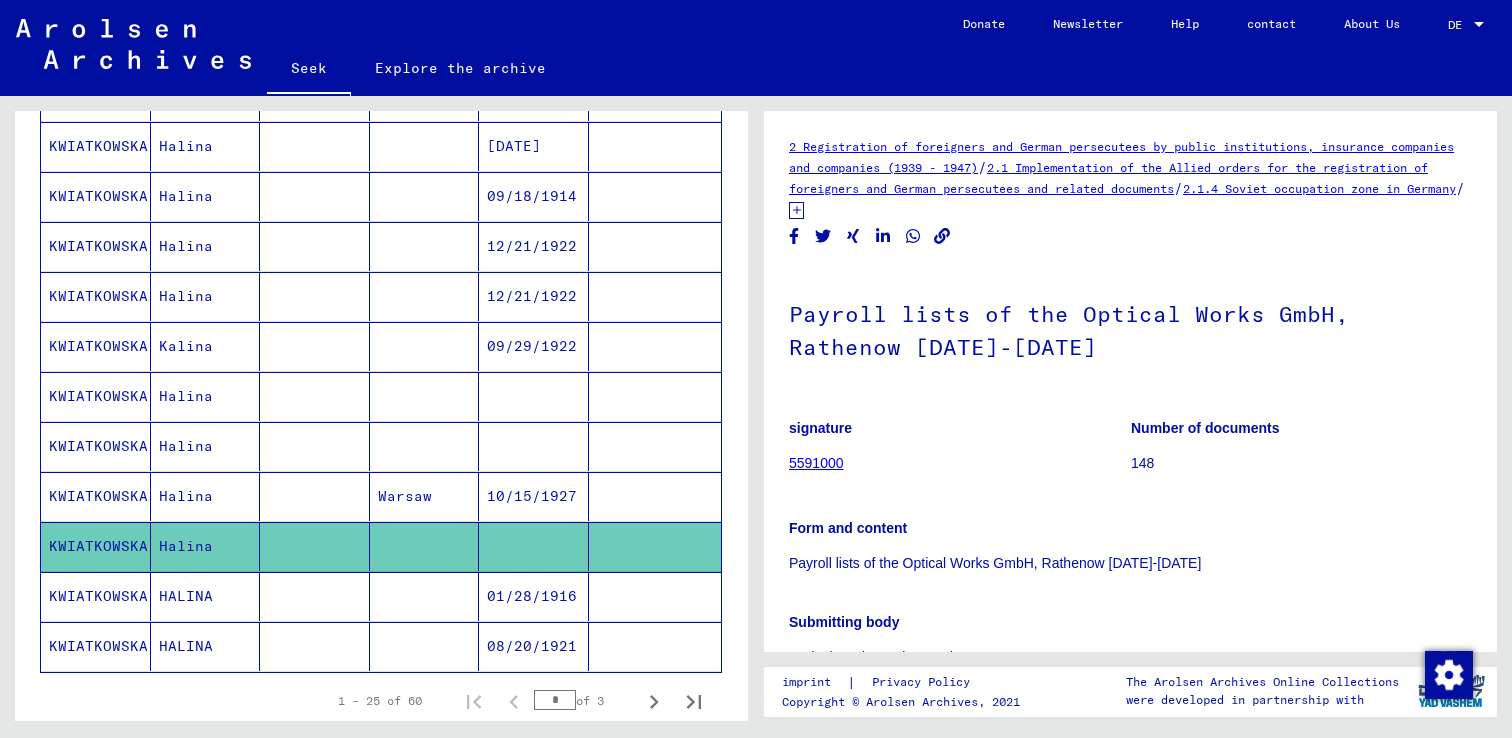 scroll, scrollTop: 0, scrollLeft: 0, axis: both 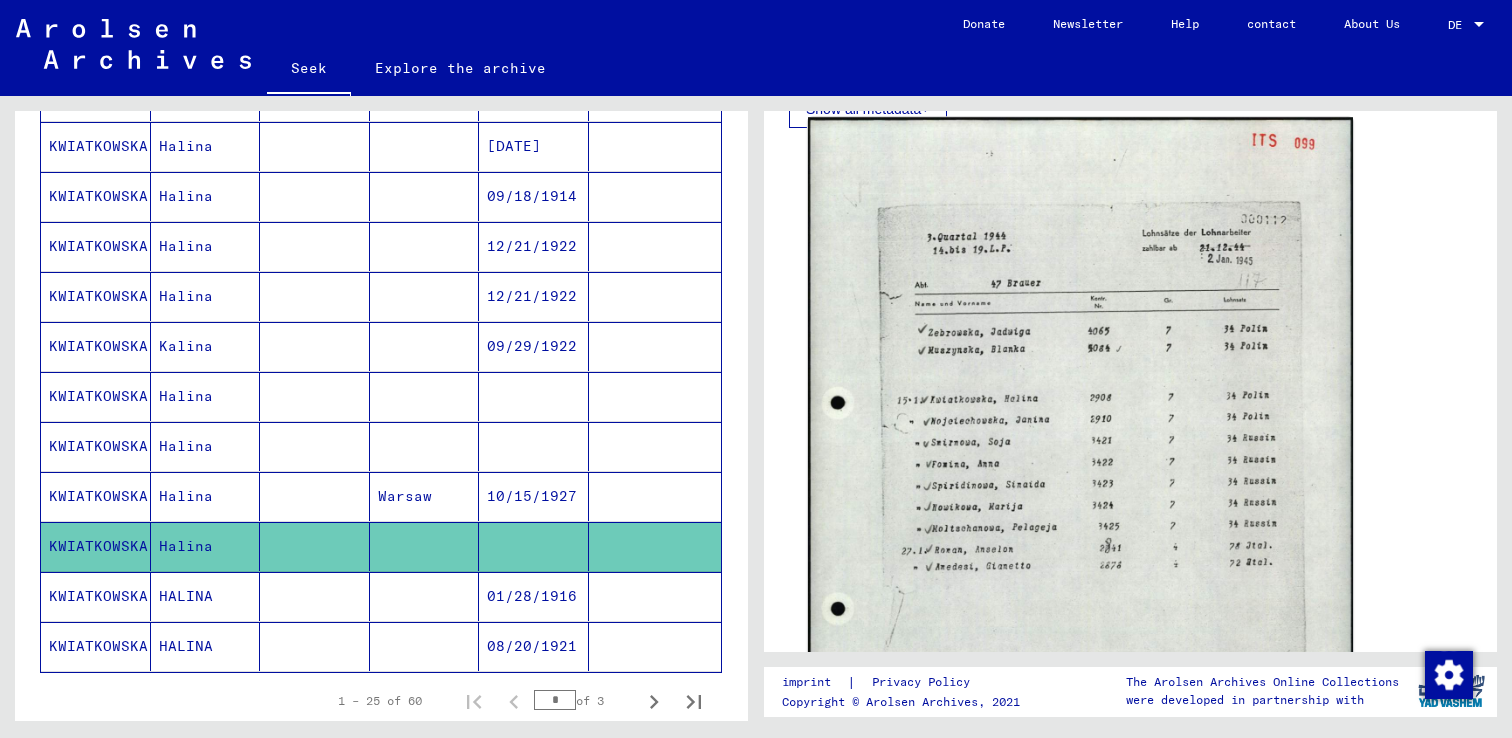 click 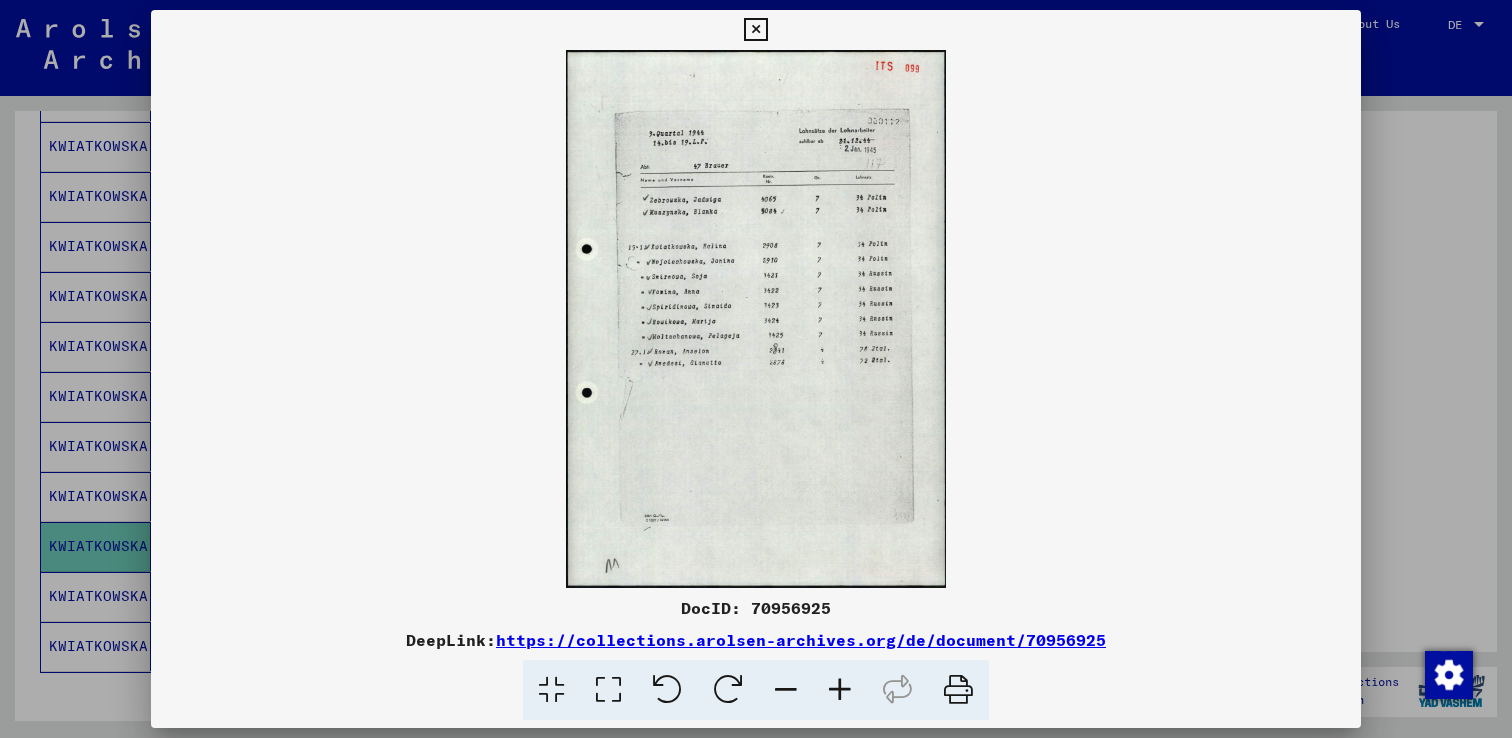 click at bounding box center [608, 690] 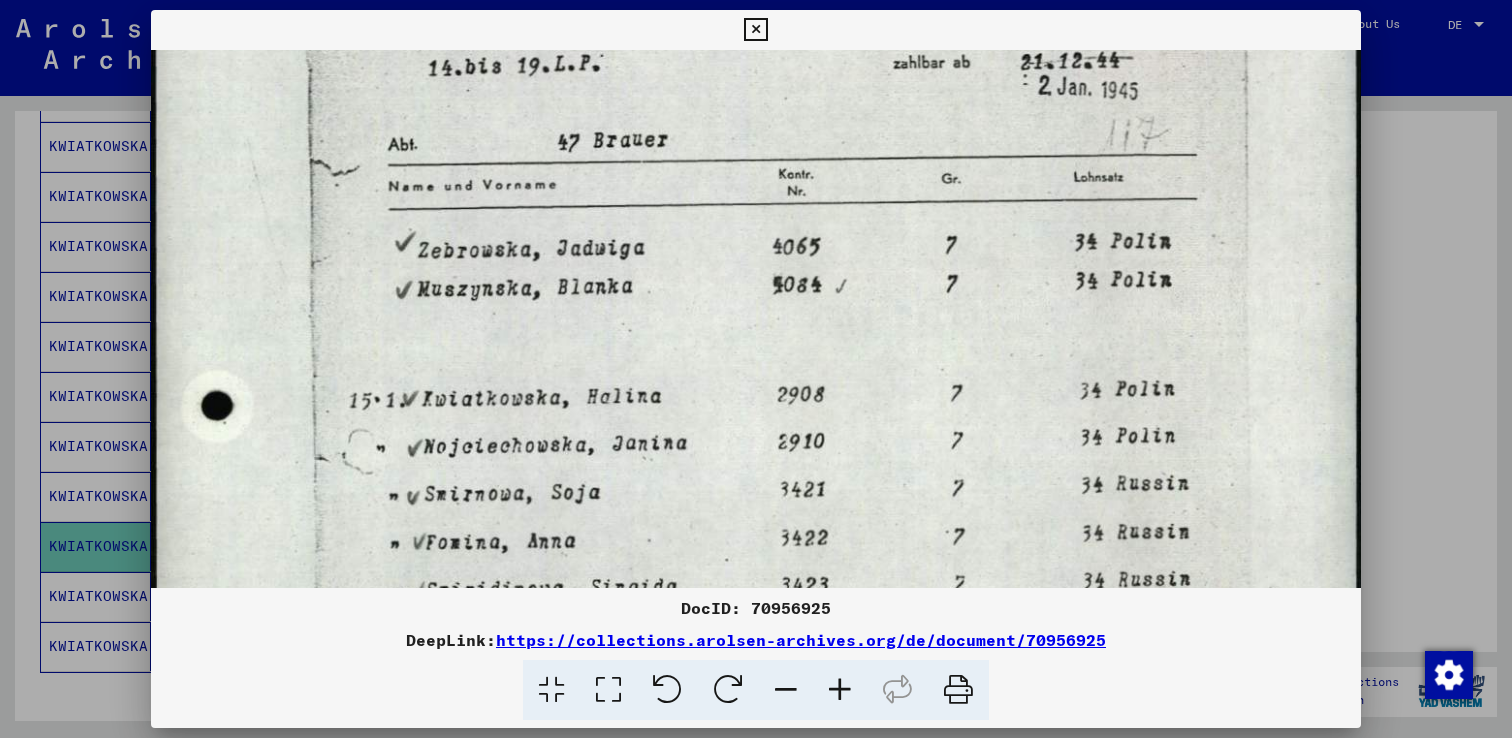 scroll, scrollTop: 315, scrollLeft: 0, axis: vertical 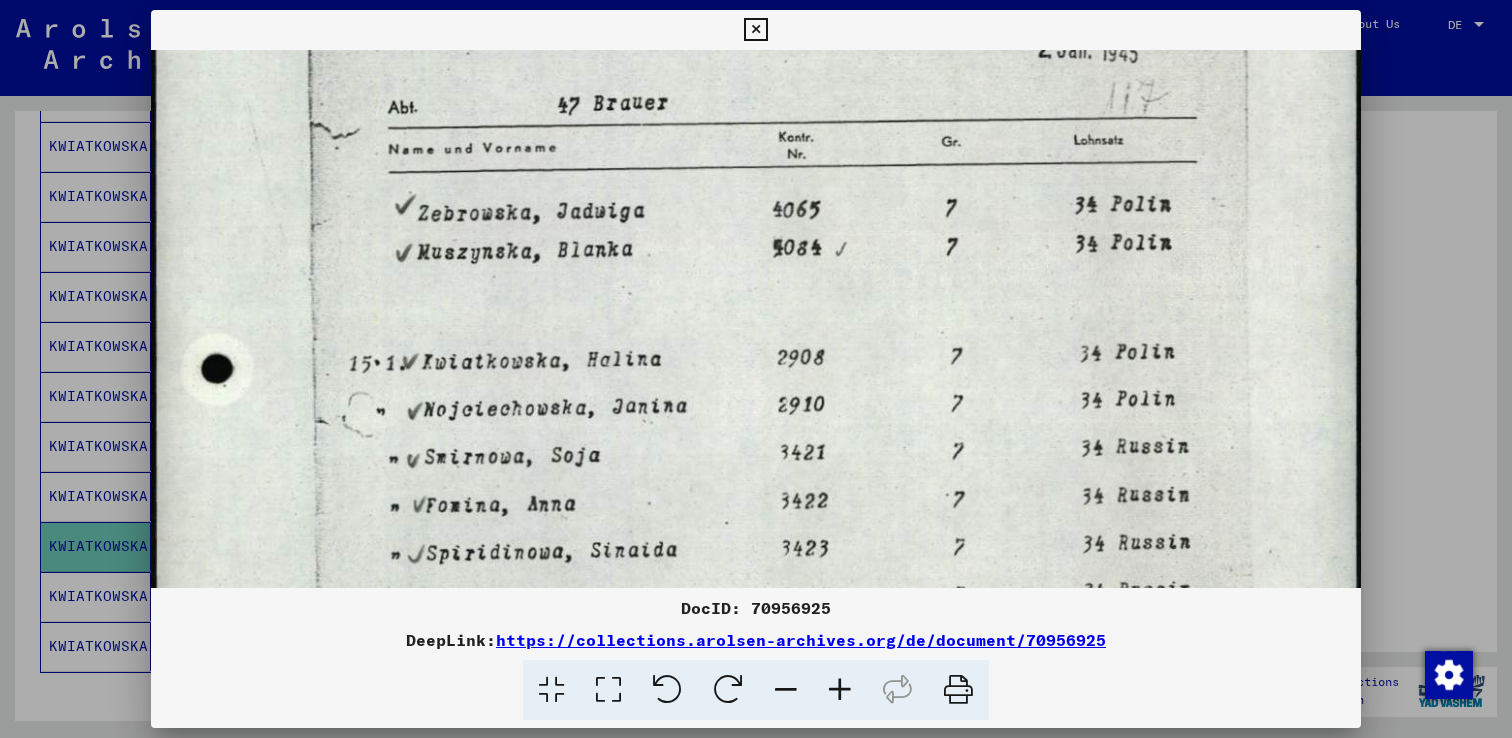 drag, startPoint x: 987, startPoint y: 523, endPoint x: 995, endPoint y: 211, distance: 312.10254 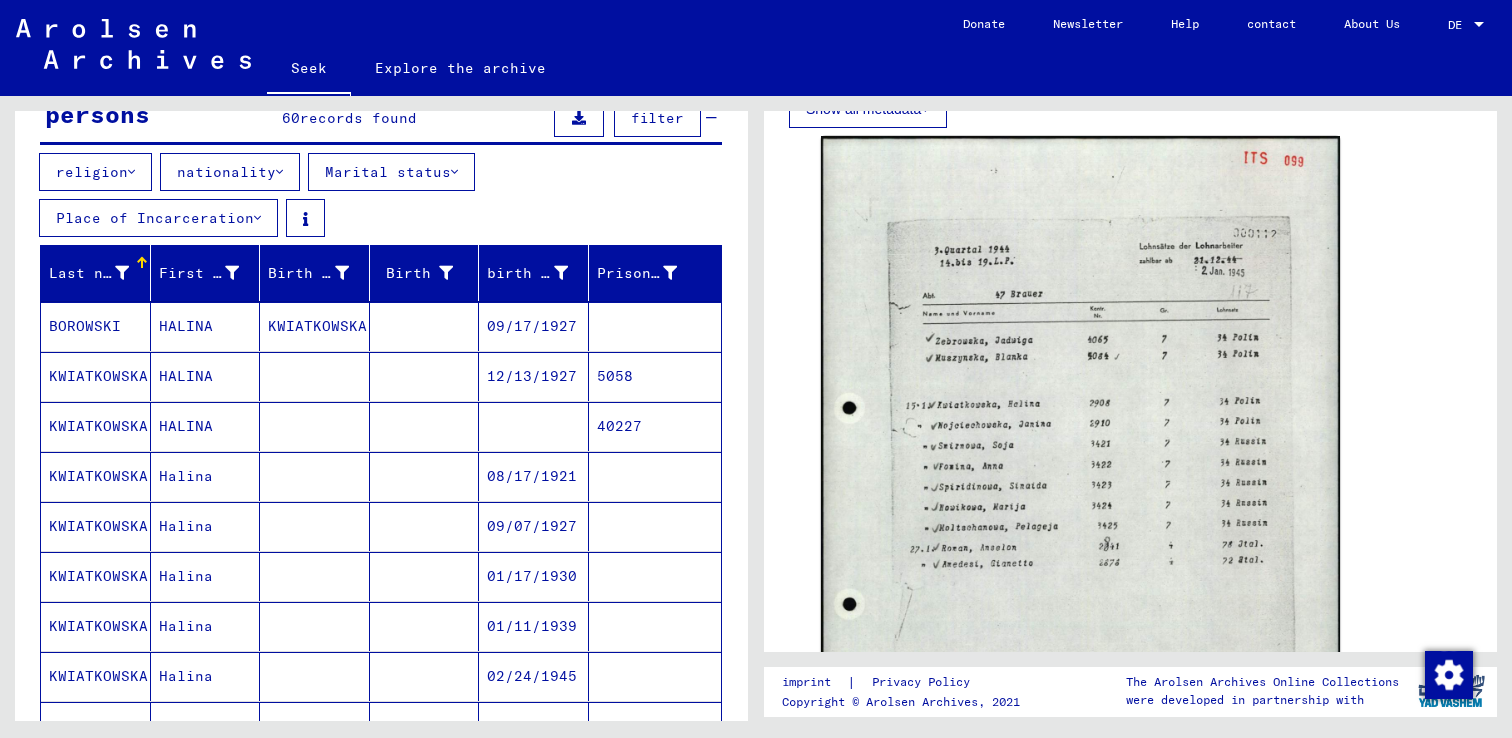scroll, scrollTop: 209, scrollLeft: 0, axis: vertical 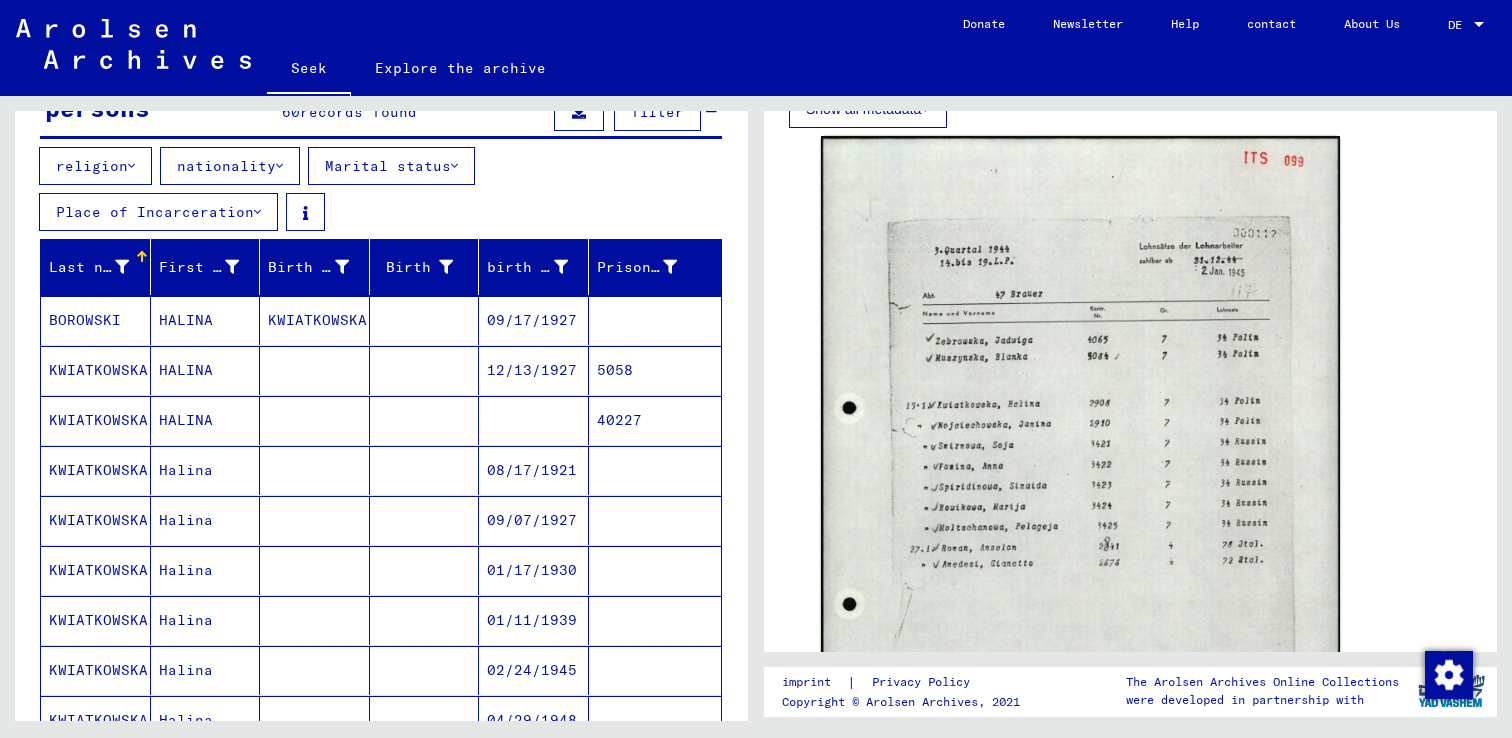 click at bounding box center (425, 370) 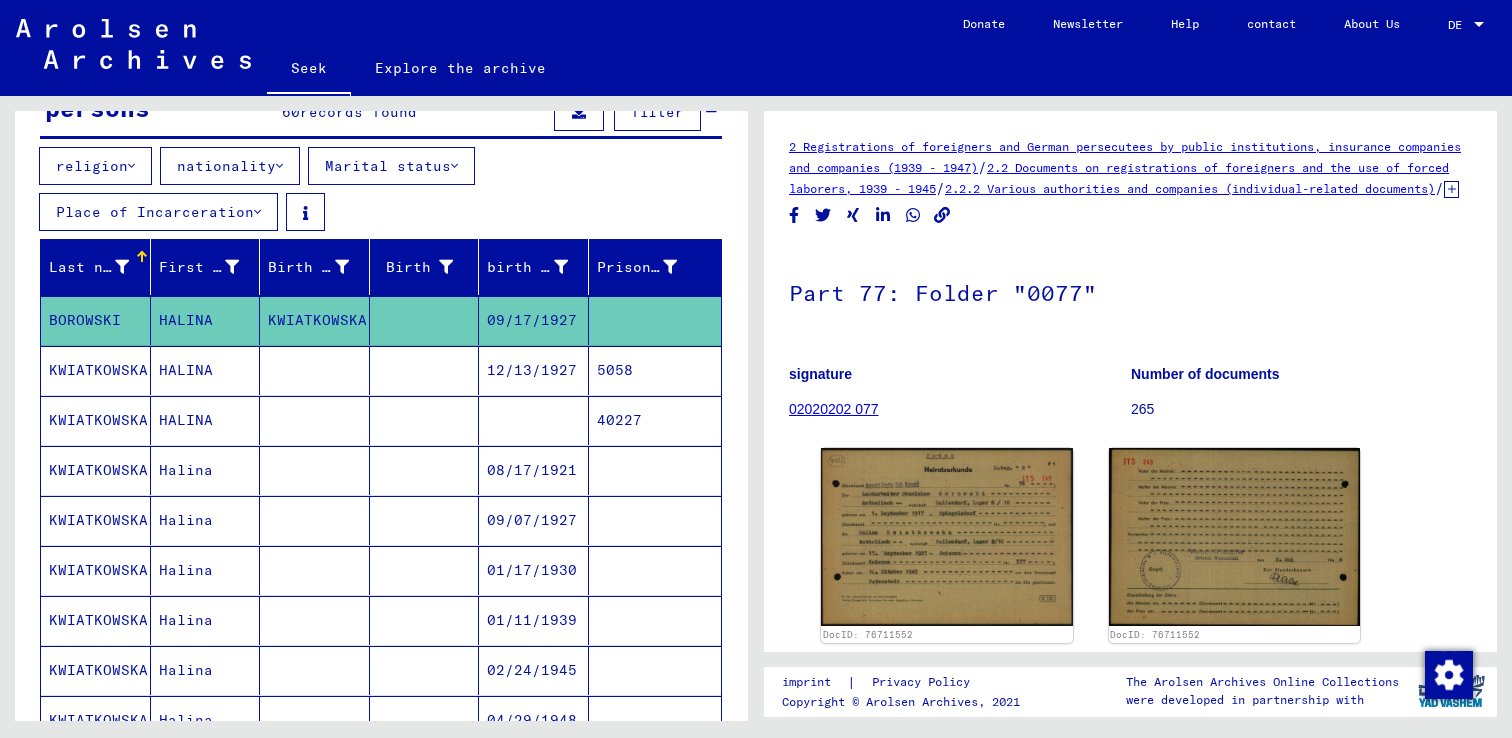 scroll, scrollTop: 0, scrollLeft: 0, axis: both 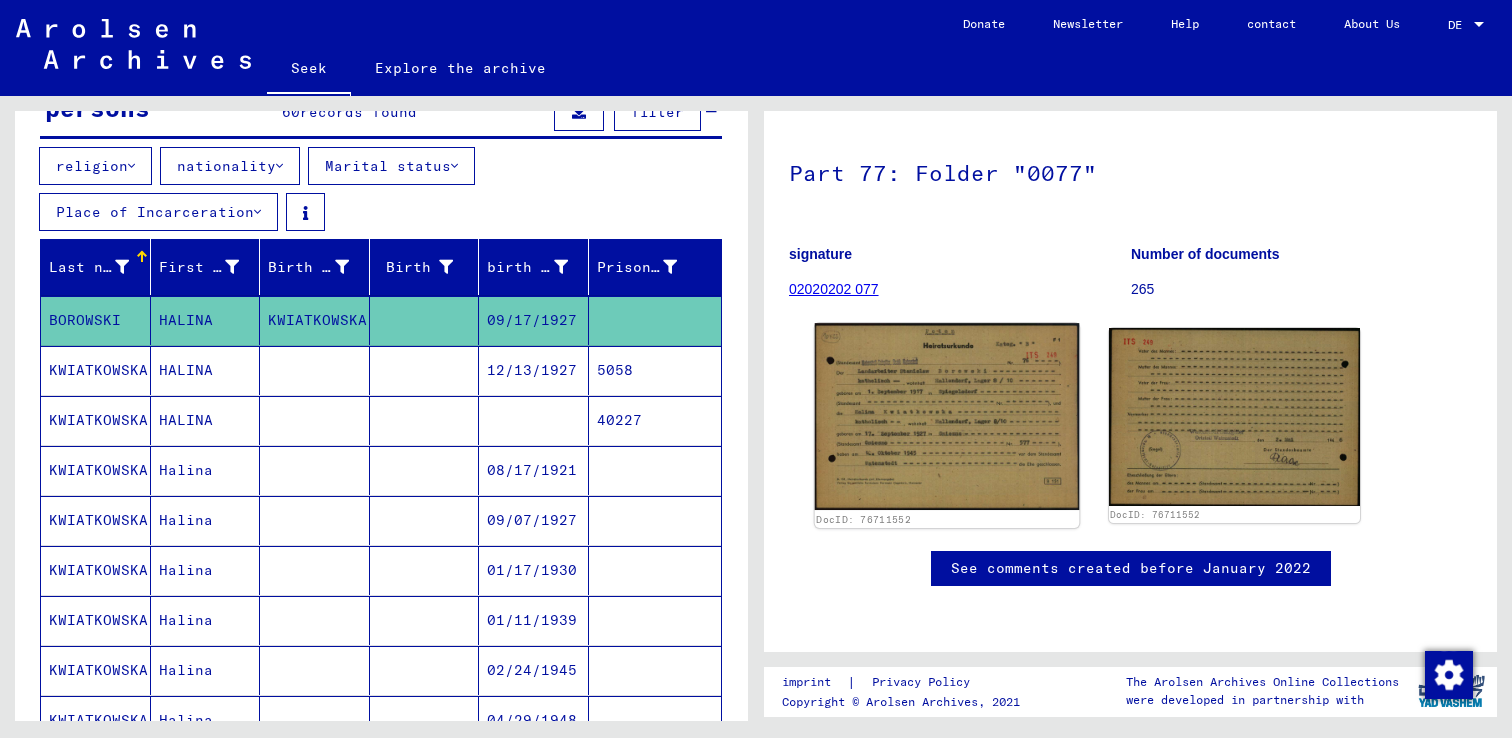 click 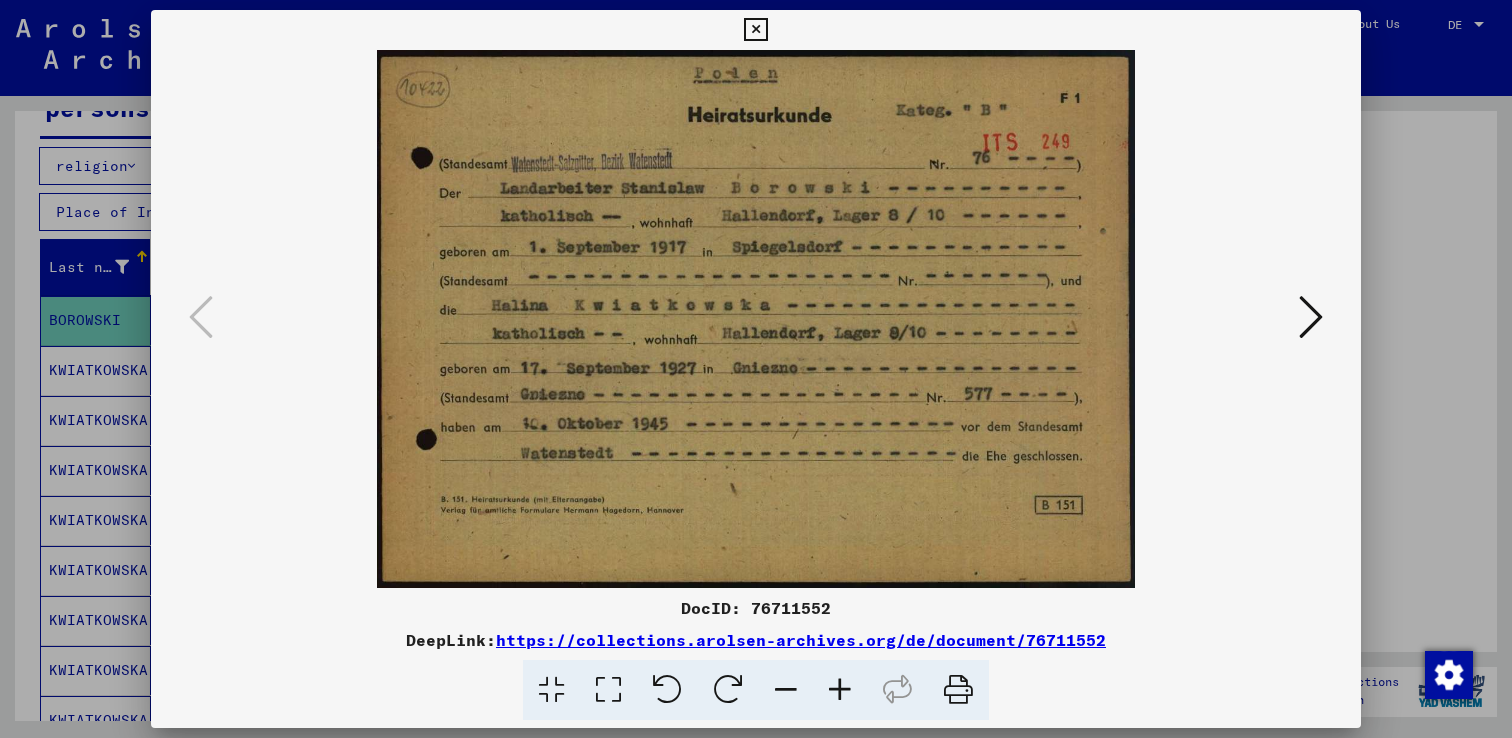 click at bounding box center [756, 369] 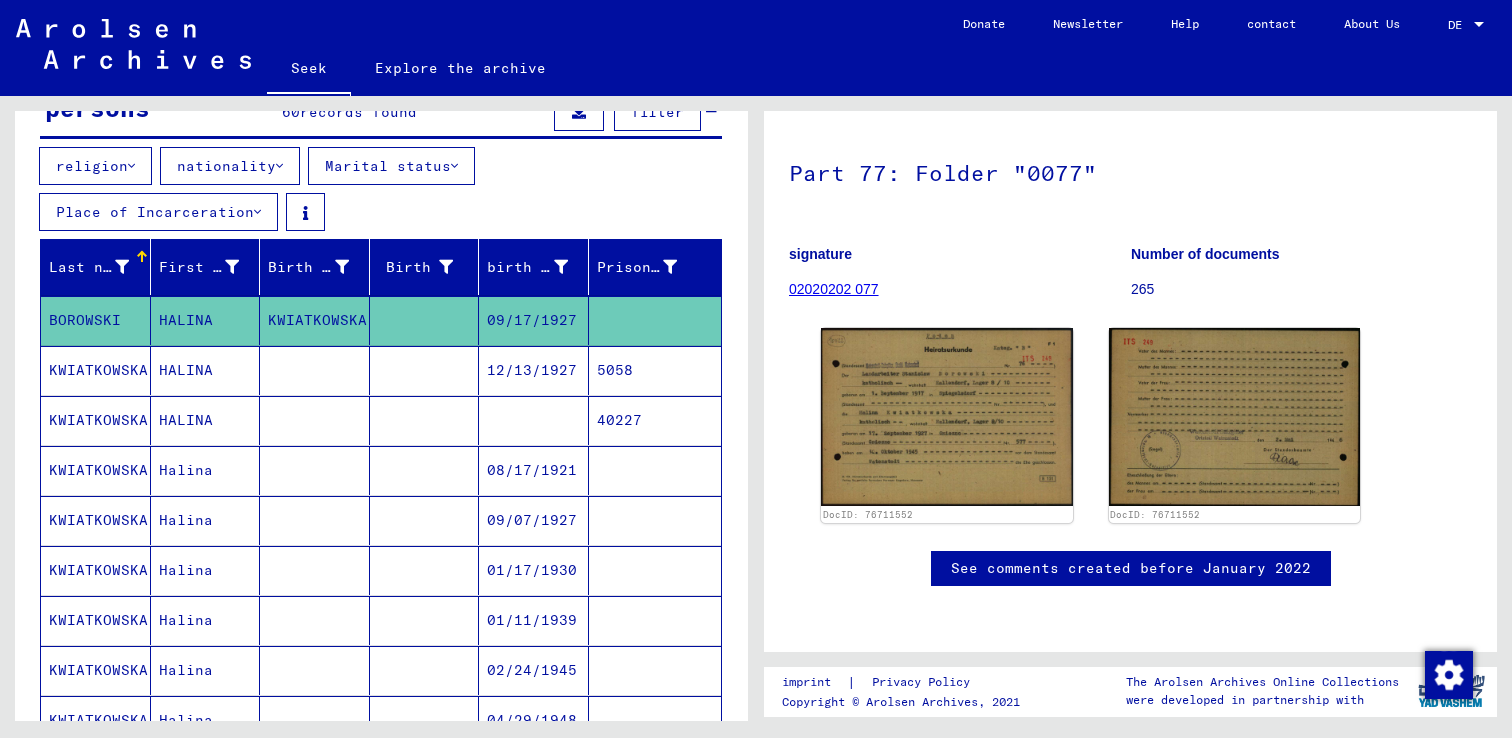 click at bounding box center [425, 420] 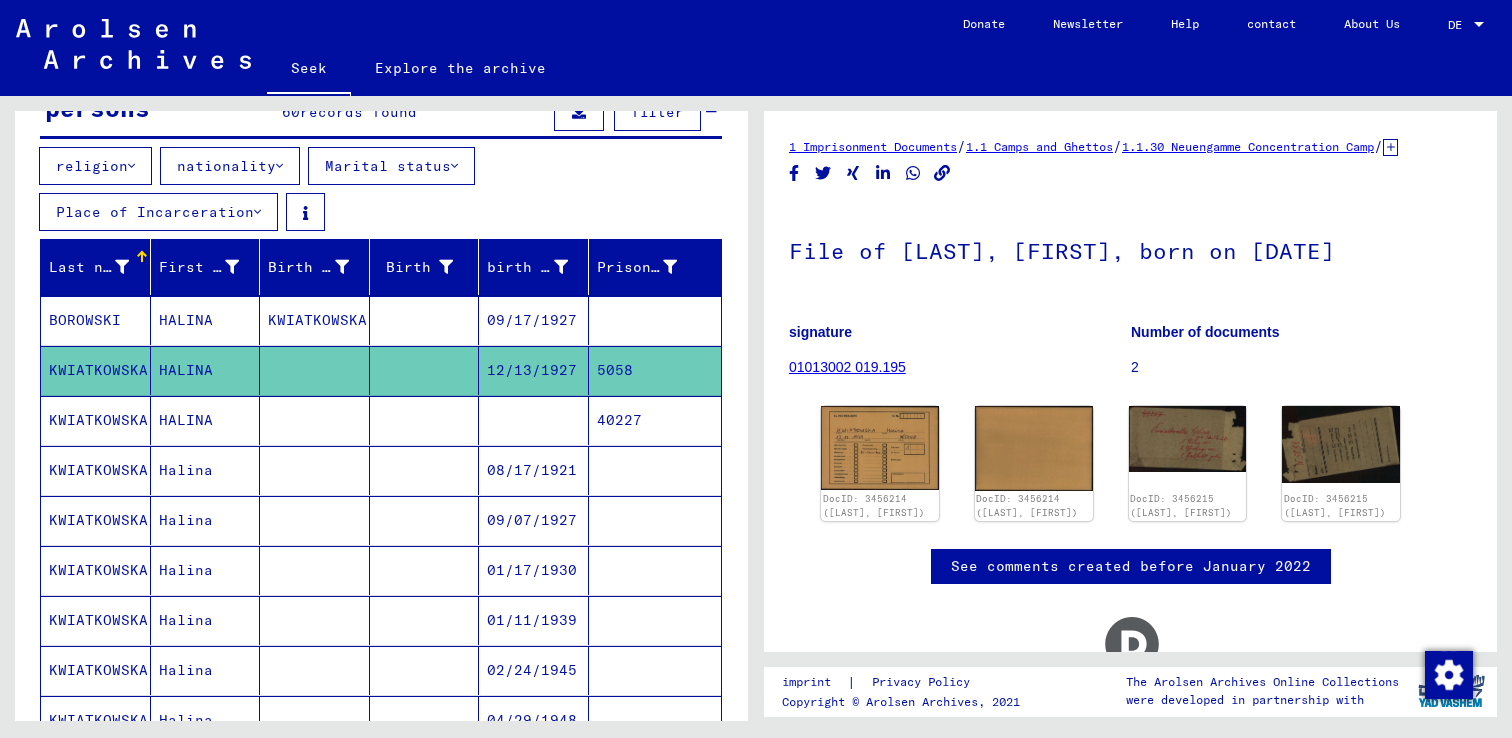 scroll, scrollTop: 175, scrollLeft: 0, axis: vertical 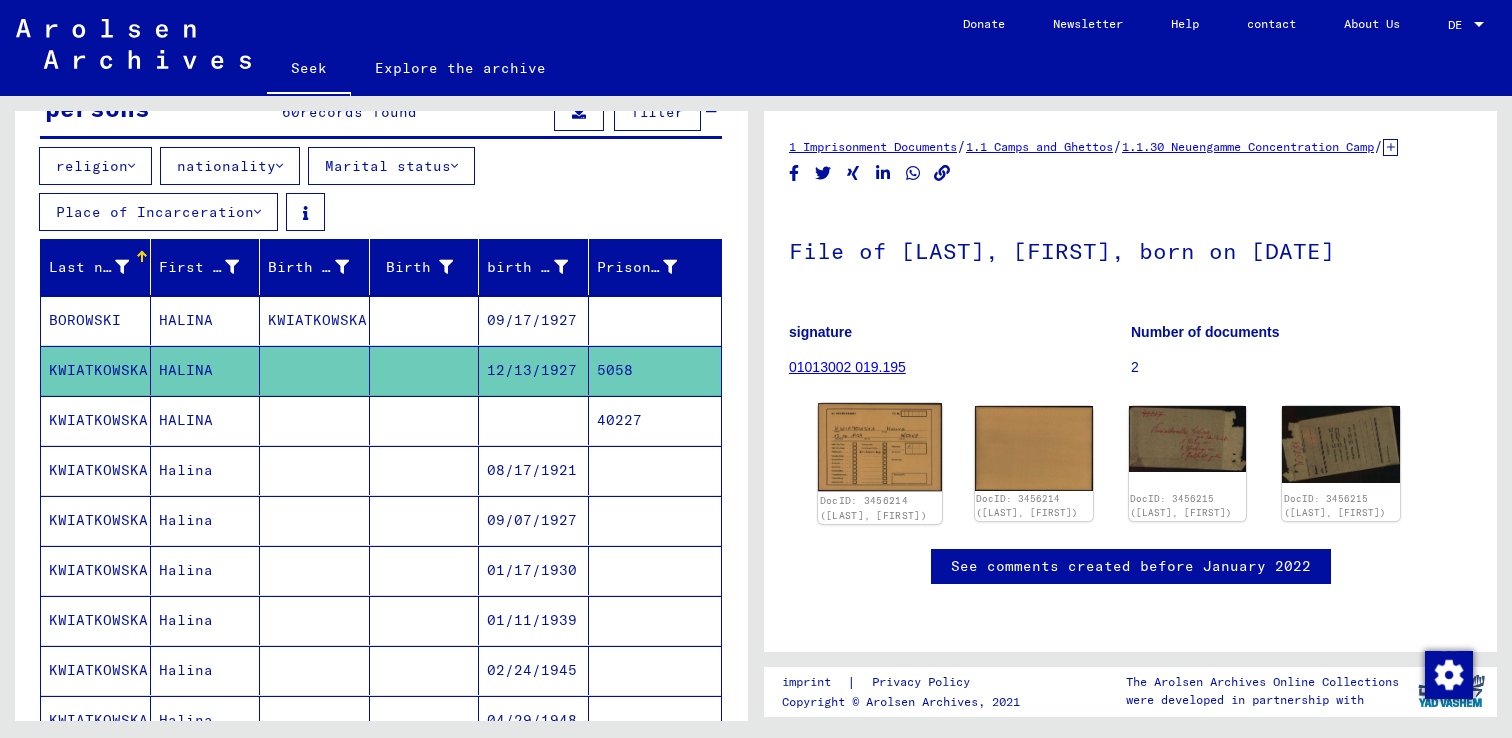 click 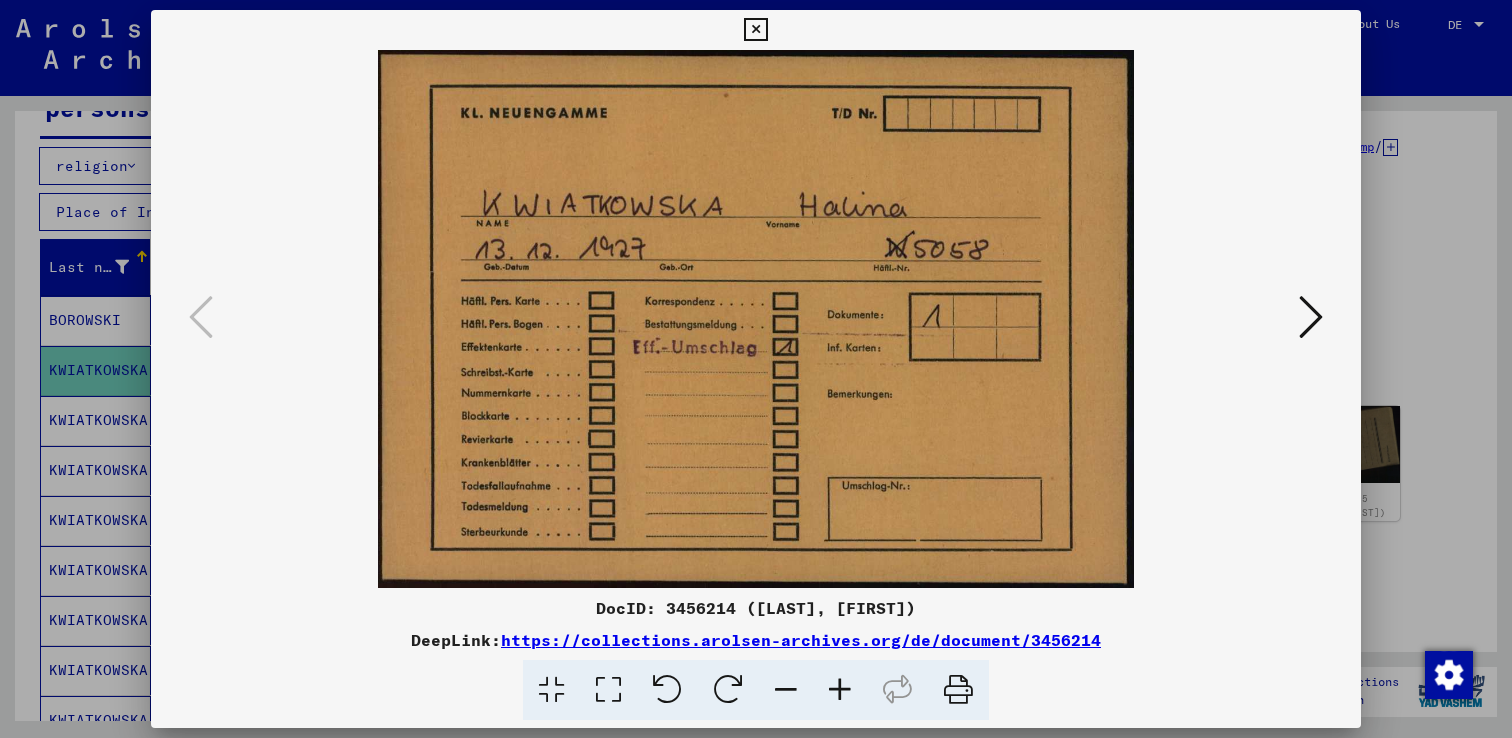 click at bounding box center [1311, 317] 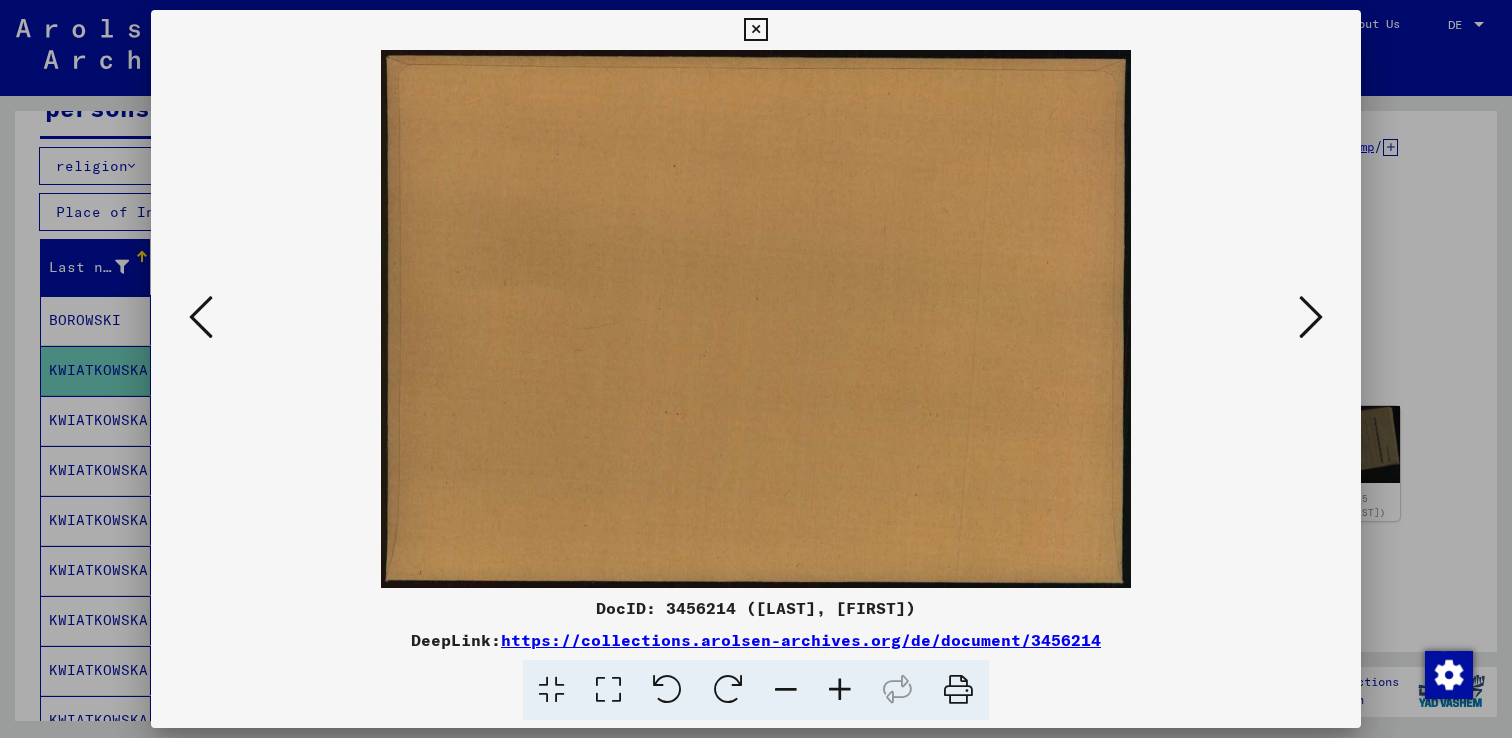 click at bounding box center (1311, 317) 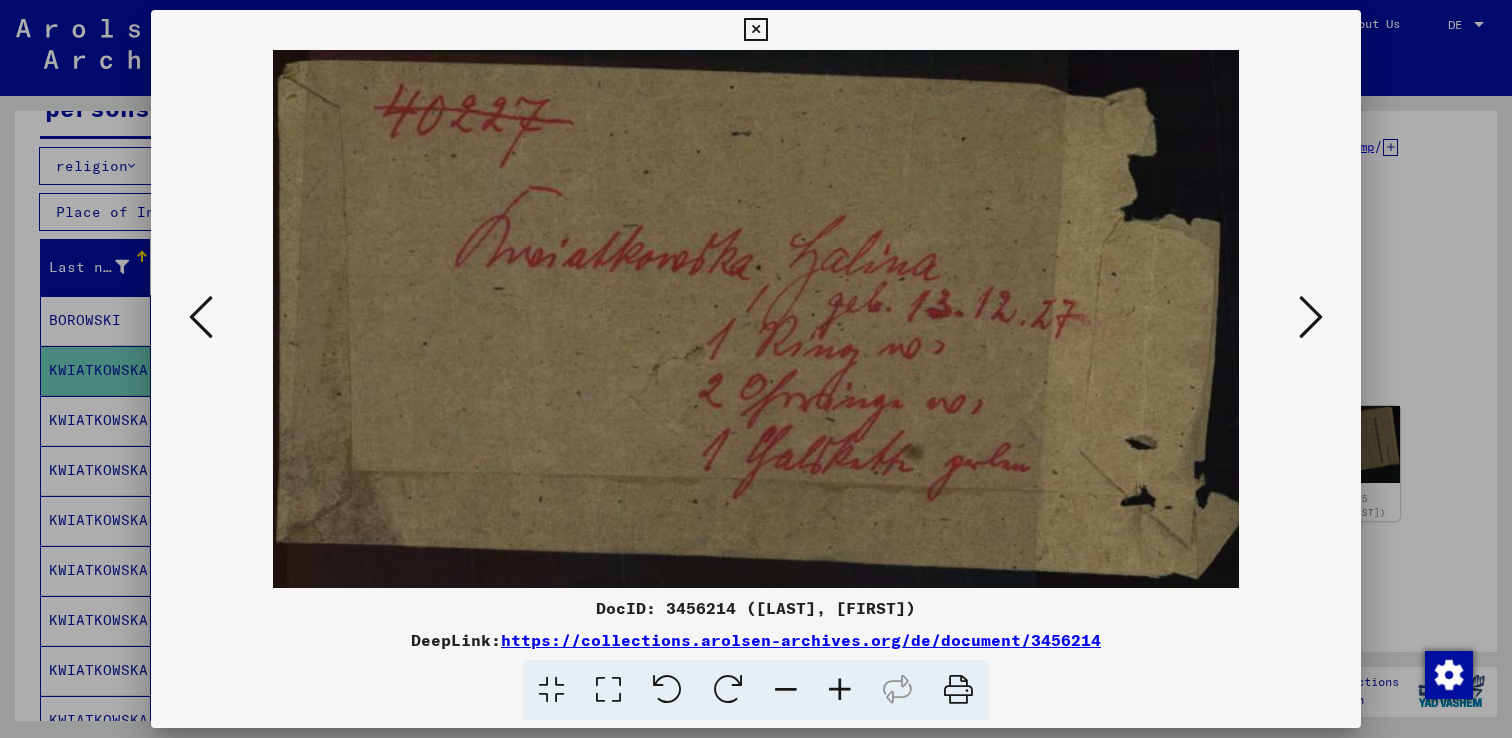 click at bounding box center [1311, 317] 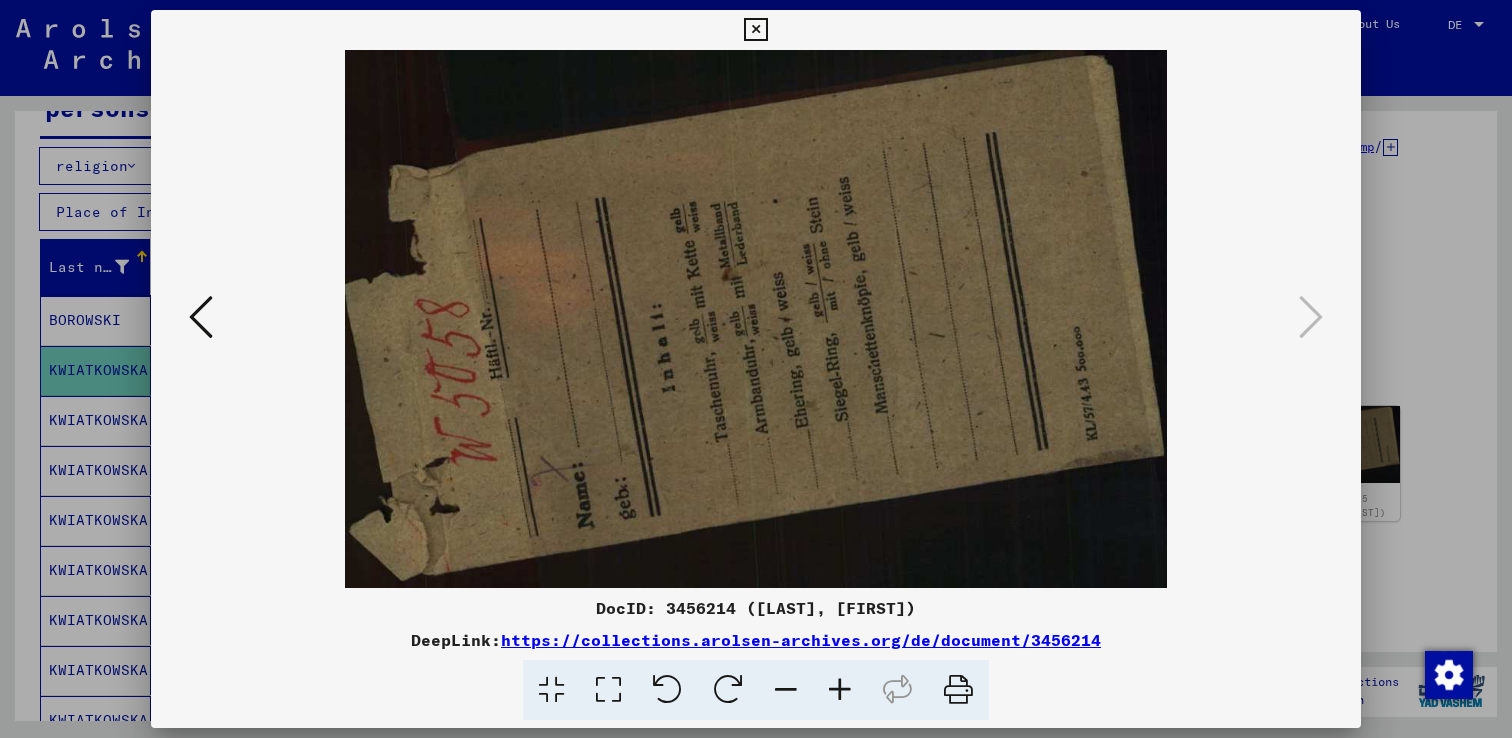 click at bounding box center (756, 369) 